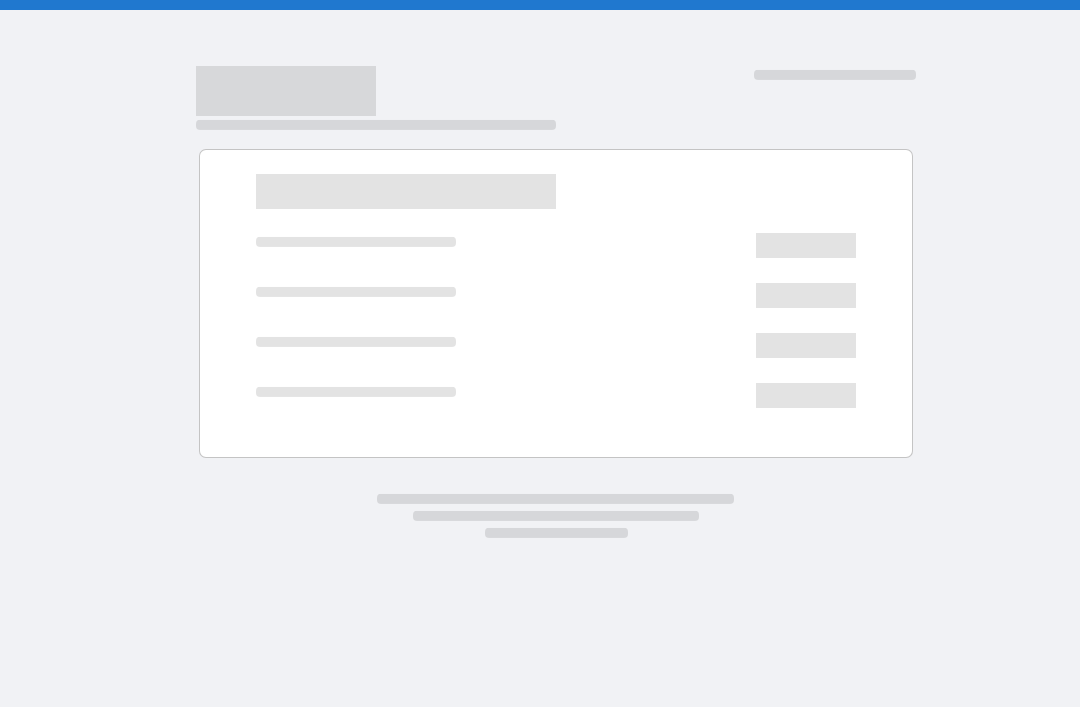 scroll, scrollTop: 0, scrollLeft: 0, axis: both 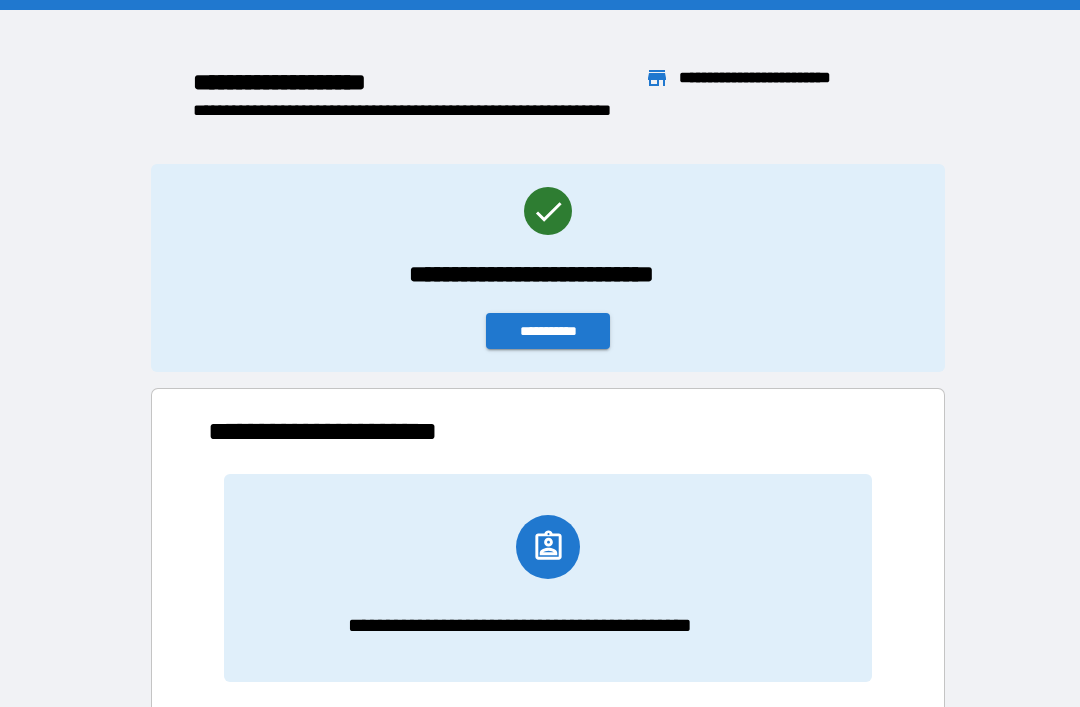 click on "**********" at bounding box center [548, 331] 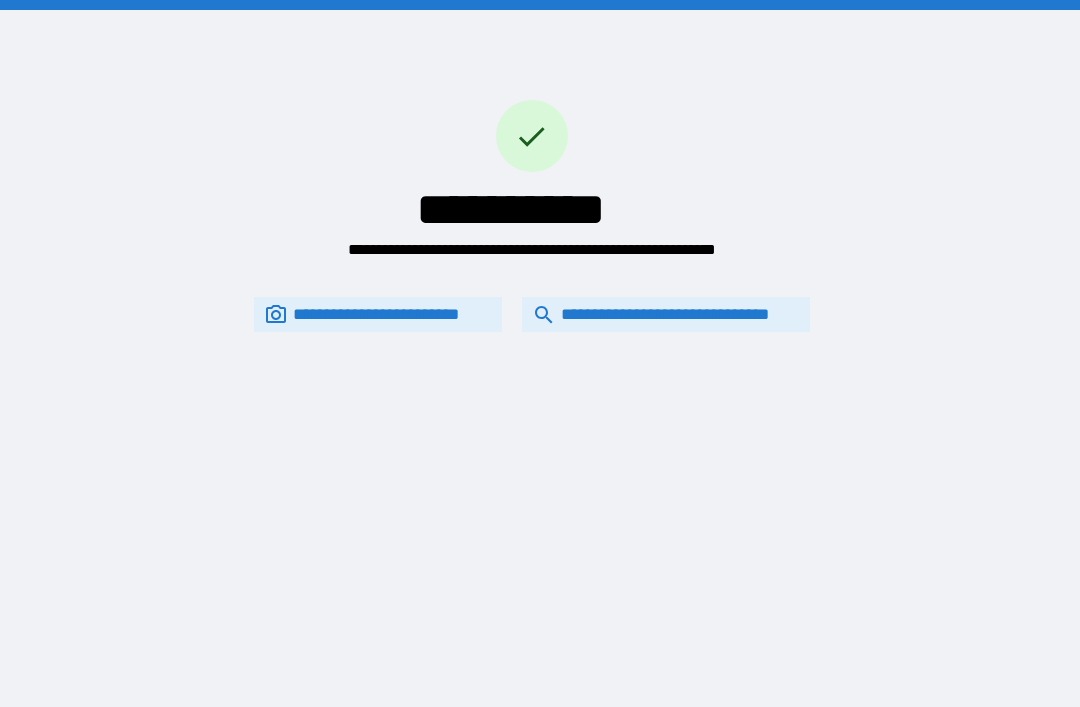 click on "**********" at bounding box center [666, 314] 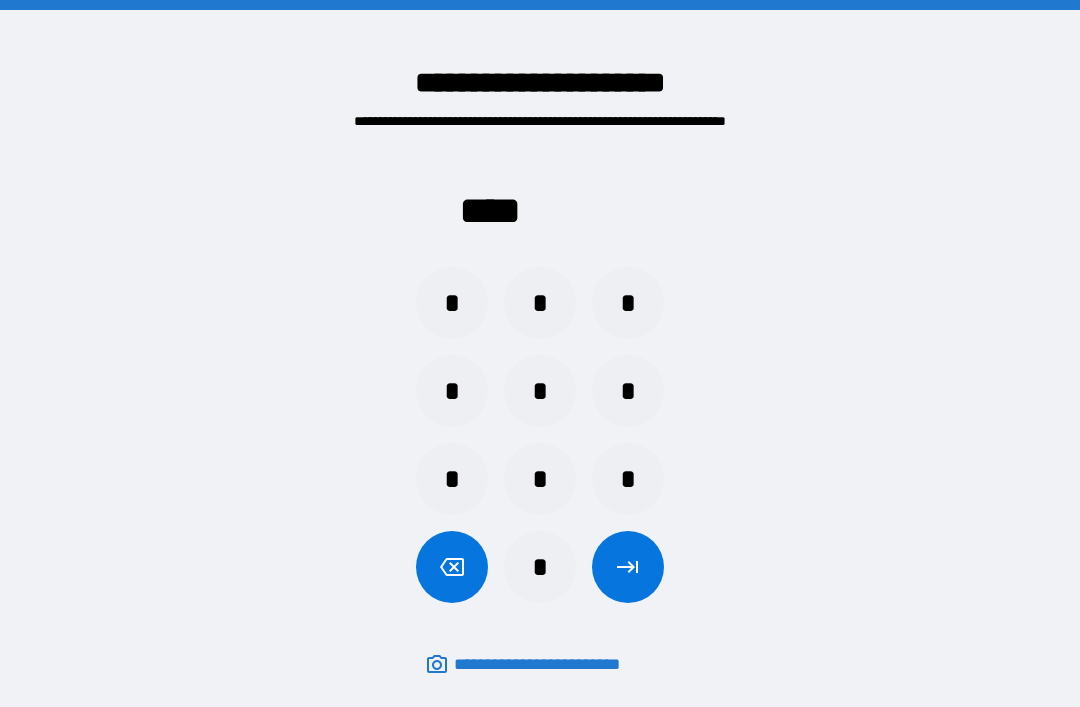 click on "*" at bounding box center (540, 479) 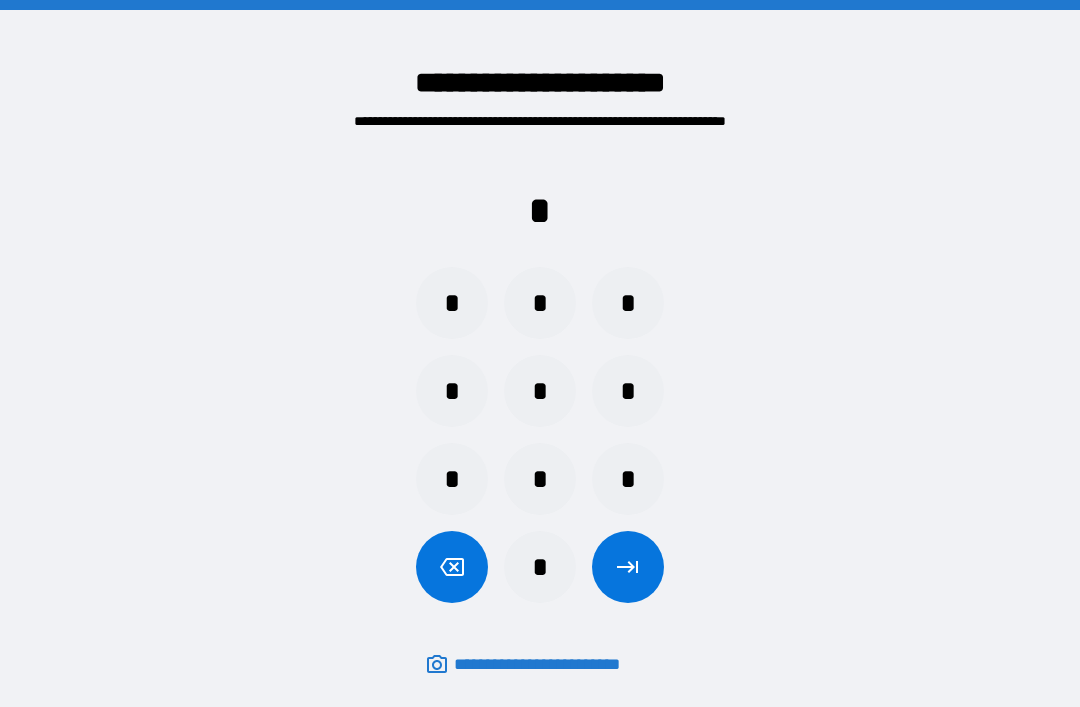 click on "*" at bounding box center (452, 303) 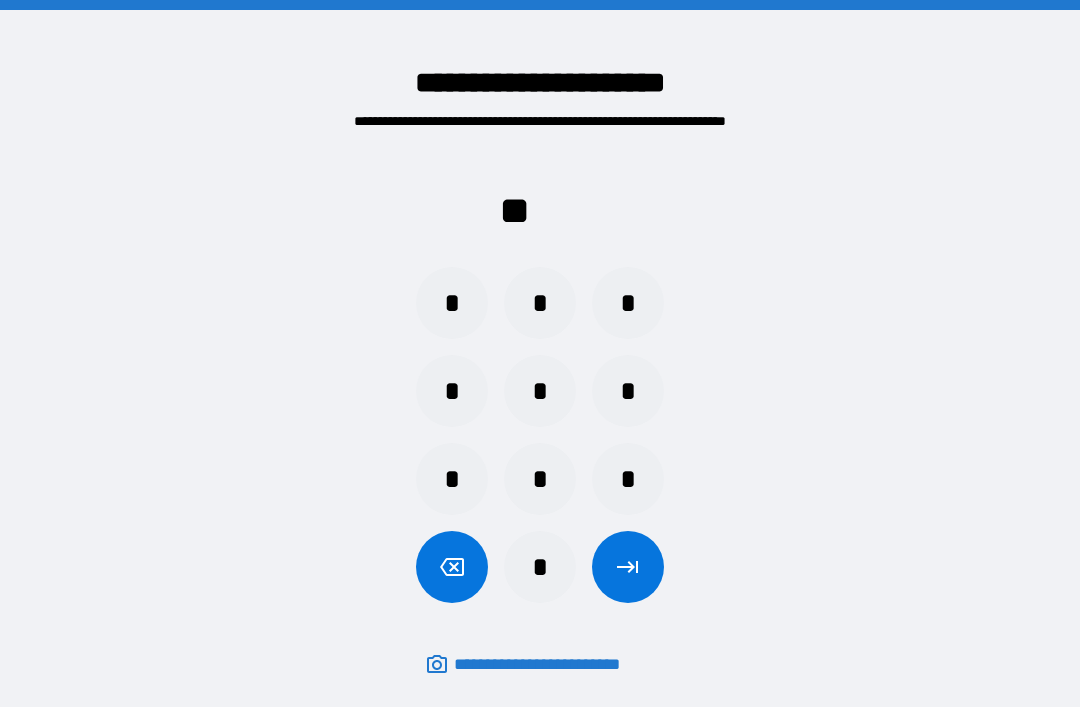 click on "*" at bounding box center [628, 303] 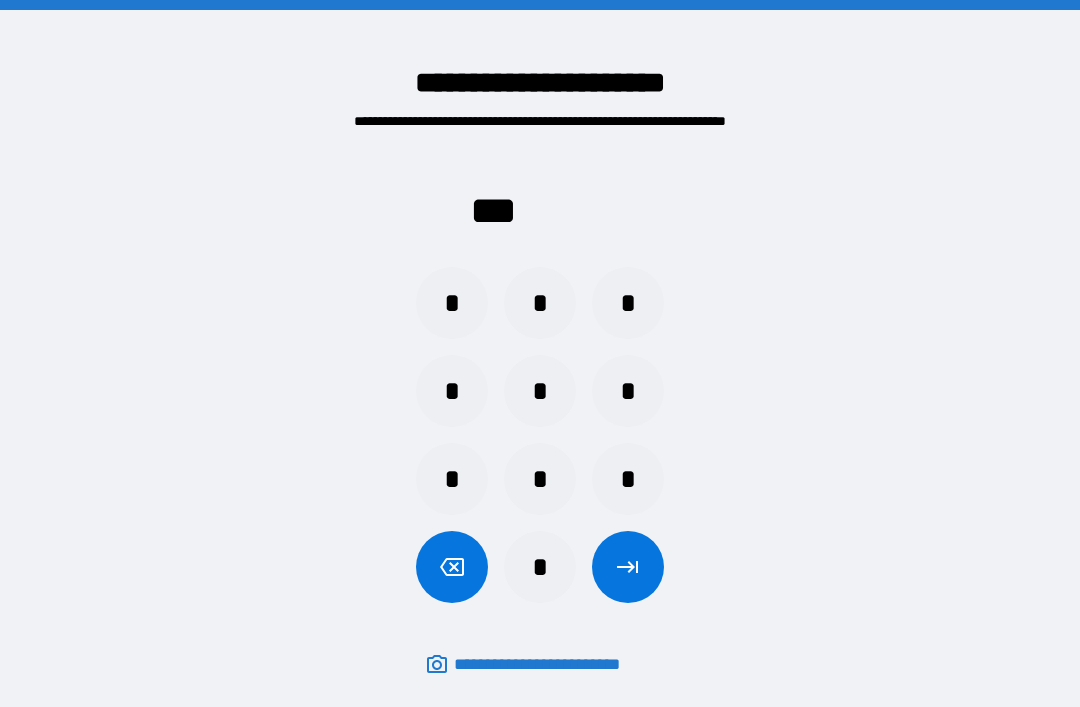 click on "*" at bounding box center [452, 303] 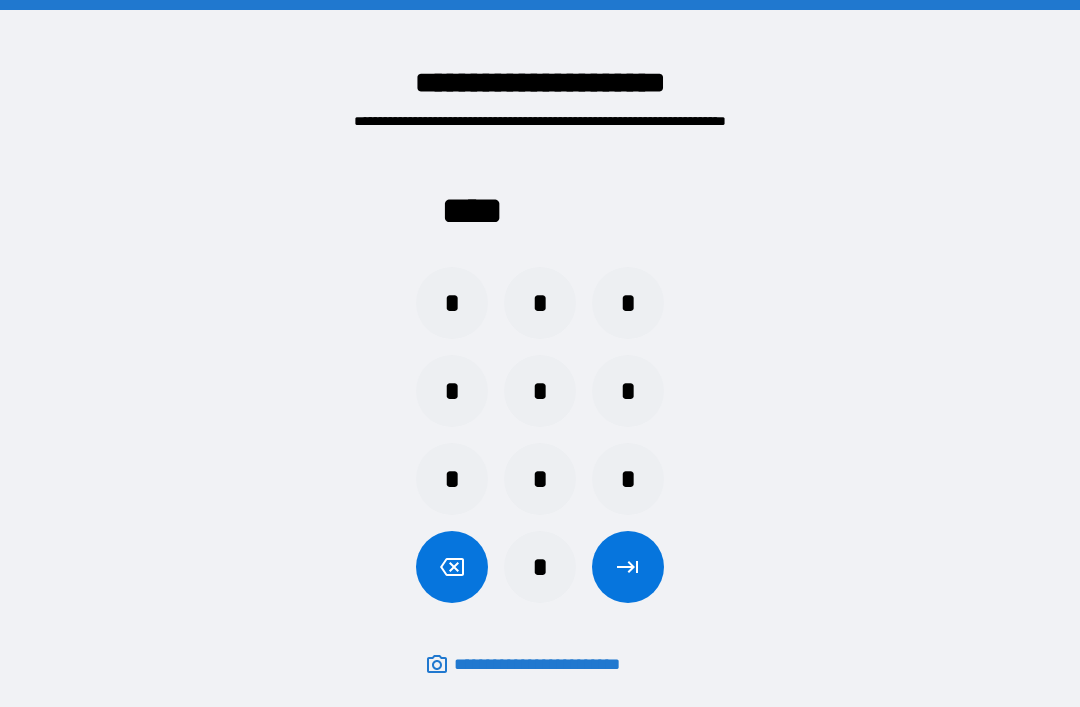 click at bounding box center (628, 567) 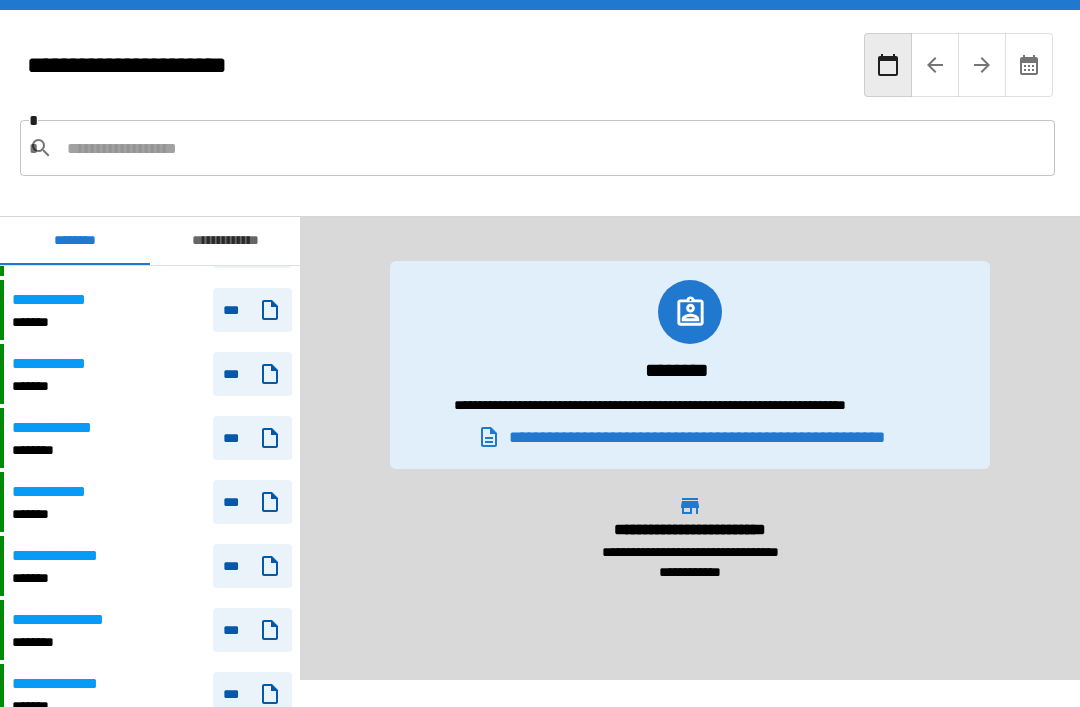scroll, scrollTop: 598, scrollLeft: 0, axis: vertical 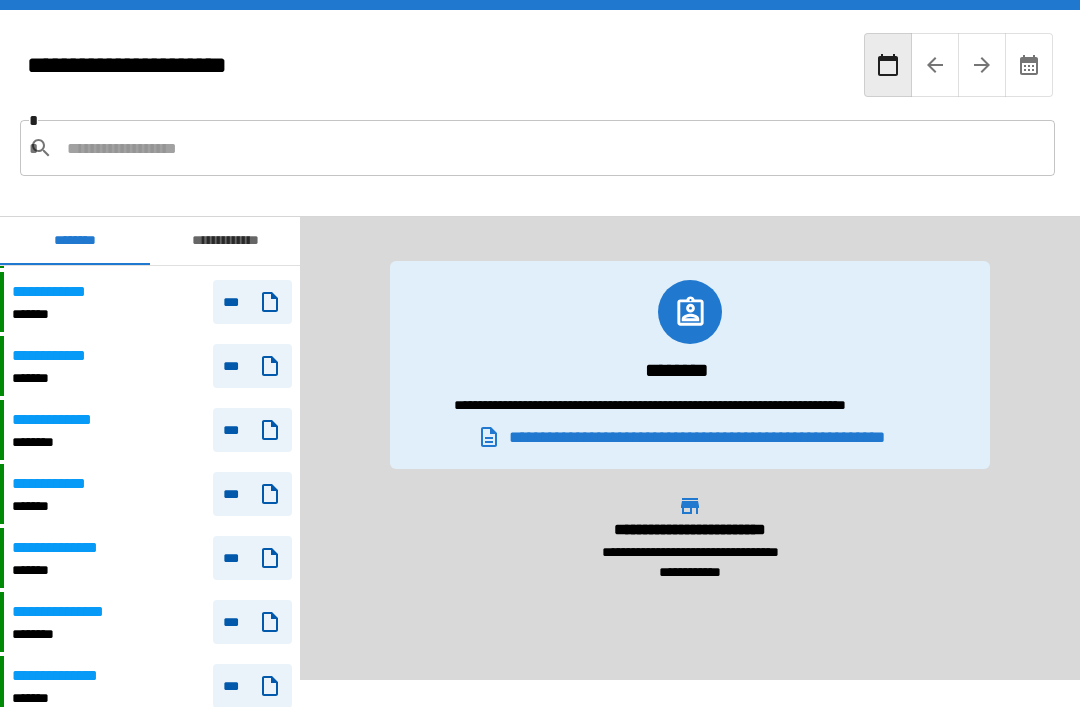 click on "***" at bounding box center (252, 494) 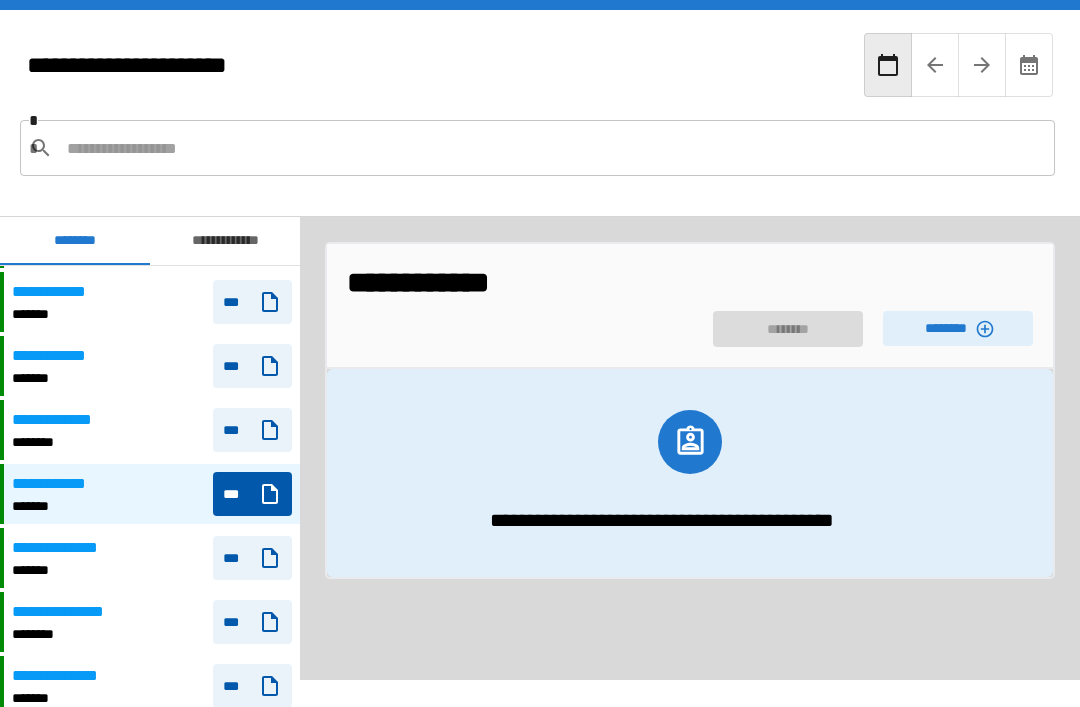 click 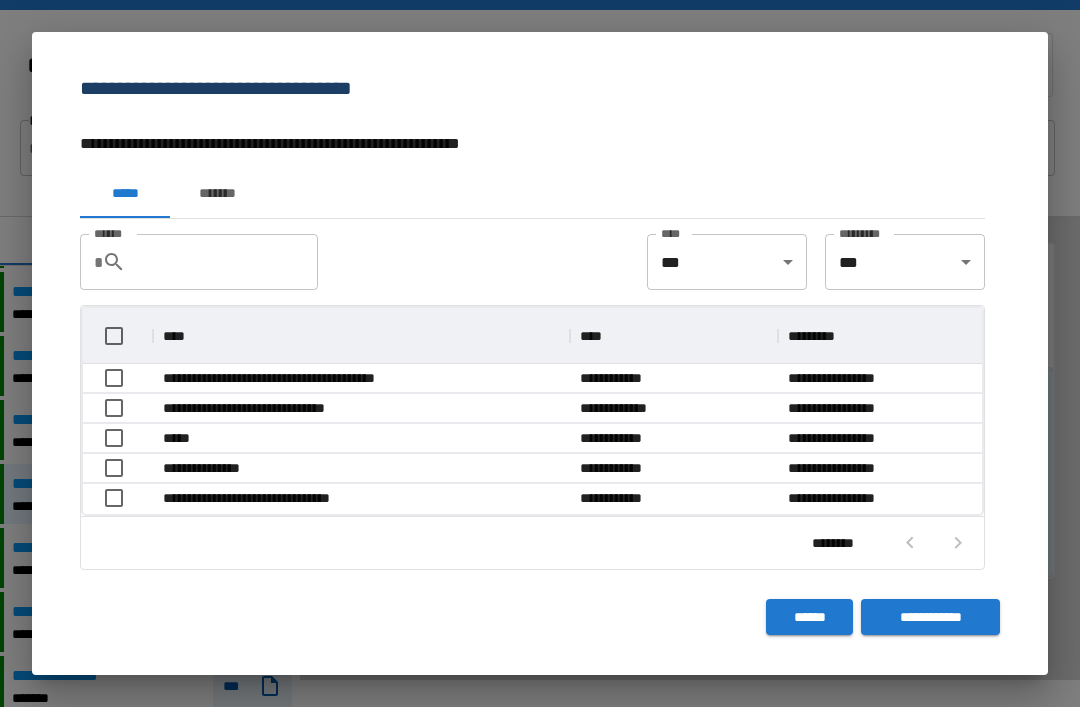 scroll, scrollTop: 206, scrollLeft: 899, axis: both 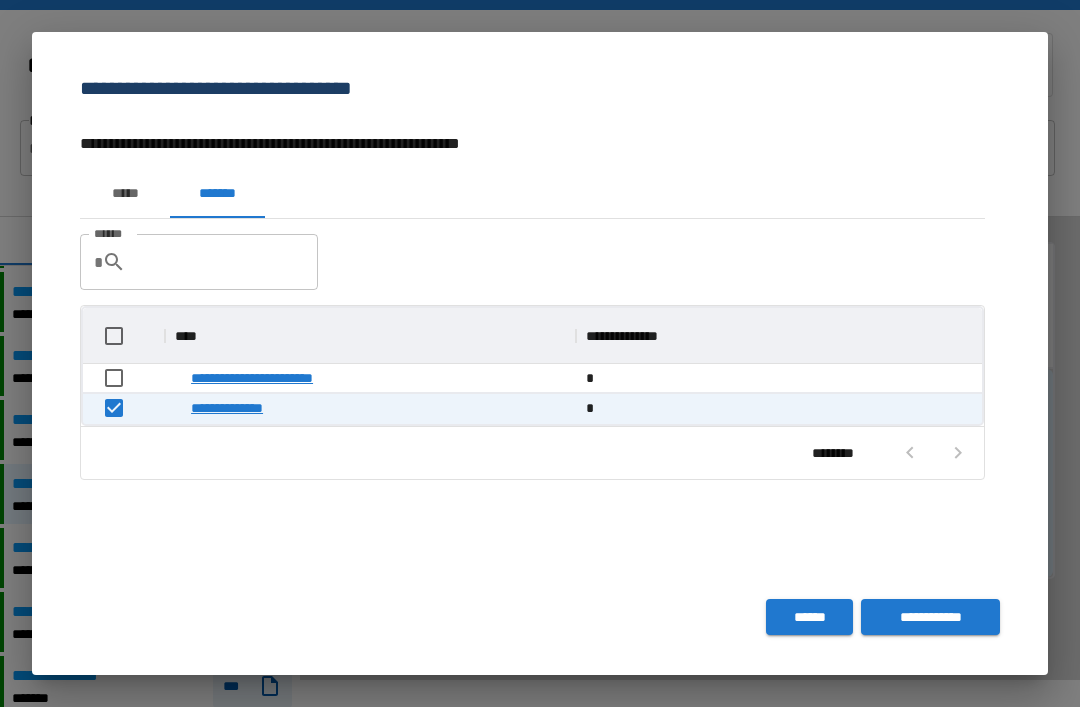 click on "**********" at bounding box center [930, 617] 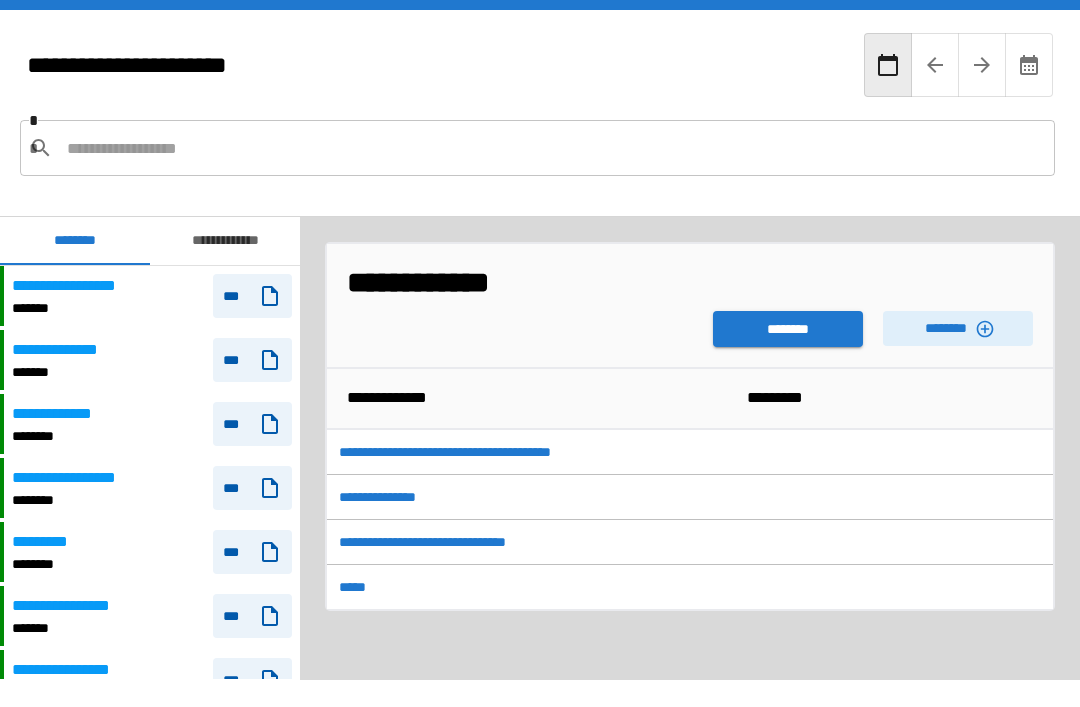 click on "******** ********" at bounding box center (690, 324) 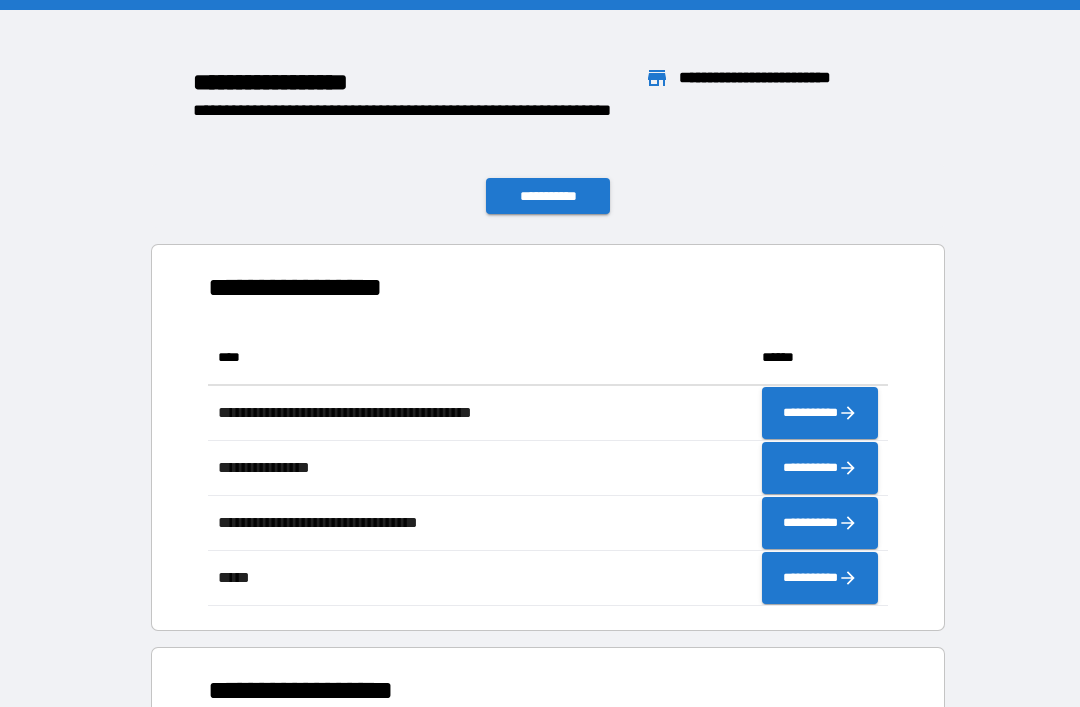 scroll, scrollTop: 276, scrollLeft: 680, axis: both 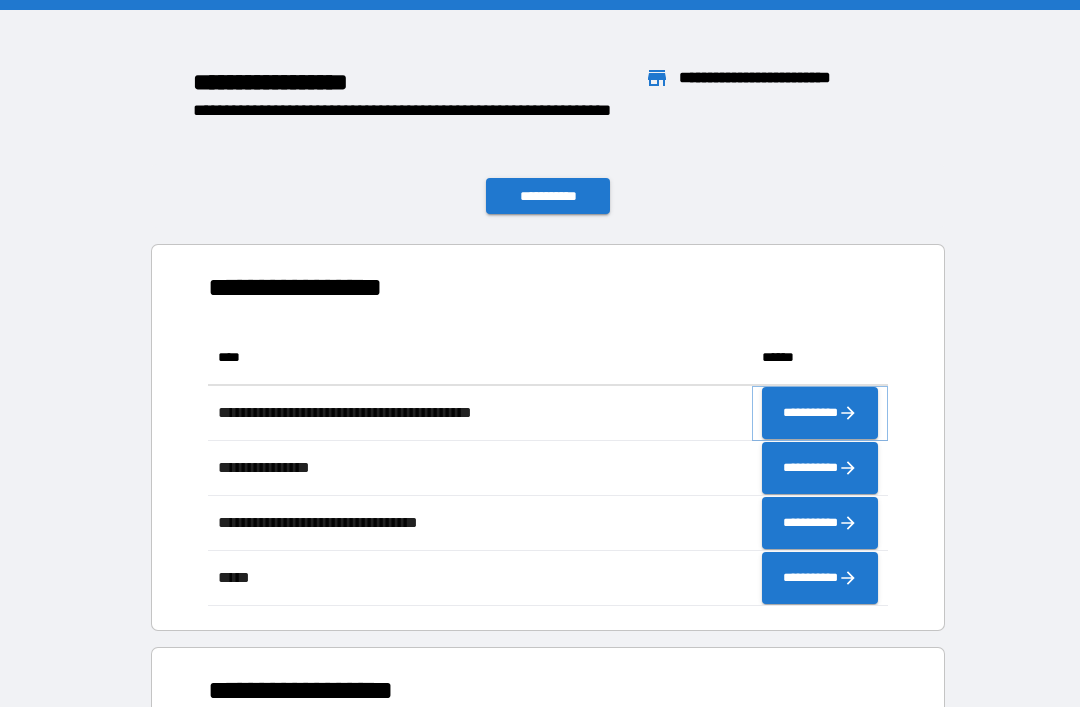 click on "**********" at bounding box center [820, 413] 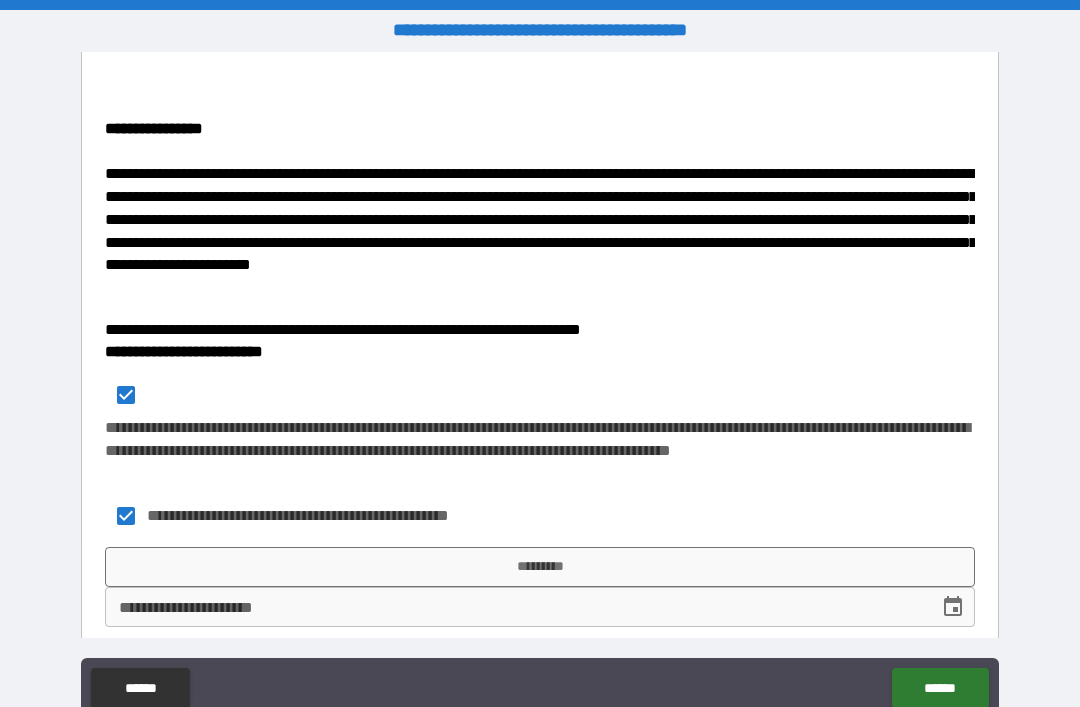 scroll, scrollTop: 432, scrollLeft: 0, axis: vertical 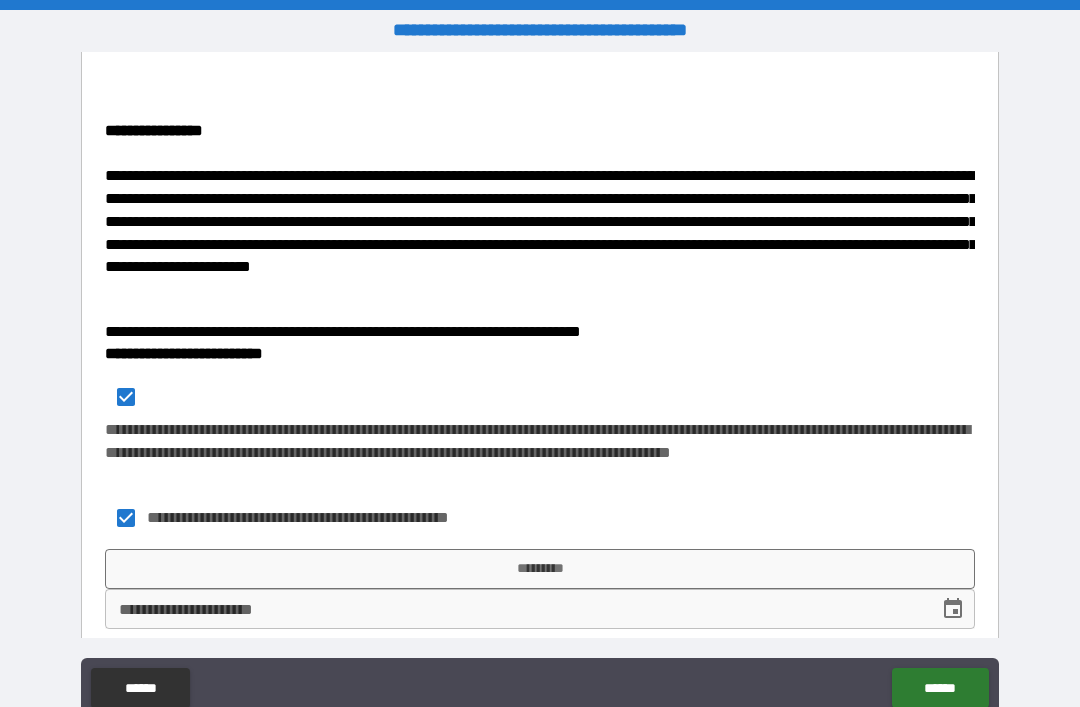 click on "*********" at bounding box center (540, 569) 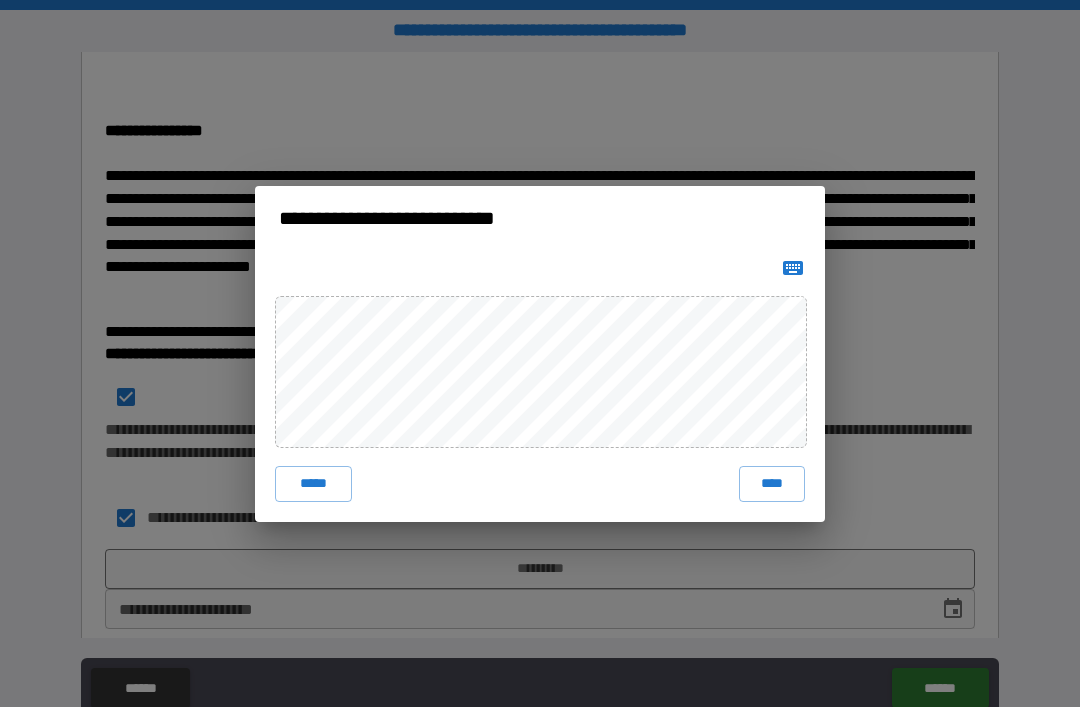 click on "****" at bounding box center [772, 484] 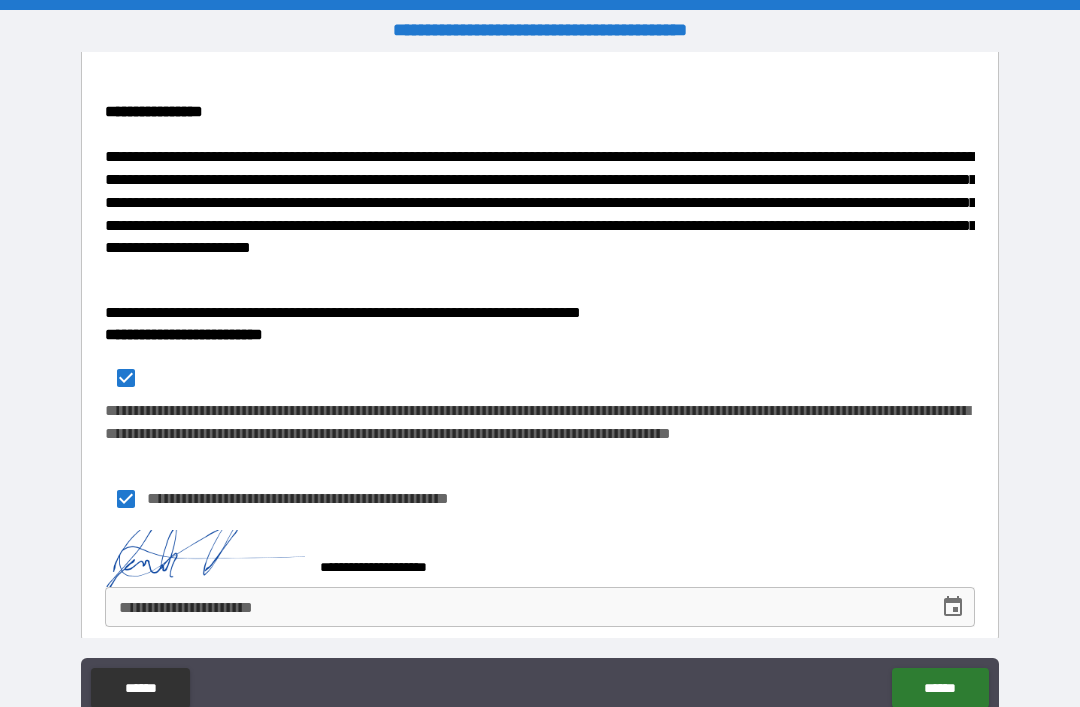 scroll, scrollTop: 449, scrollLeft: 0, axis: vertical 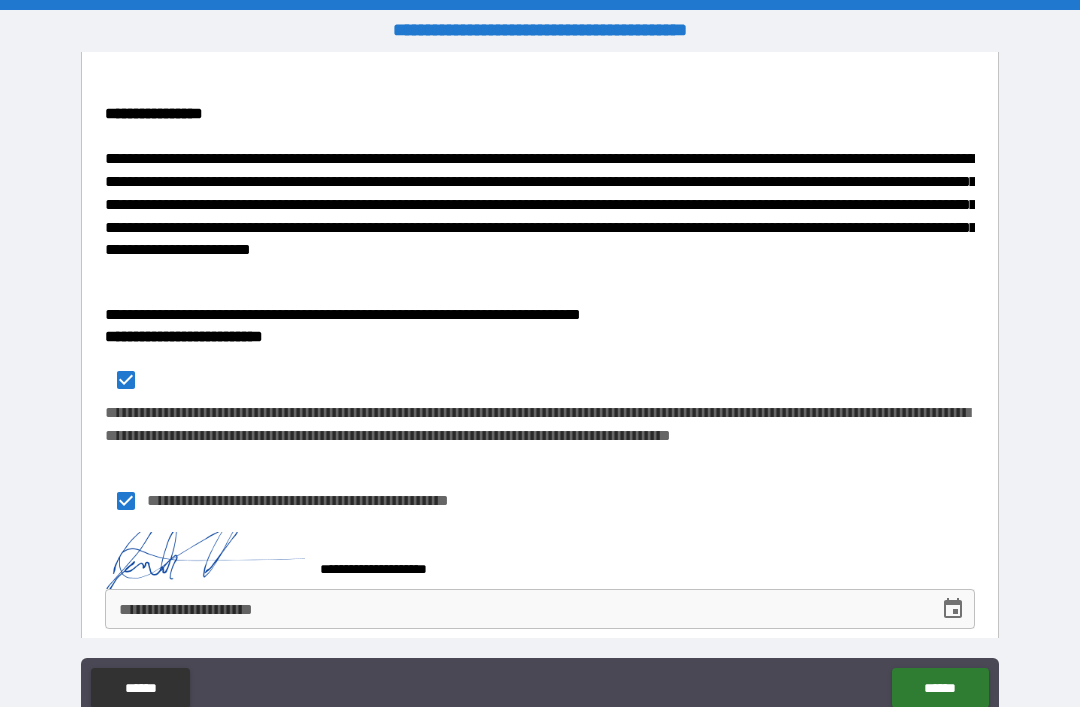 click on "**********" at bounding box center [540, 609] 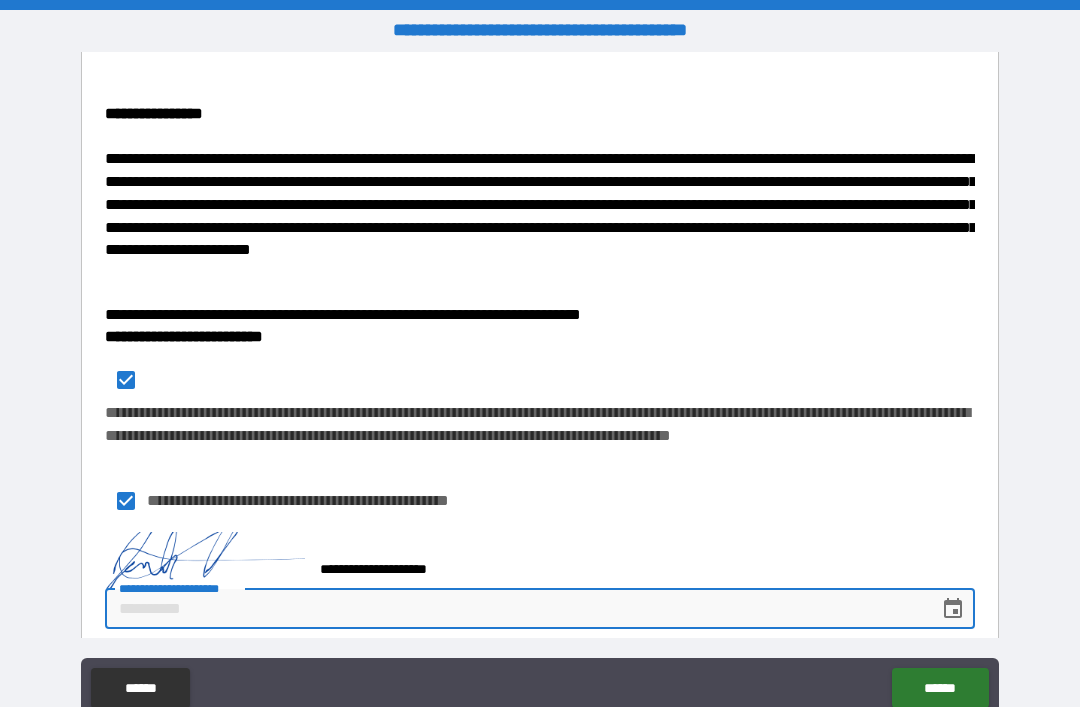scroll, scrollTop: 40, scrollLeft: 0, axis: vertical 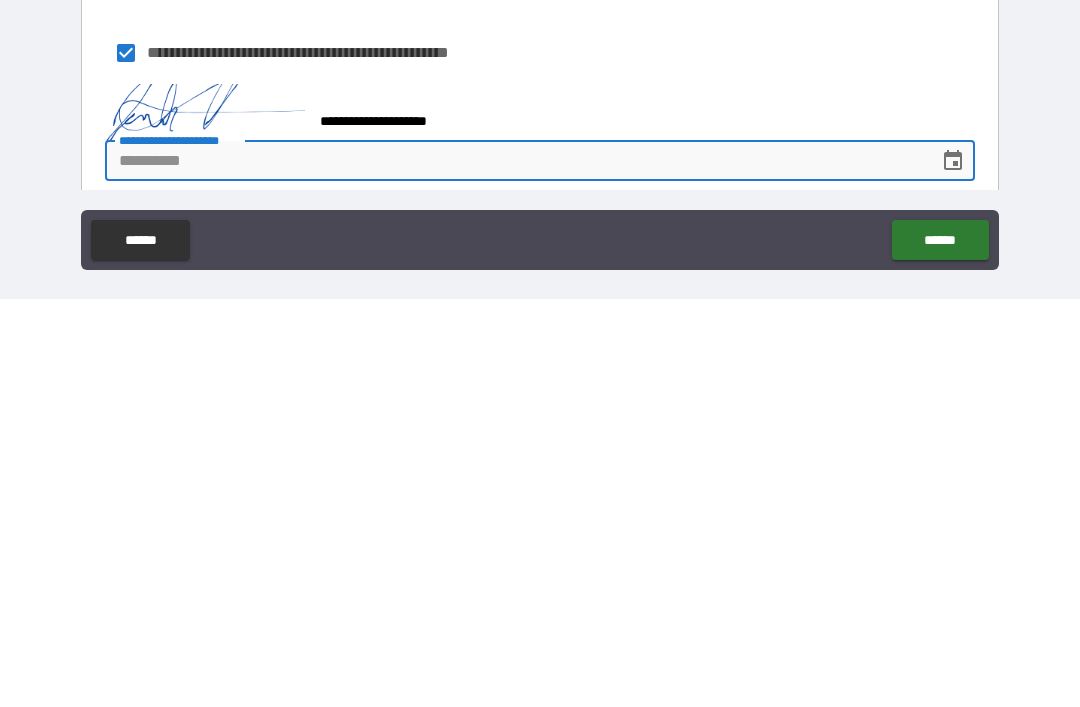 click 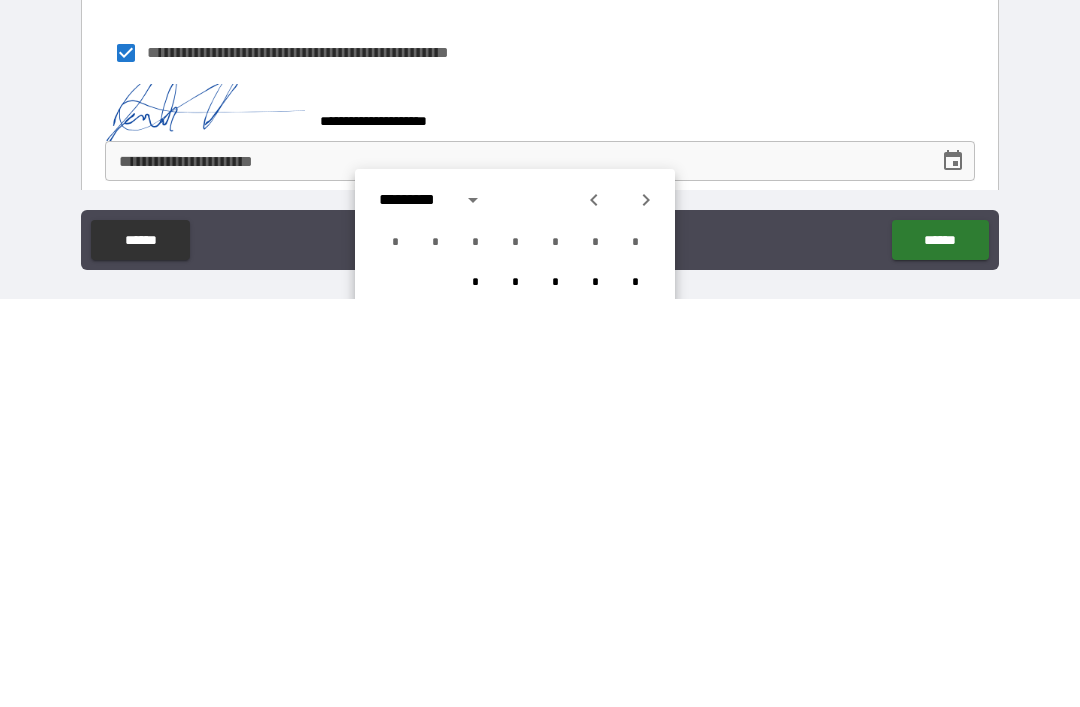 scroll, scrollTop: 64, scrollLeft: 0, axis: vertical 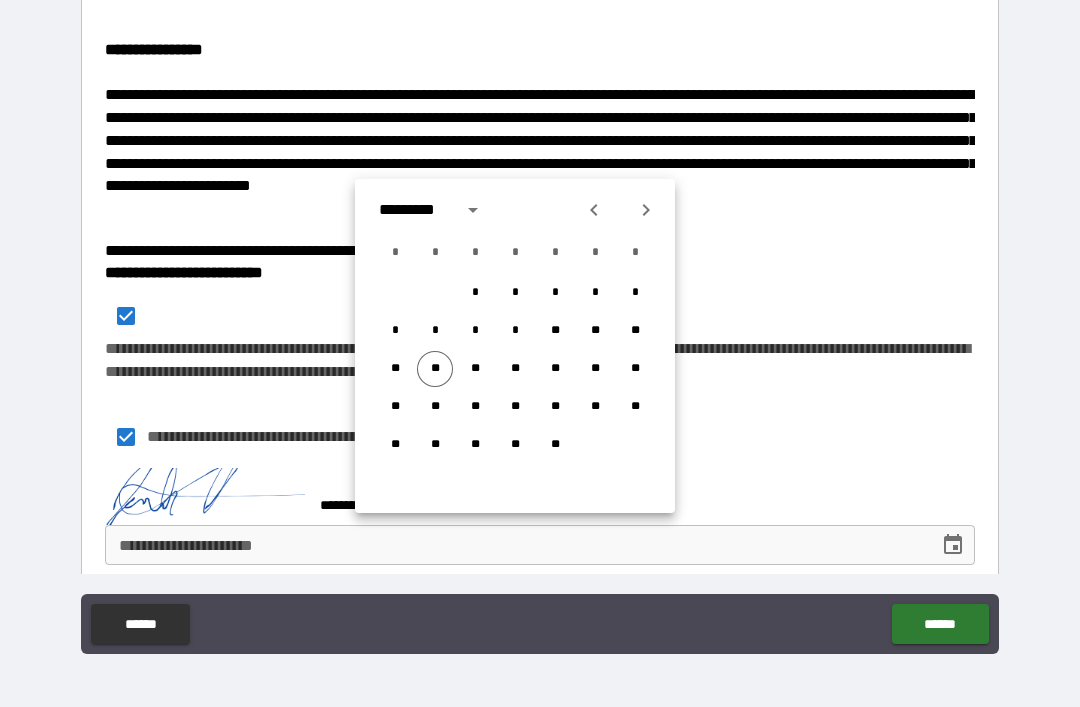 click on "**" at bounding box center [435, 369] 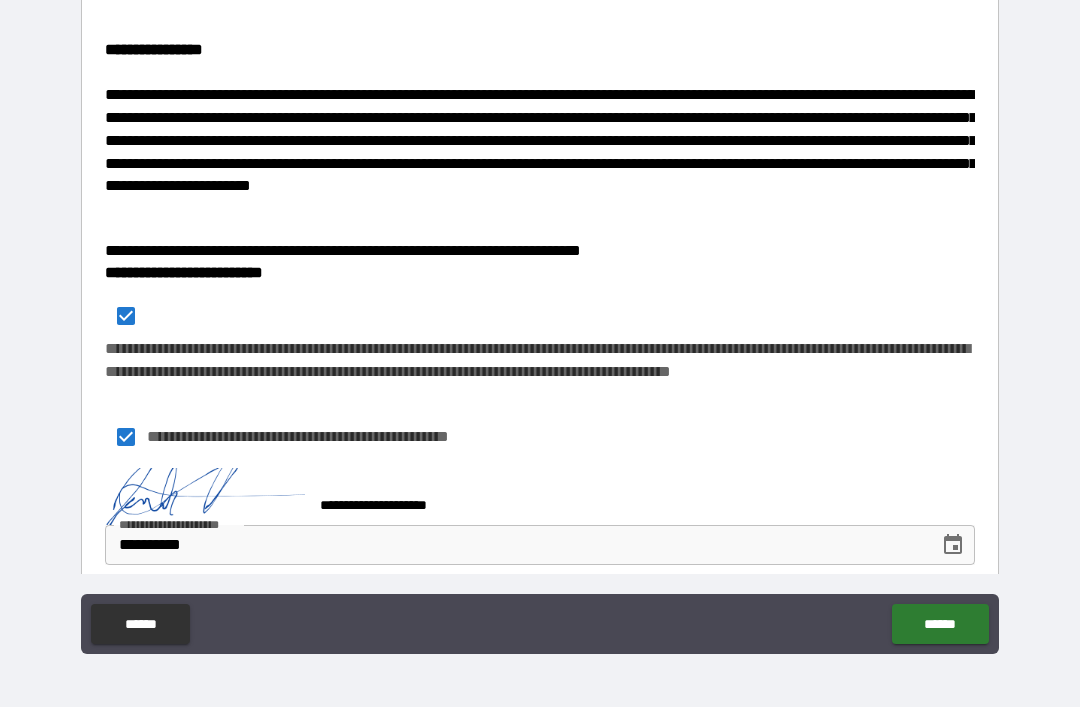 click on "******" at bounding box center (940, 624) 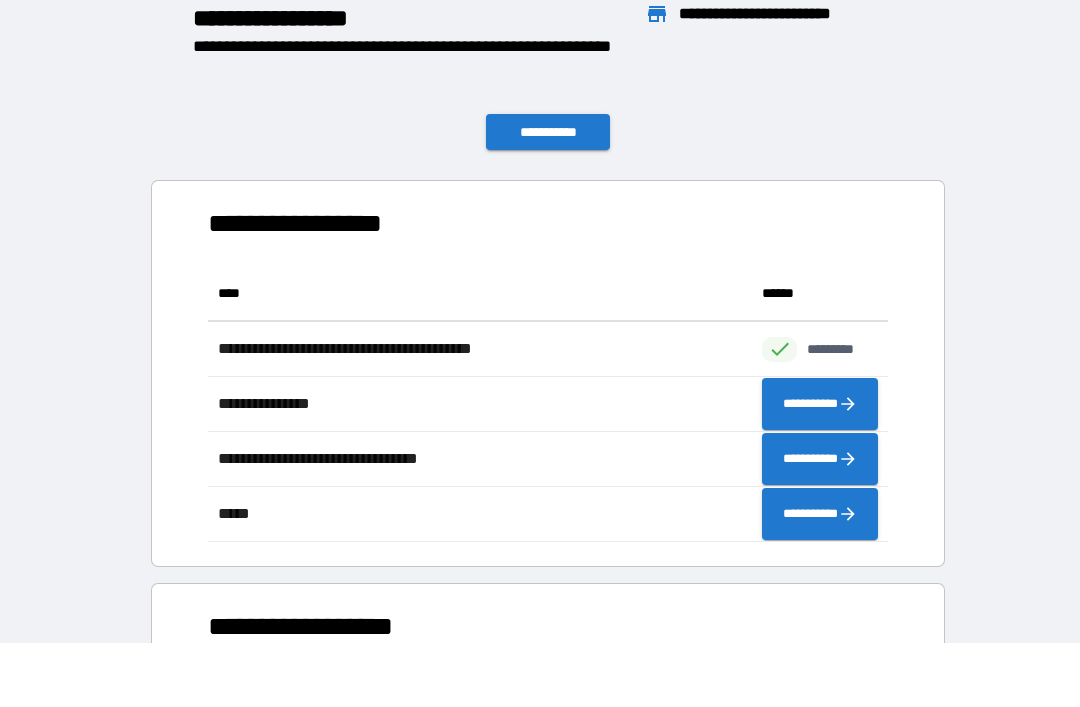scroll, scrollTop: 1, scrollLeft: 1, axis: both 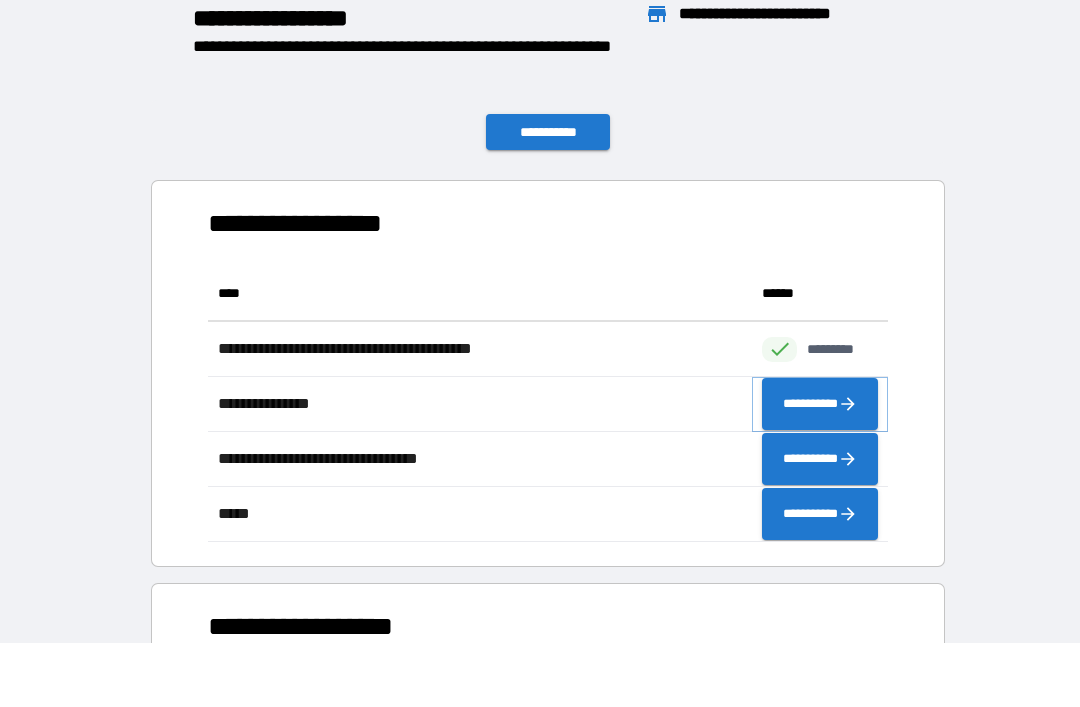 click on "**********" at bounding box center (820, 404) 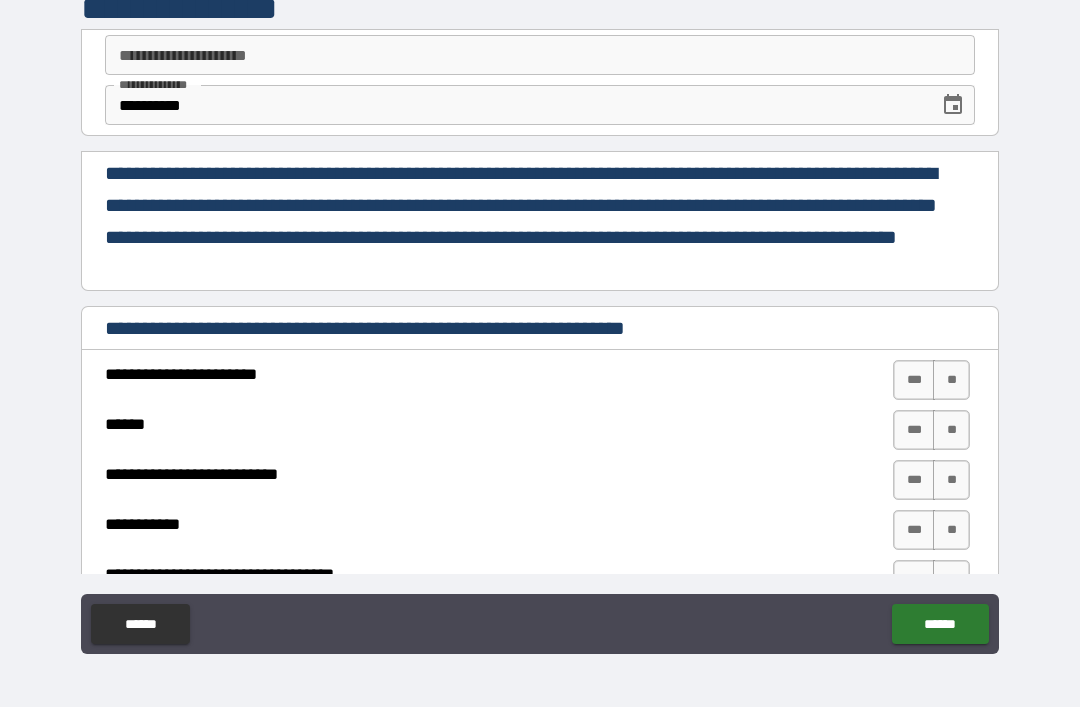 type on "*" 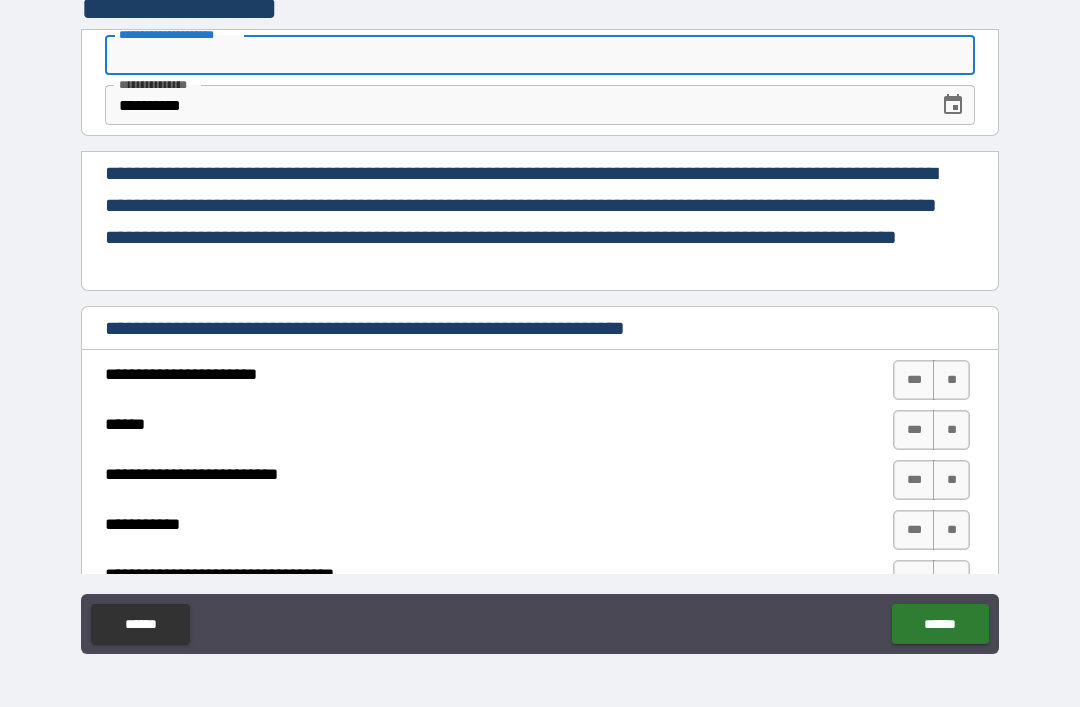 type on "*" 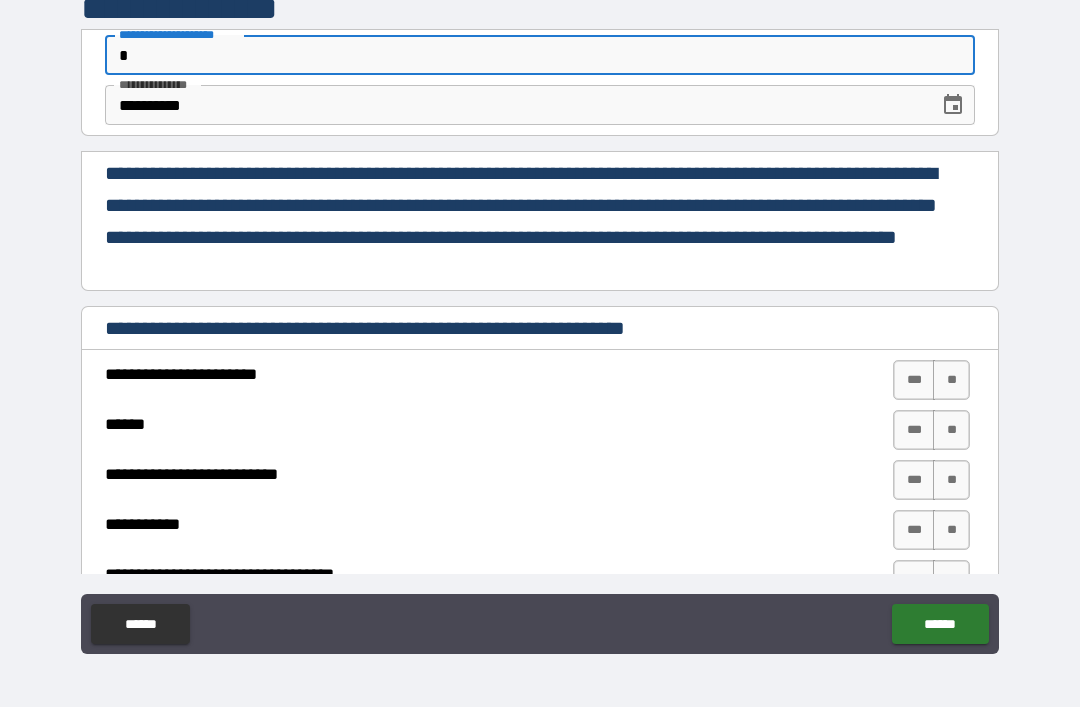 type on "*" 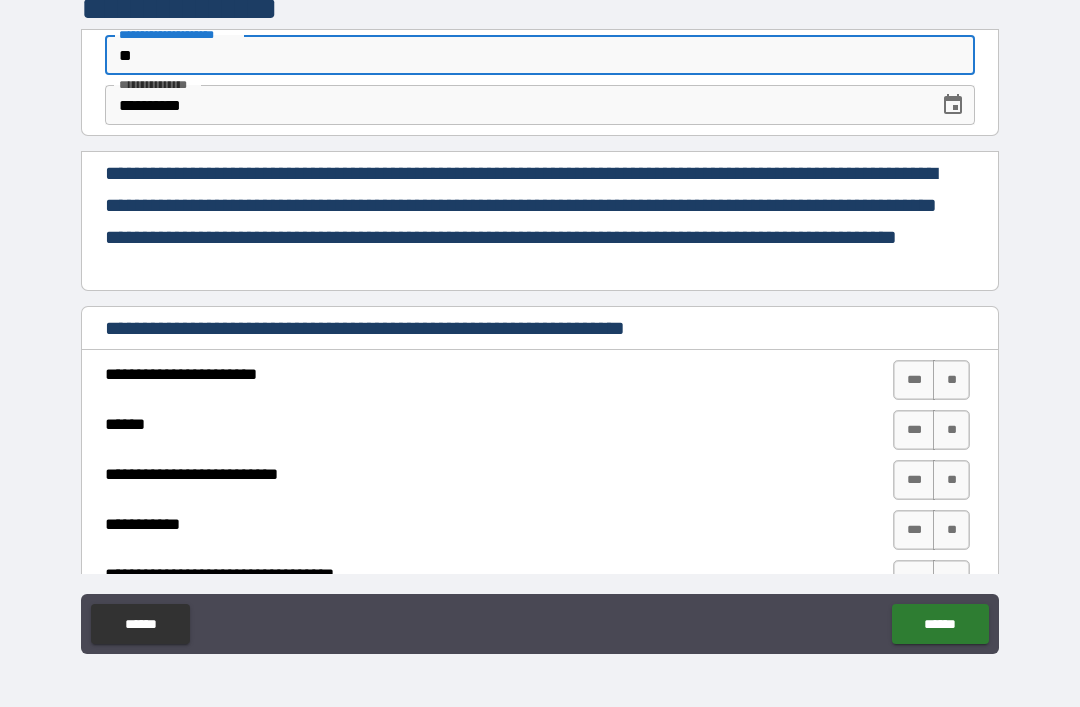 type on "*" 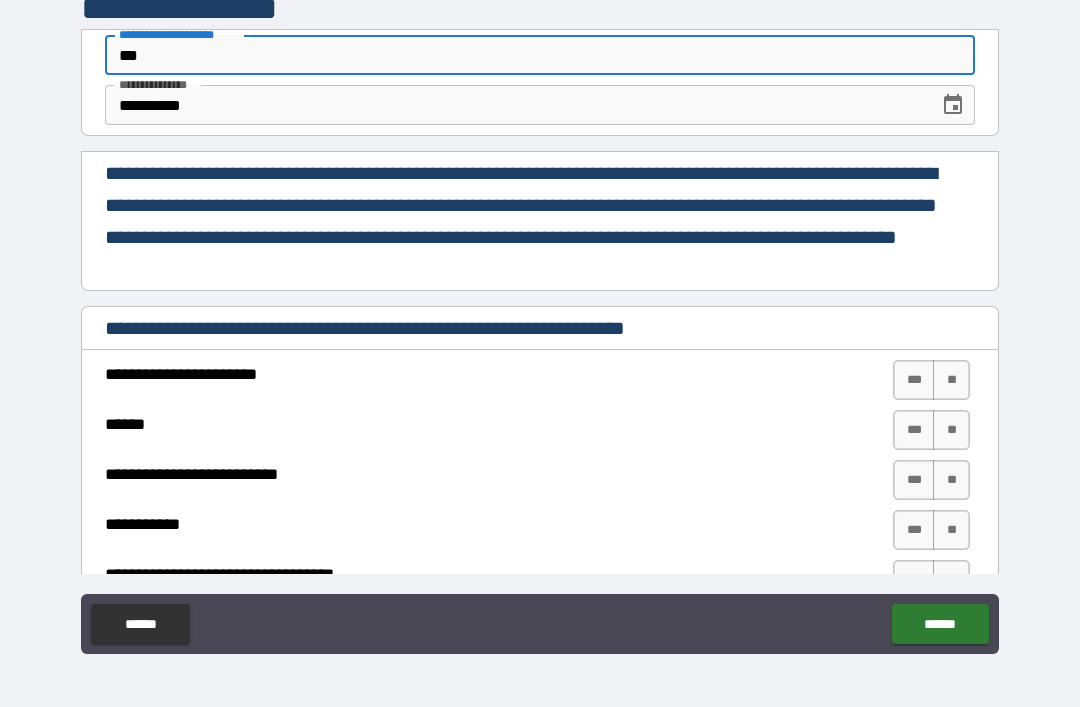 type on "*" 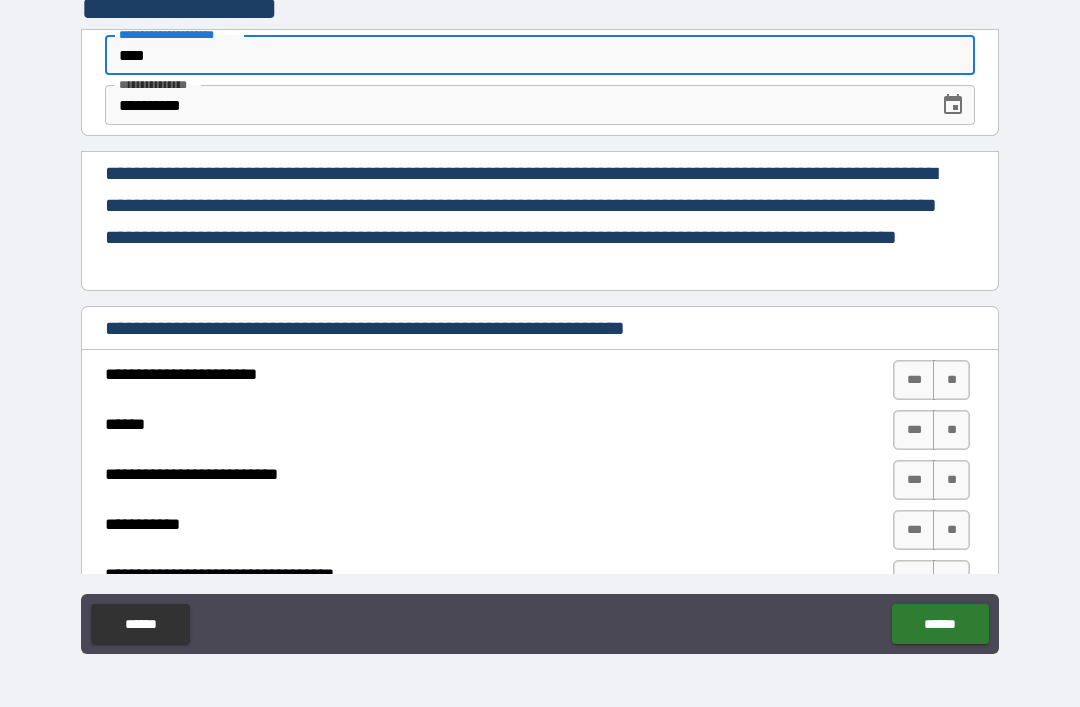 type on "*" 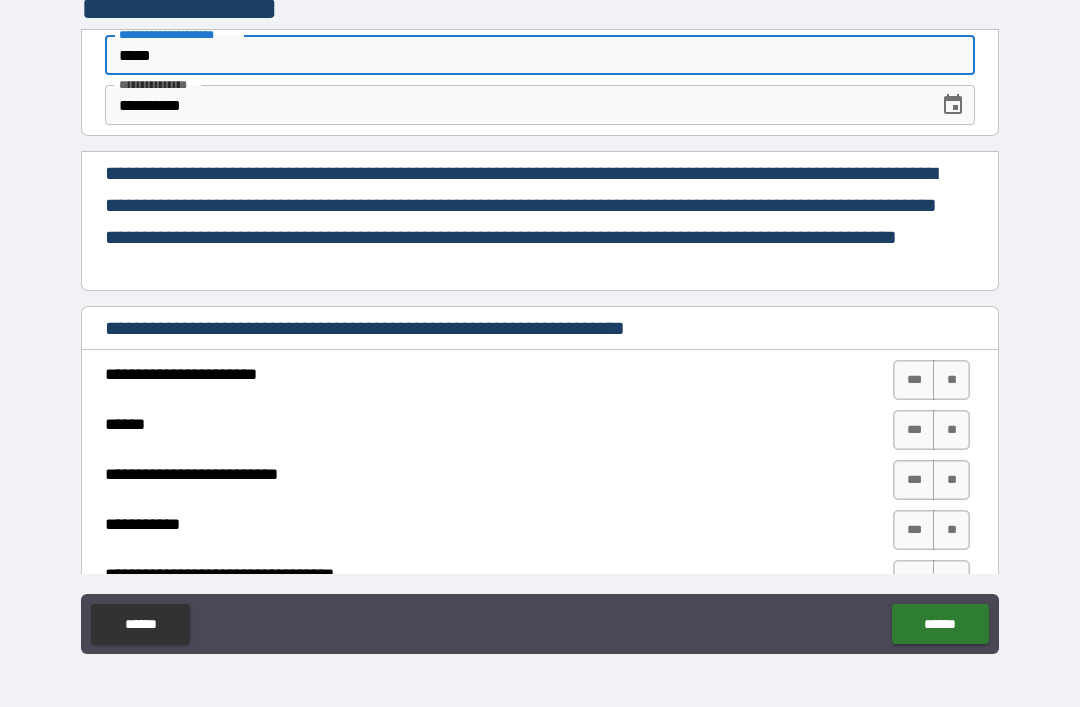 type on "*" 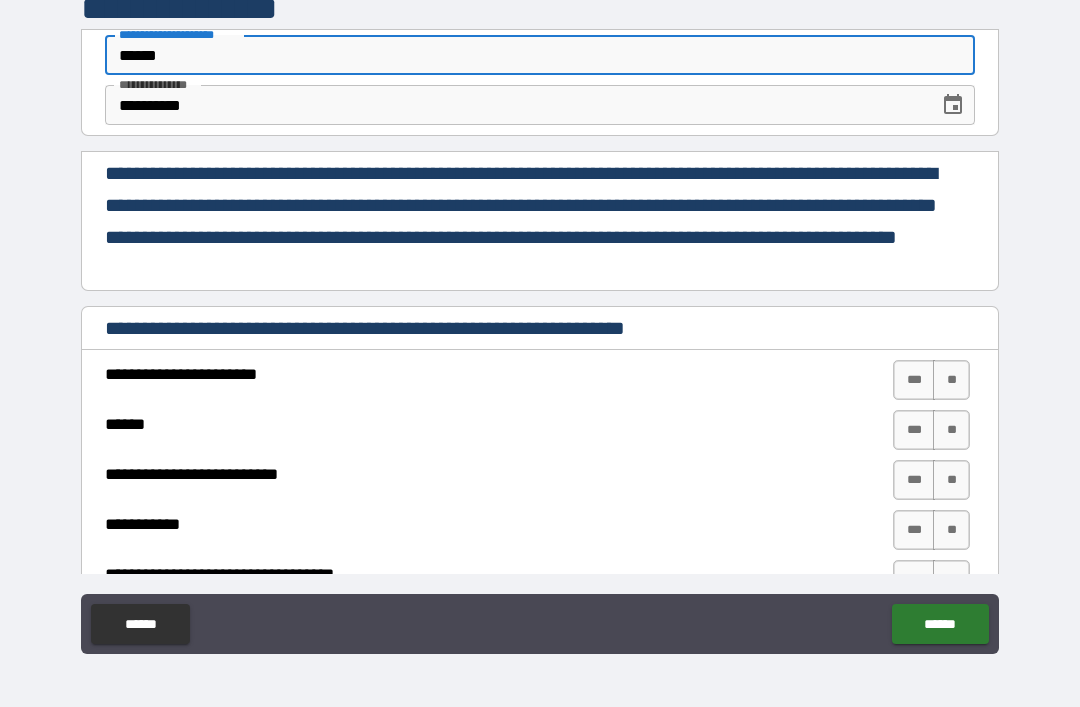 type on "*" 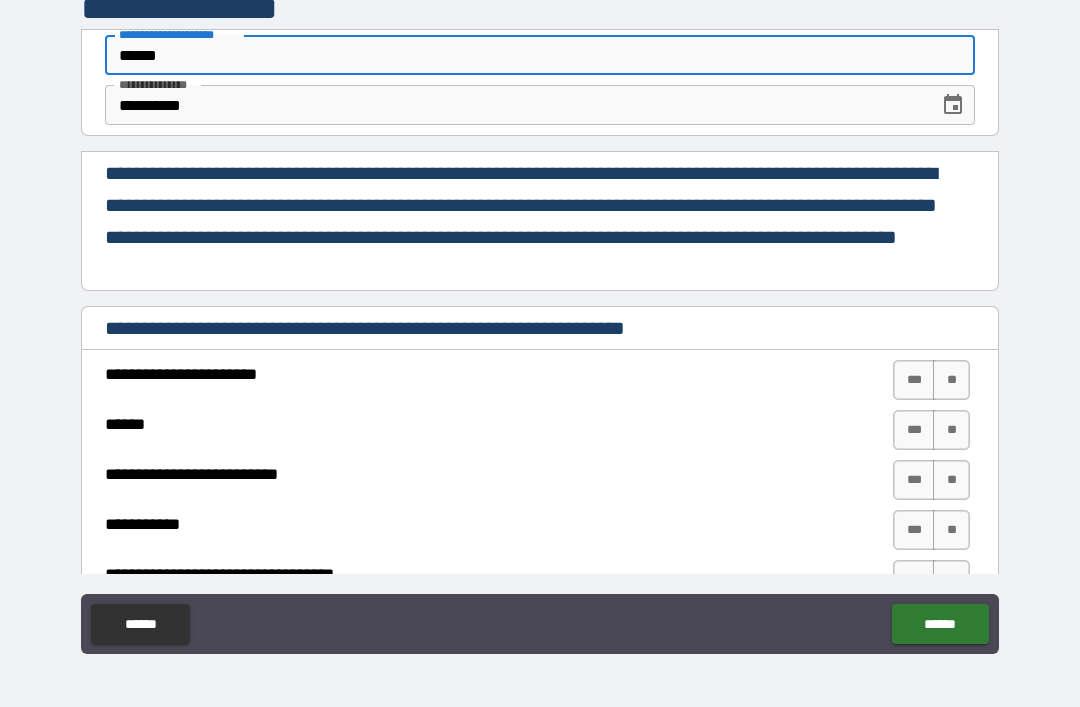 type on "*******" 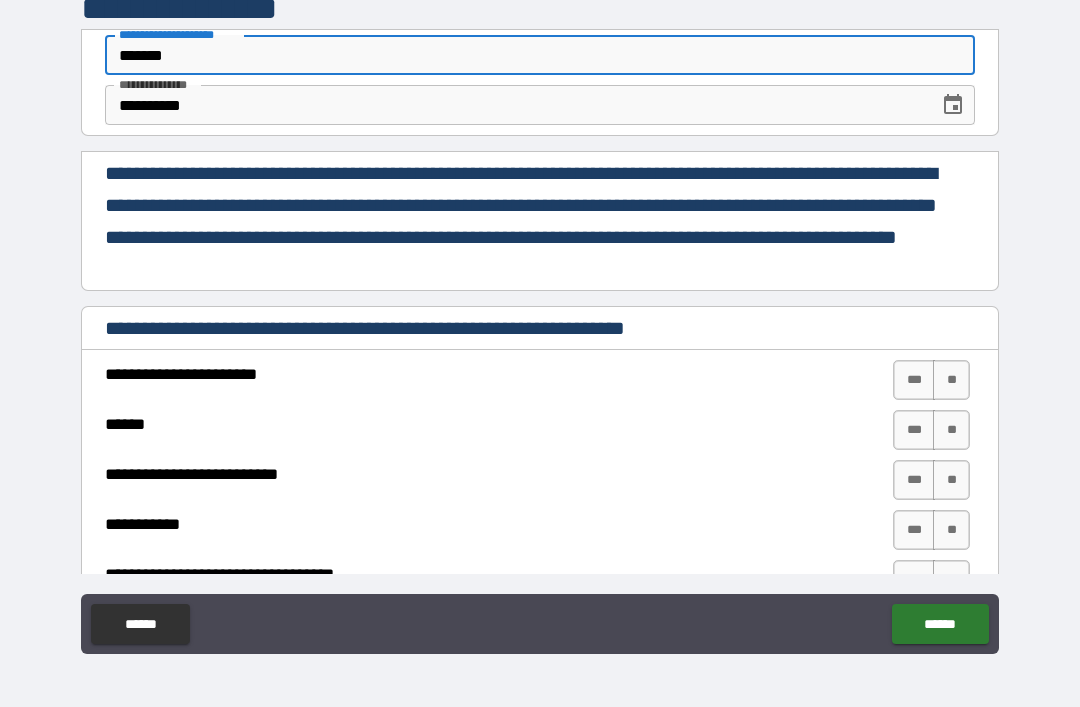 type on "*" 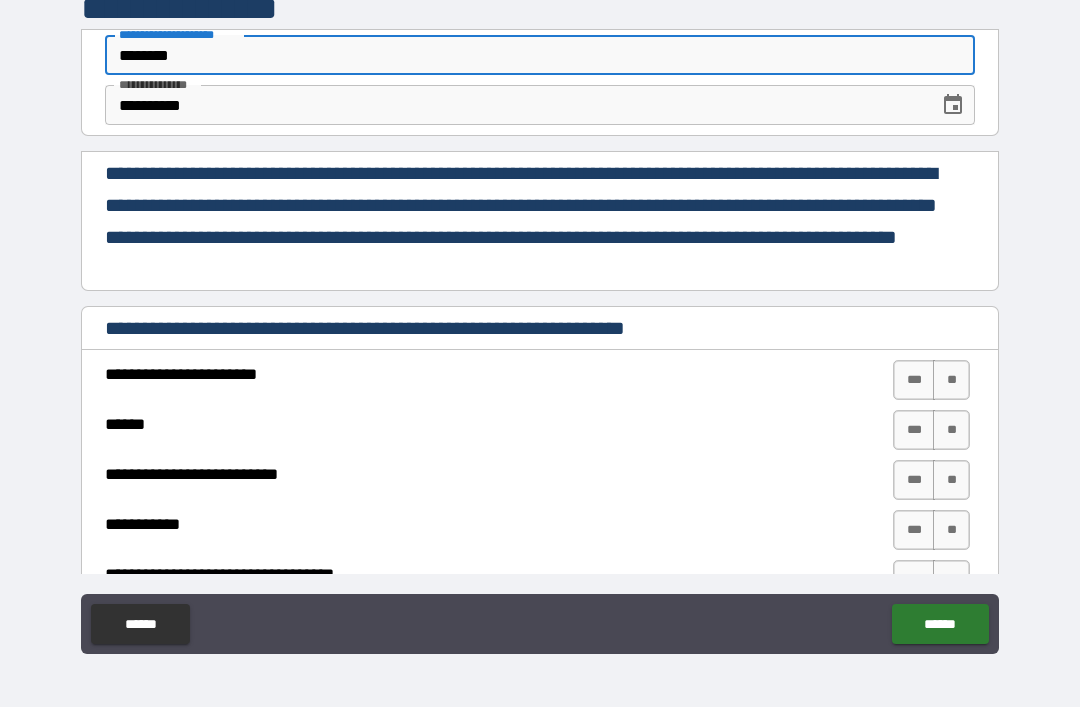 type on "*" 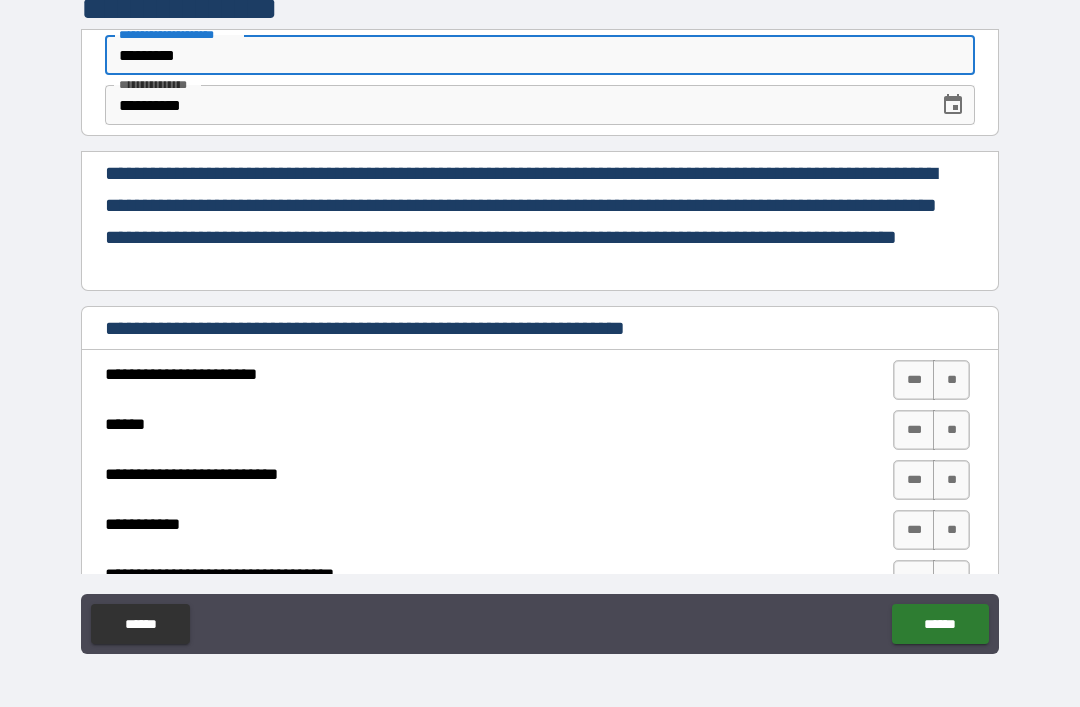 type on "*" 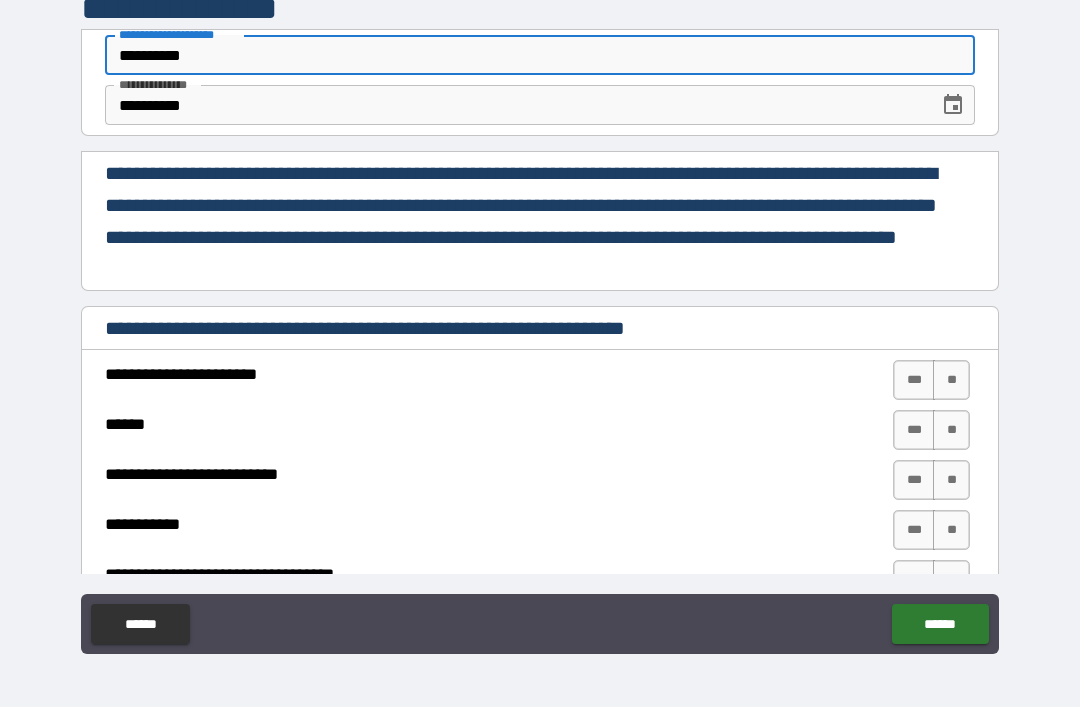 type on "*" 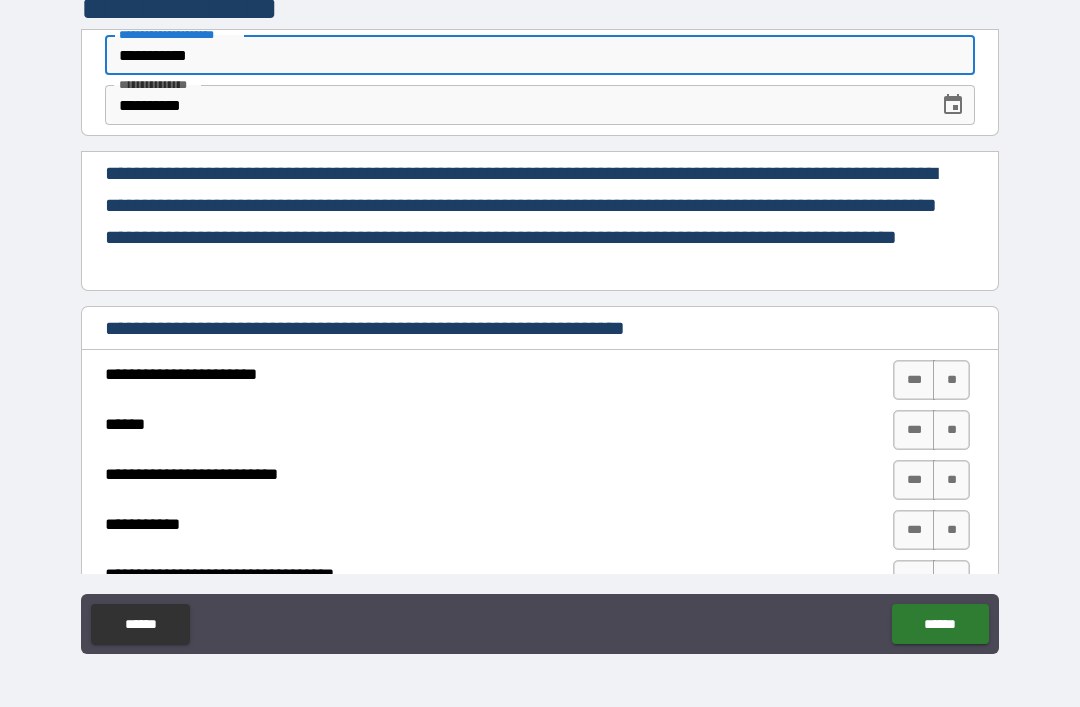 type on "*" 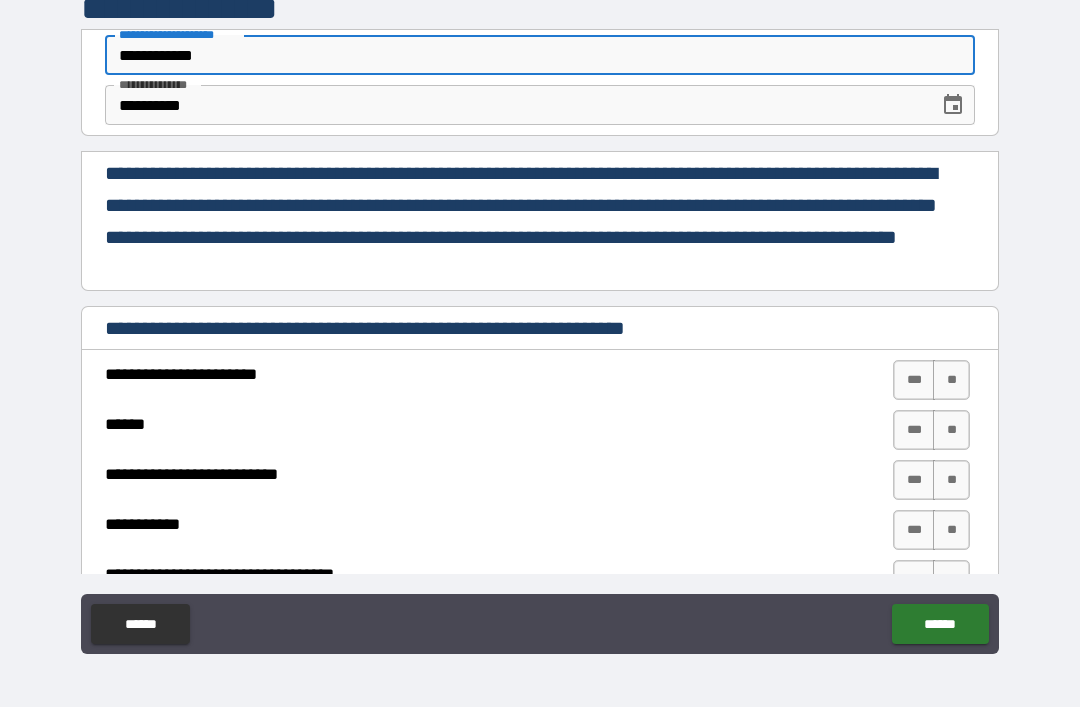 type on "*" 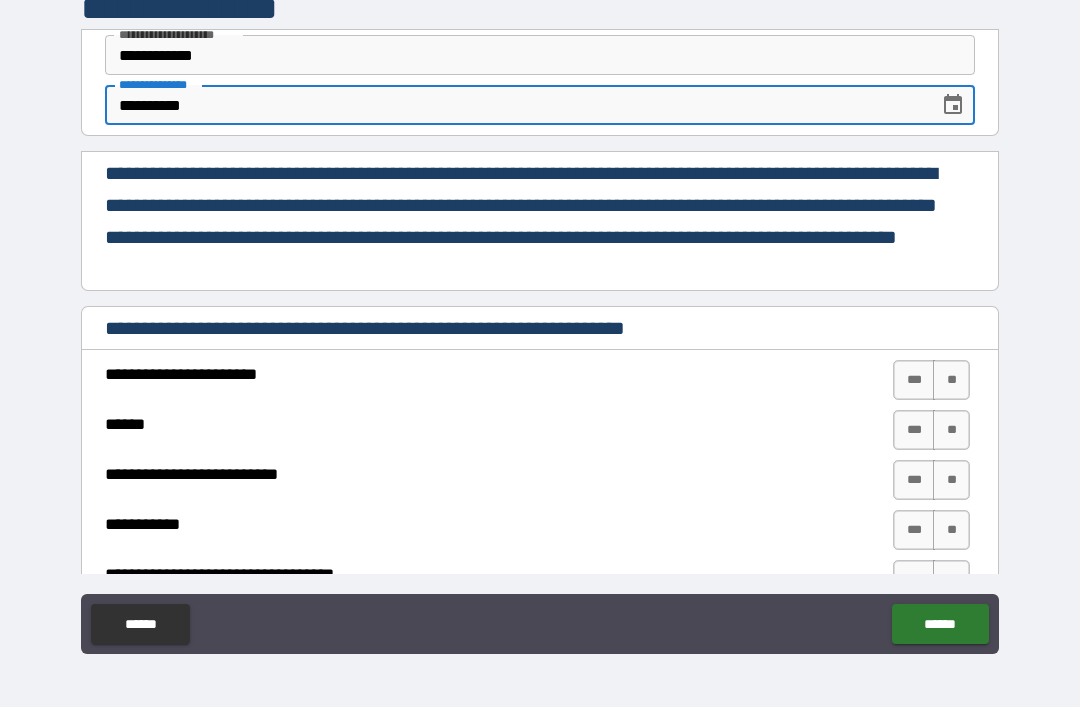 click on "**********" at bounding box center (540, 221) 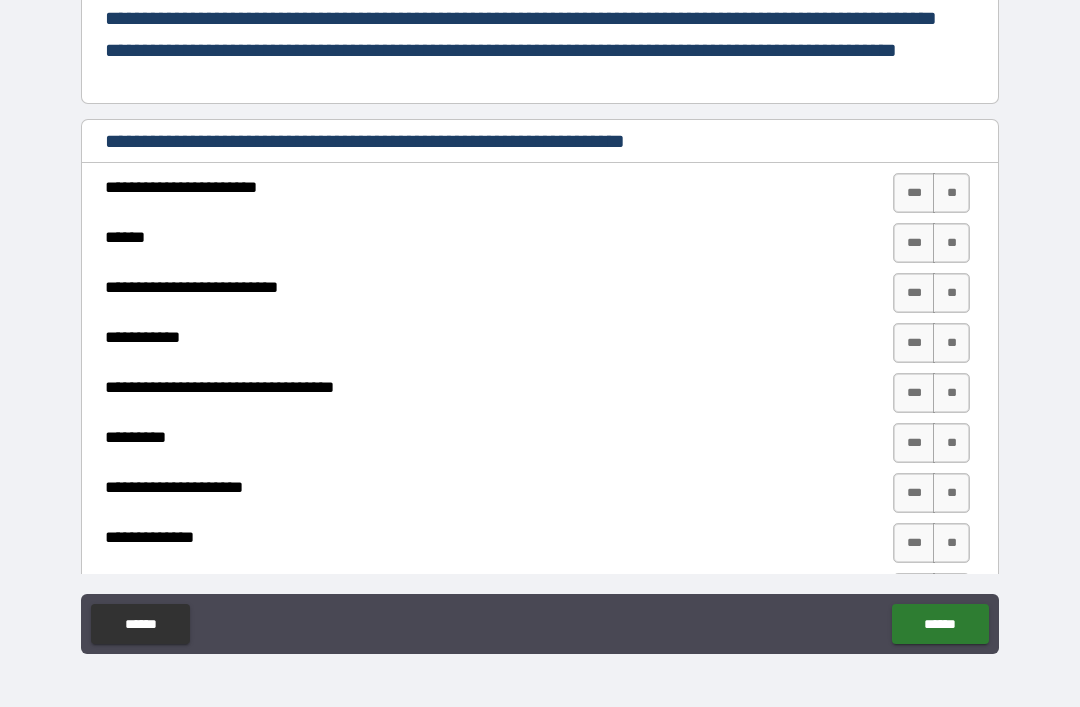 scroll, scrollTop: 198, scrollLeft: 0, axis: vertical 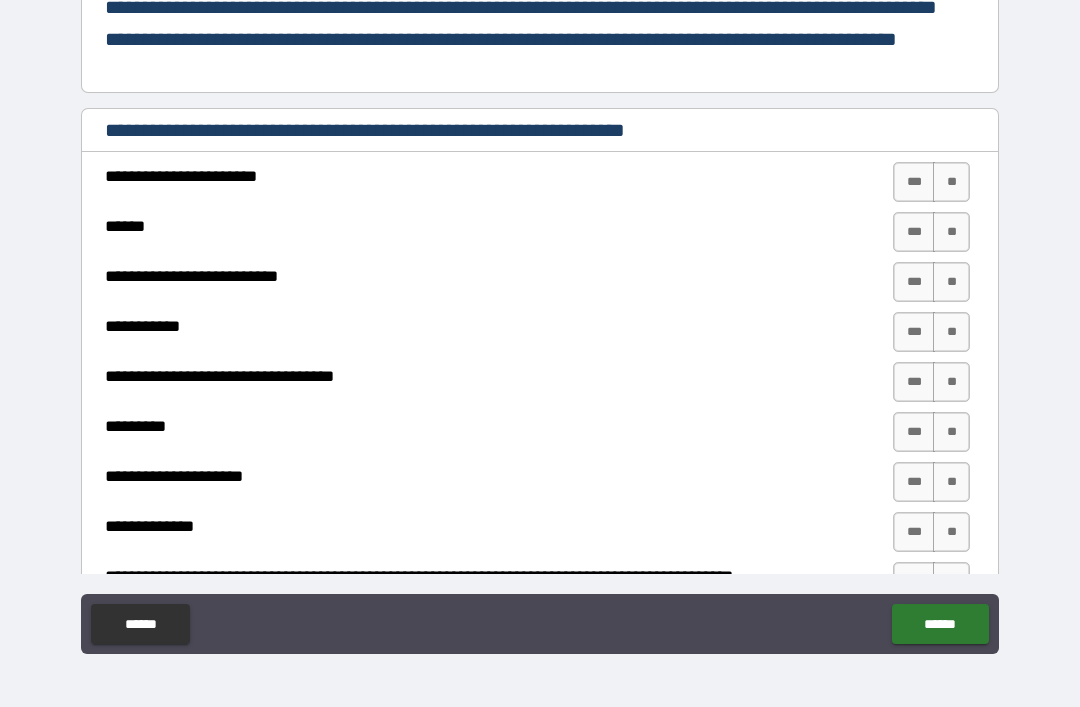 click on "**" at bounding box center [951, 182] 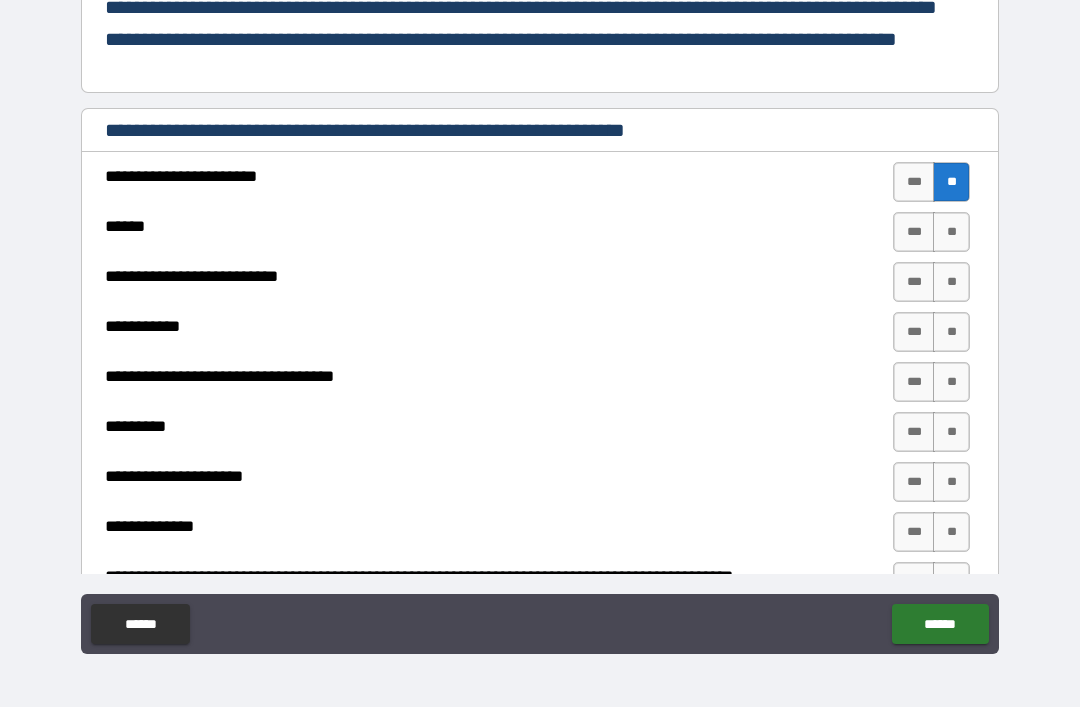 click on "**" at bounding box center (951, 232) 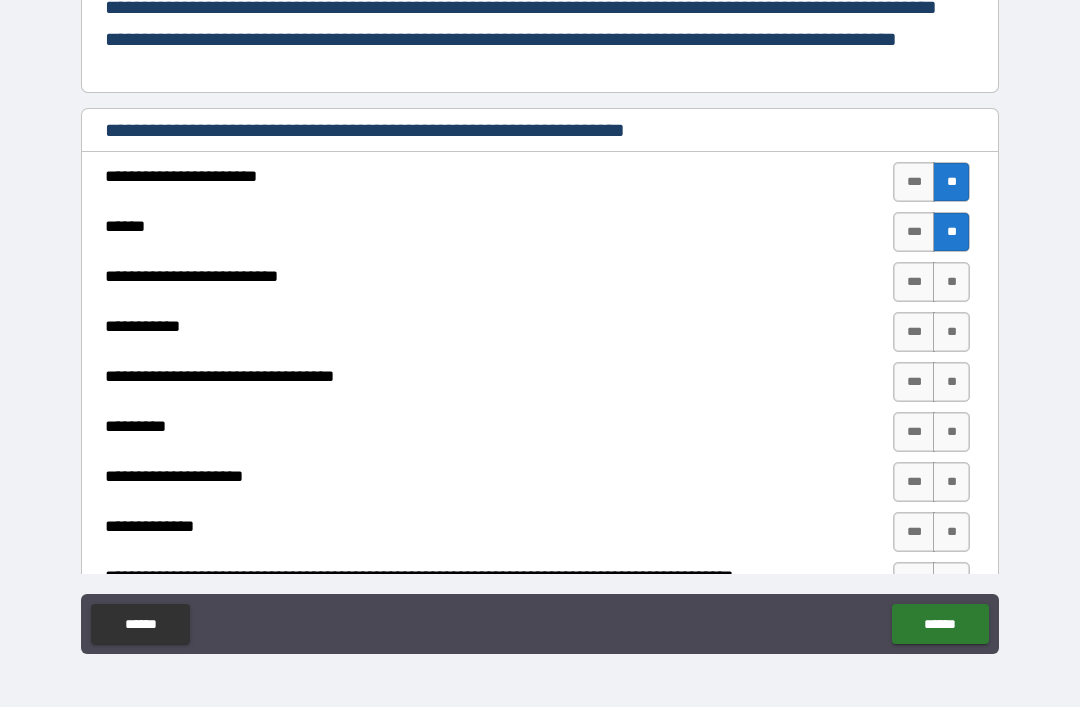 click on "**" at bounding box center (951, 282) 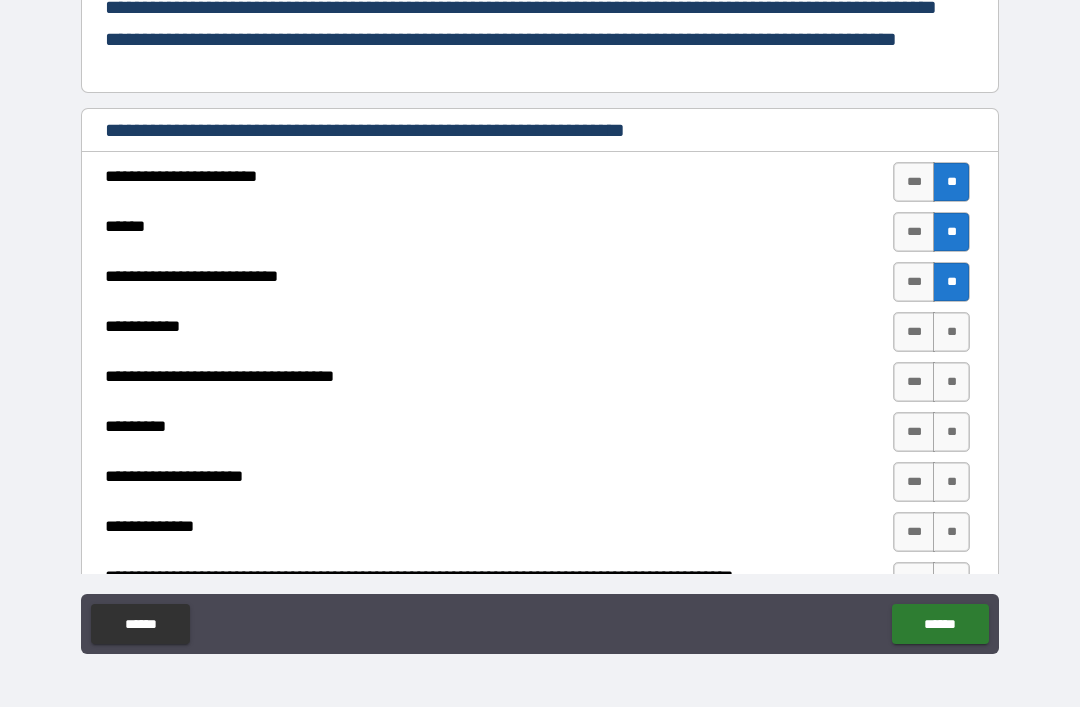 click on "**" at bounding box center (951, 332) 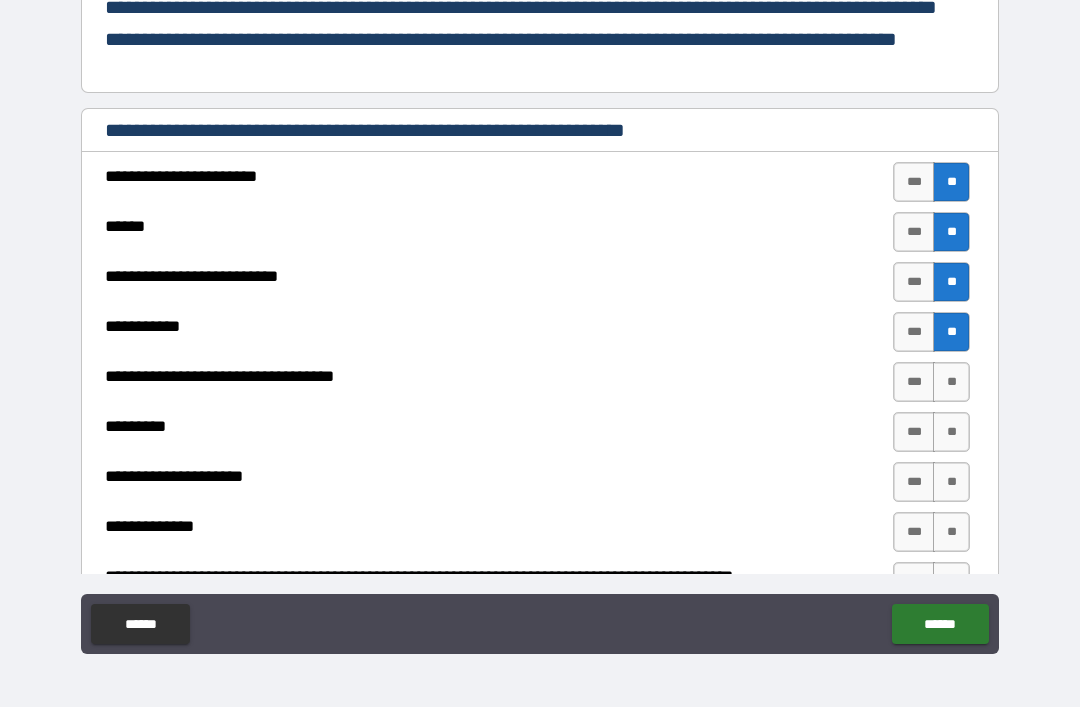 click on "**" at bounding box center (951, 382) 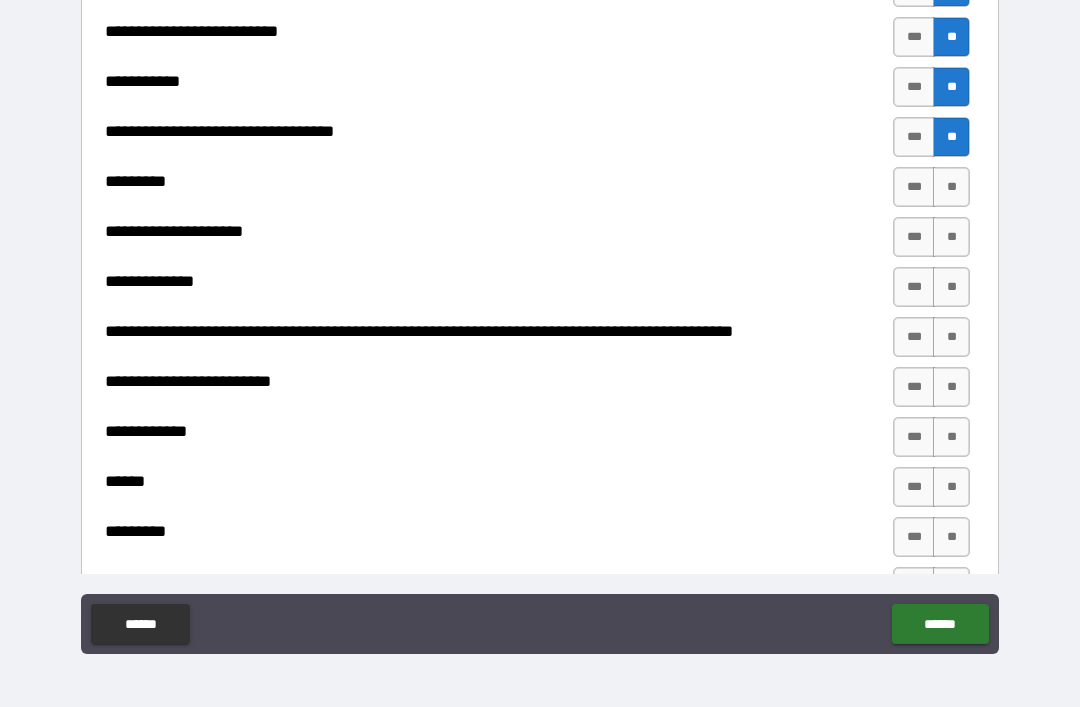 scroll, scrollTop: 445, scrollLeft: 0, axis: vertical 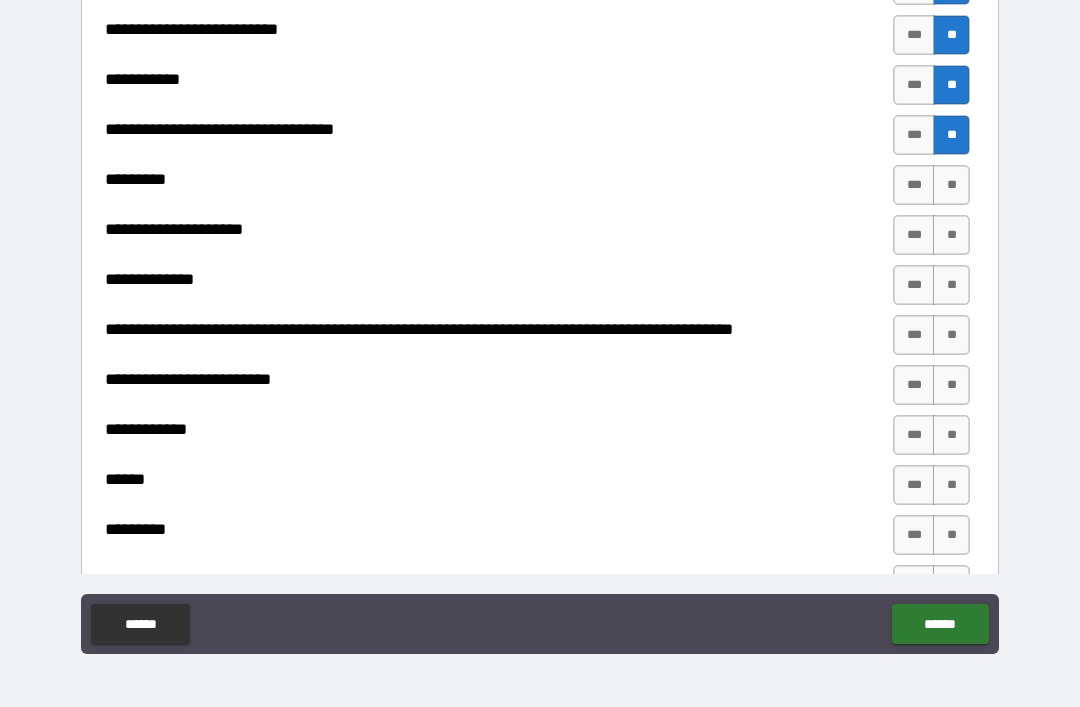 click on "**" at bounding box center (951, 185) 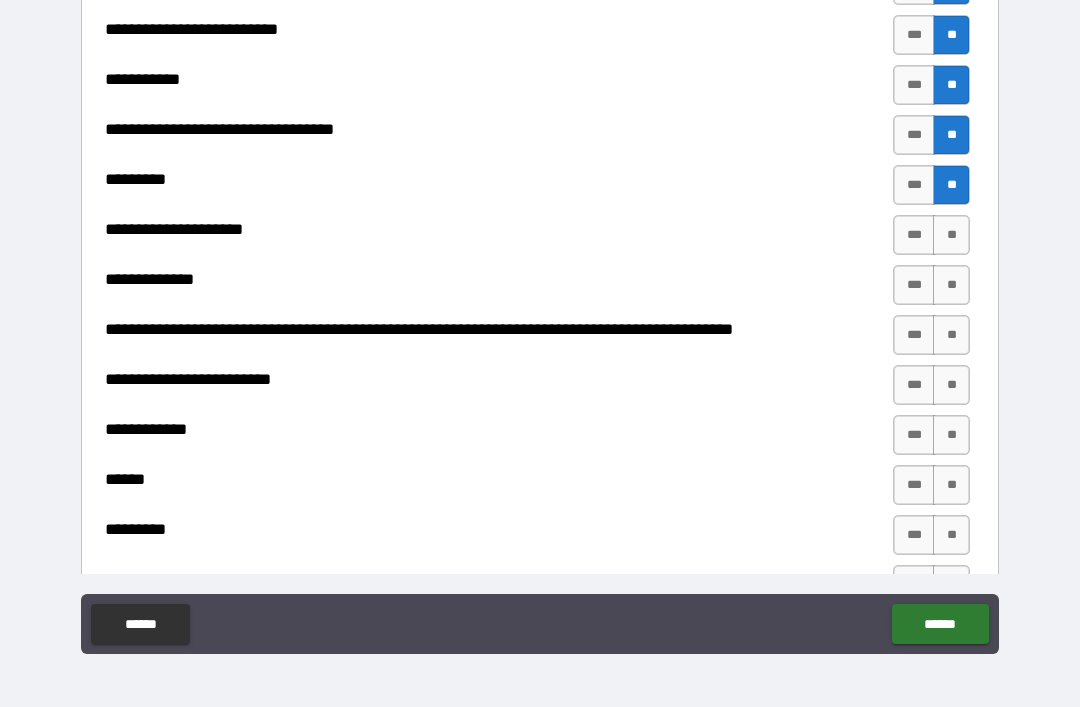 click on "**" at bounding box center (951, 235) 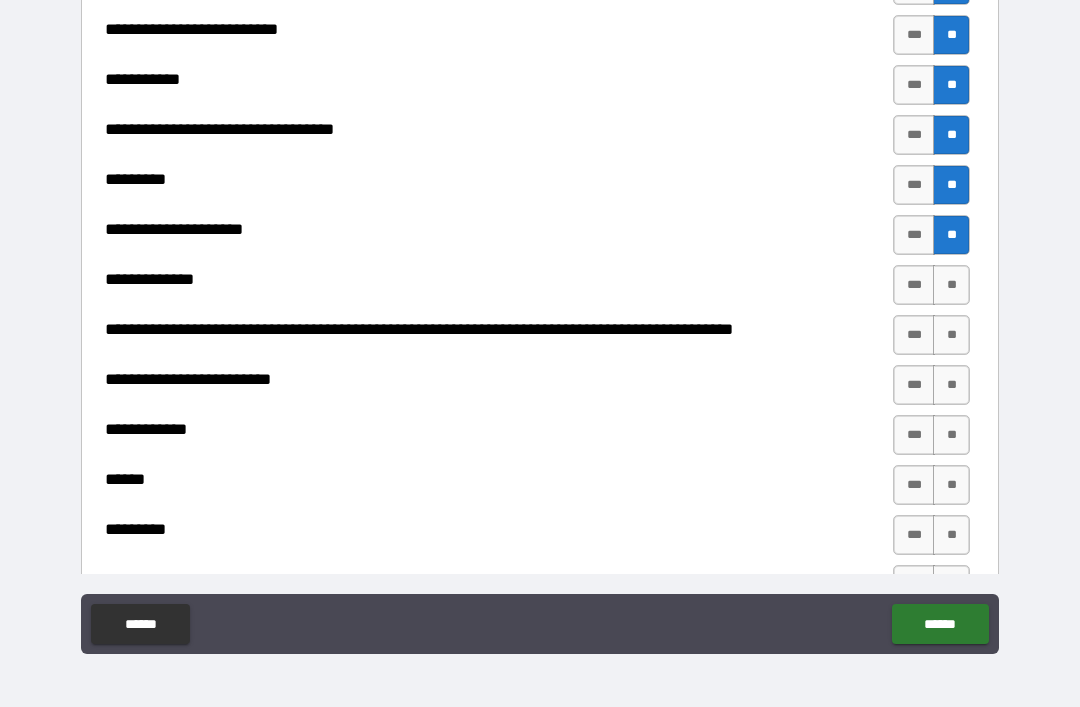 click on "**" at bounding box center [951, 285] 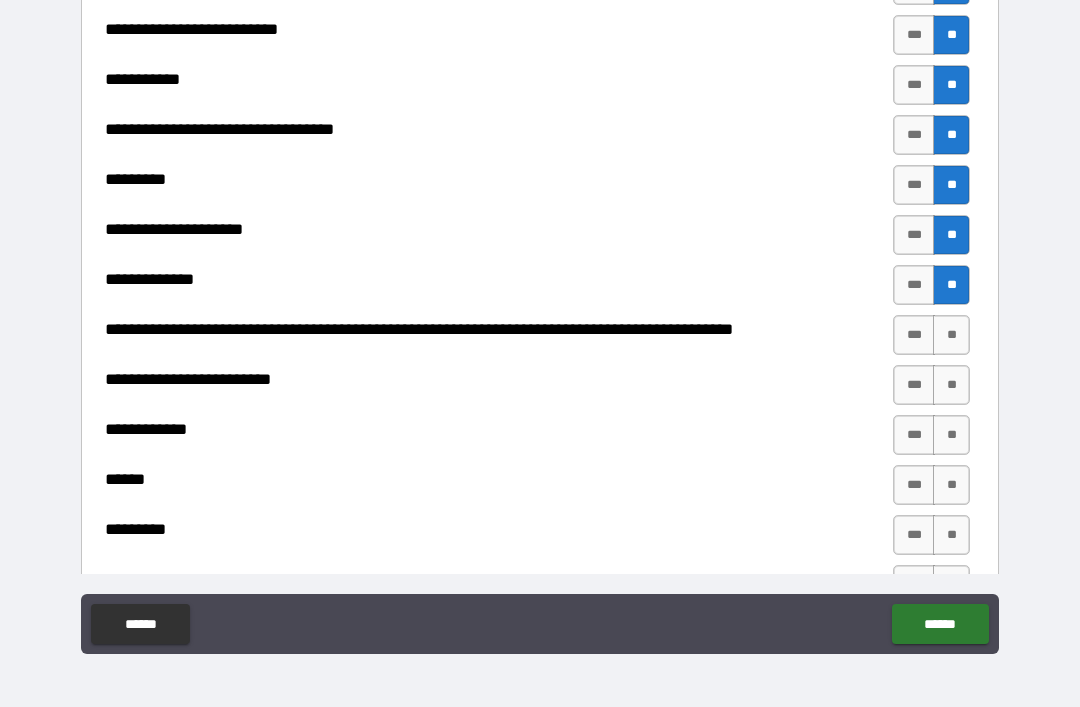 click on "**" at bounding box center (951, 335) 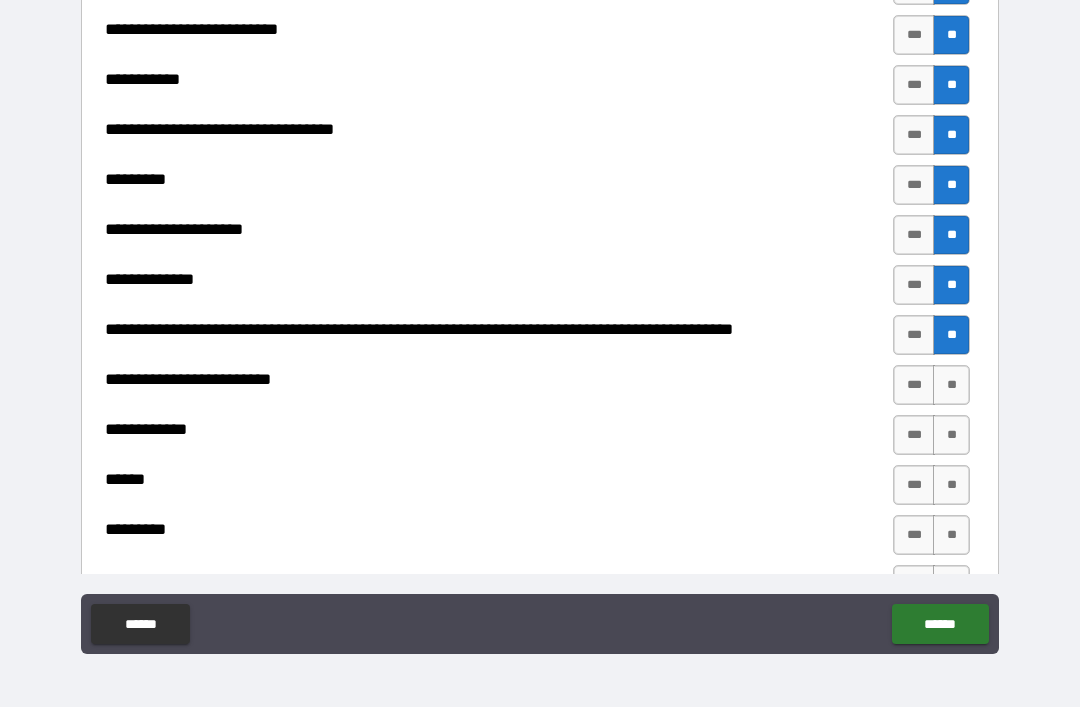 click on "**" at bounding box center [951, 385] 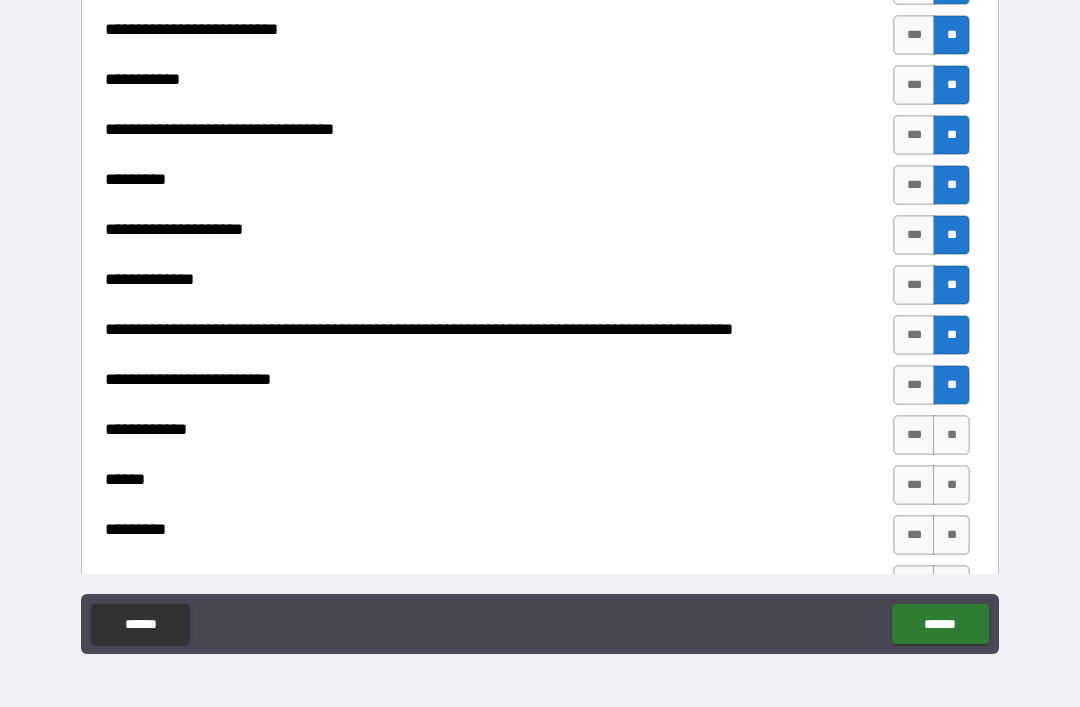 click on "**" at bounding box center (951, 435) 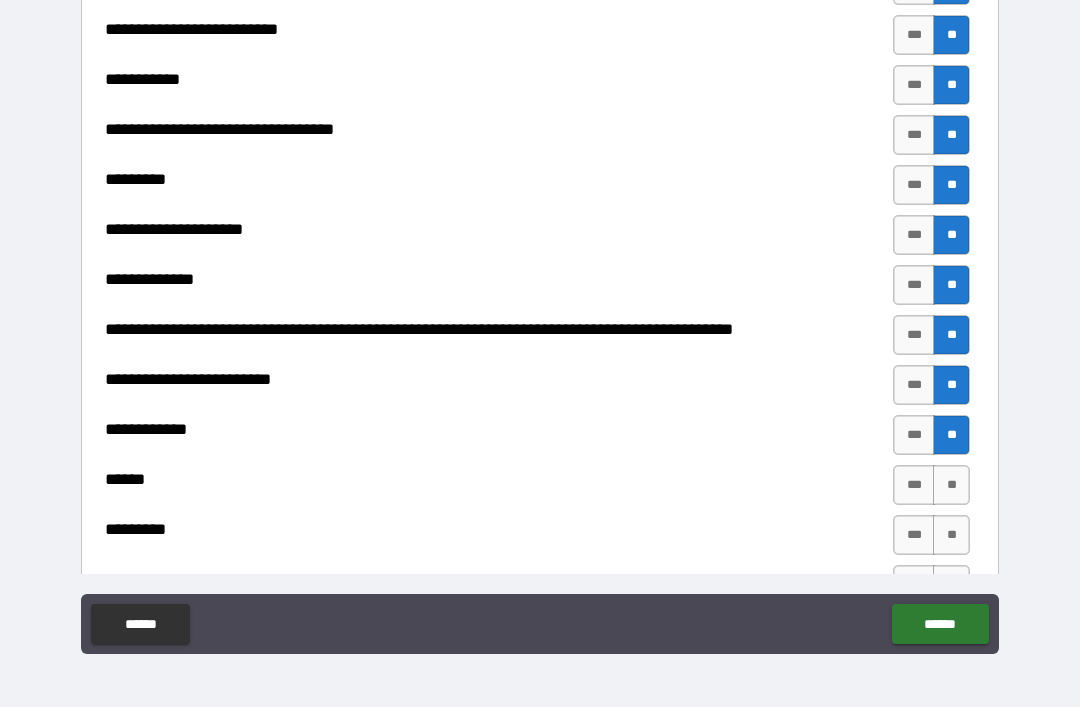 click on "**" at bounding box center [951, 485] 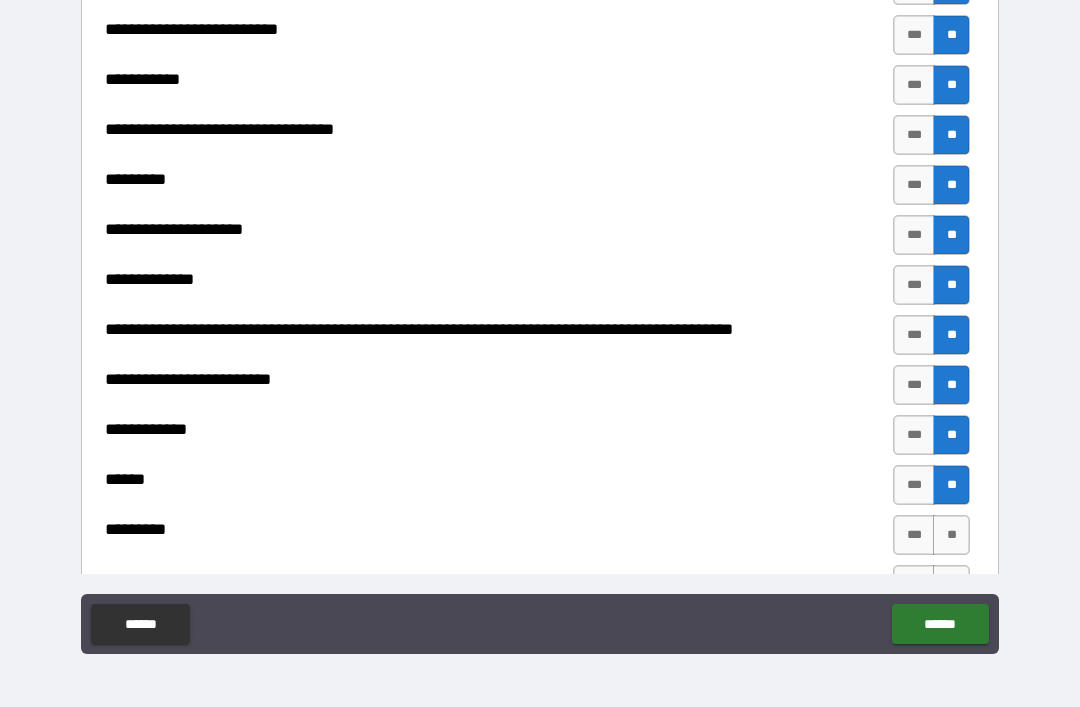 click on "**" at bounding box center [951, 535] 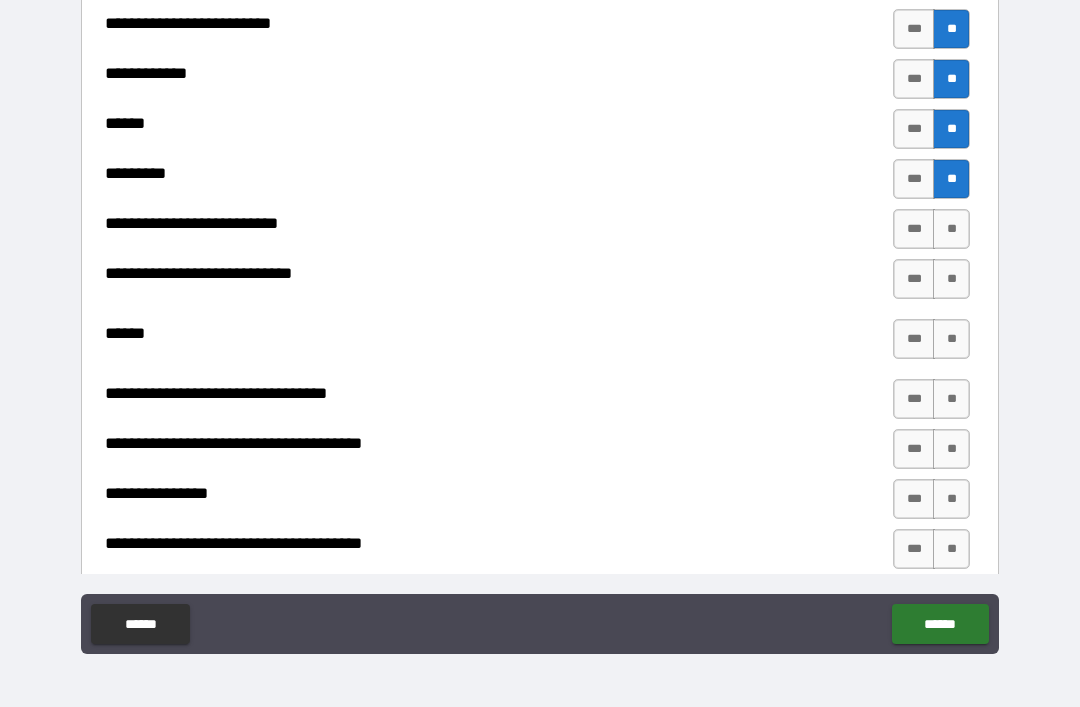 scroll, scrollTop: 804, scrollLeft: 0, axis: vertical 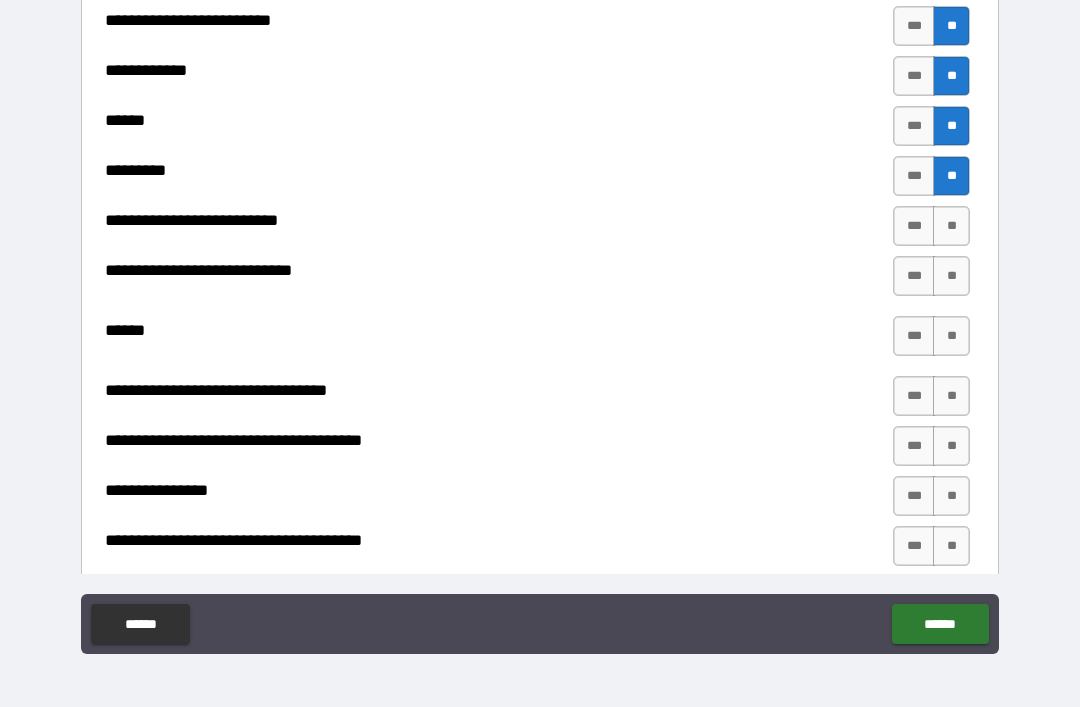 click on "**" at bounding box center (951, 226) 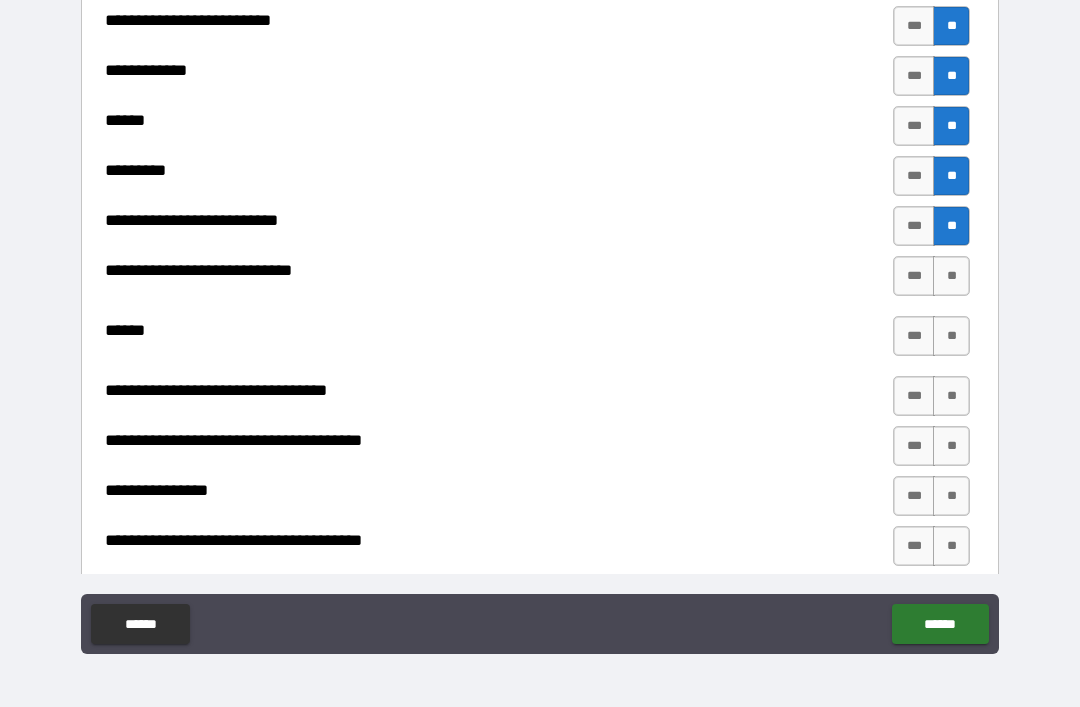 click on "**" at bounding box center (951, 276) 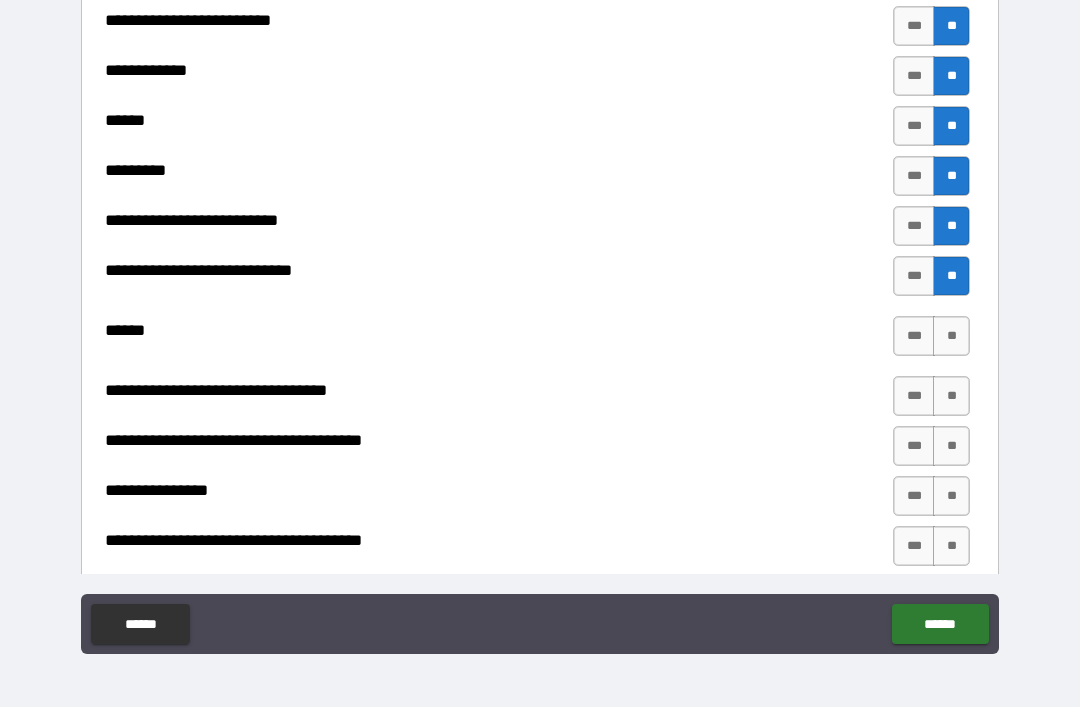 click on "**" at bounding box center (951, 336) 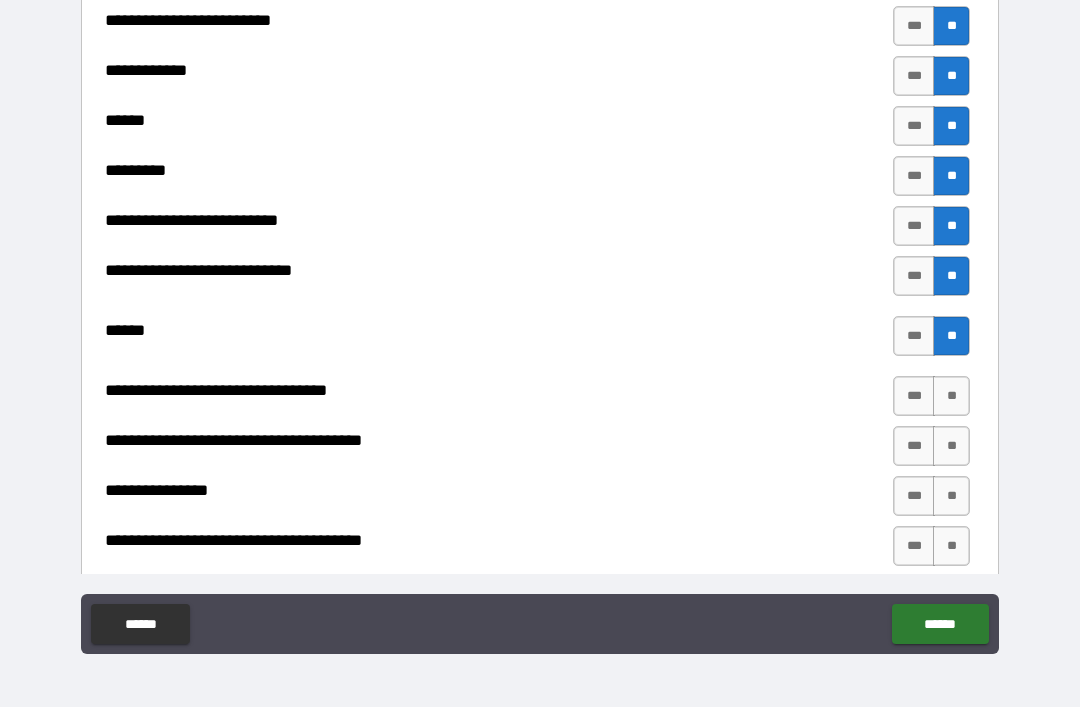 click on "**" at bounding box center [951, 396] 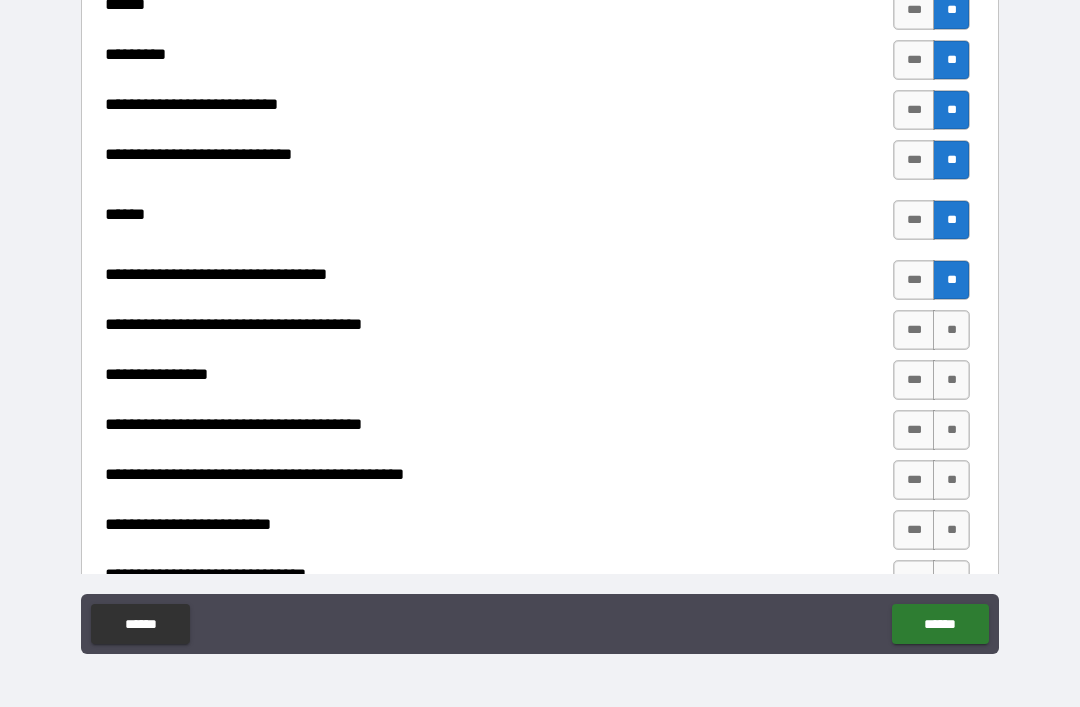 scroll, scrollTop: 925, scrollLeft: 0, axis: vertical 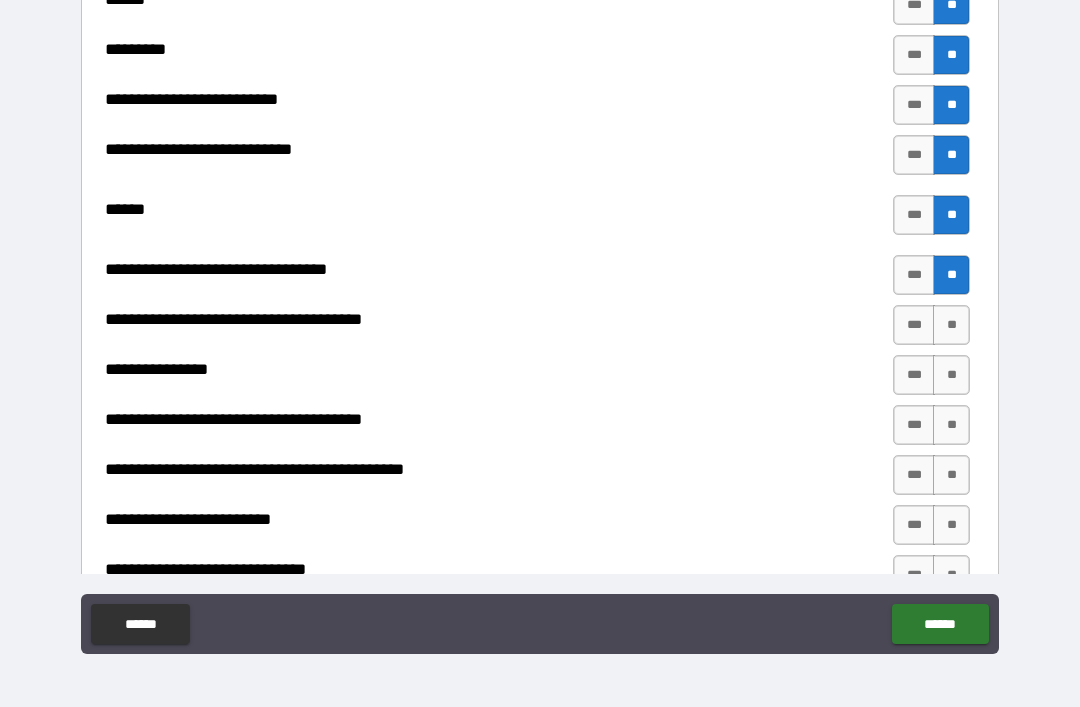 click on "**" at bounding box center (951, 325) 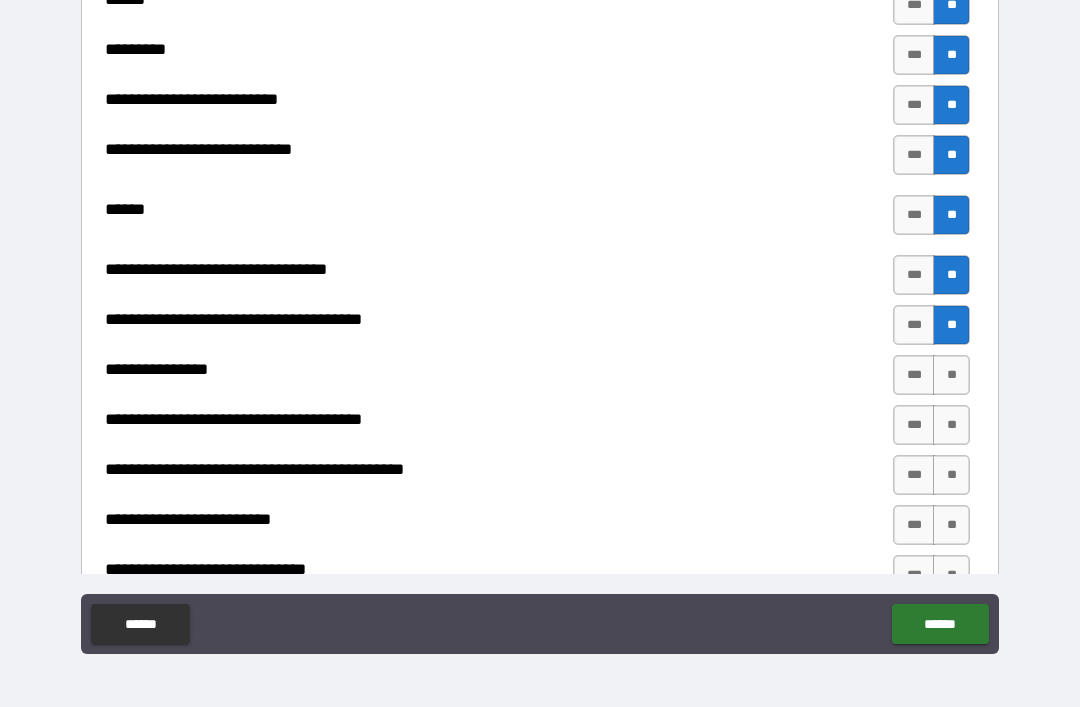 click on "**" at bounding box center [951, 375] 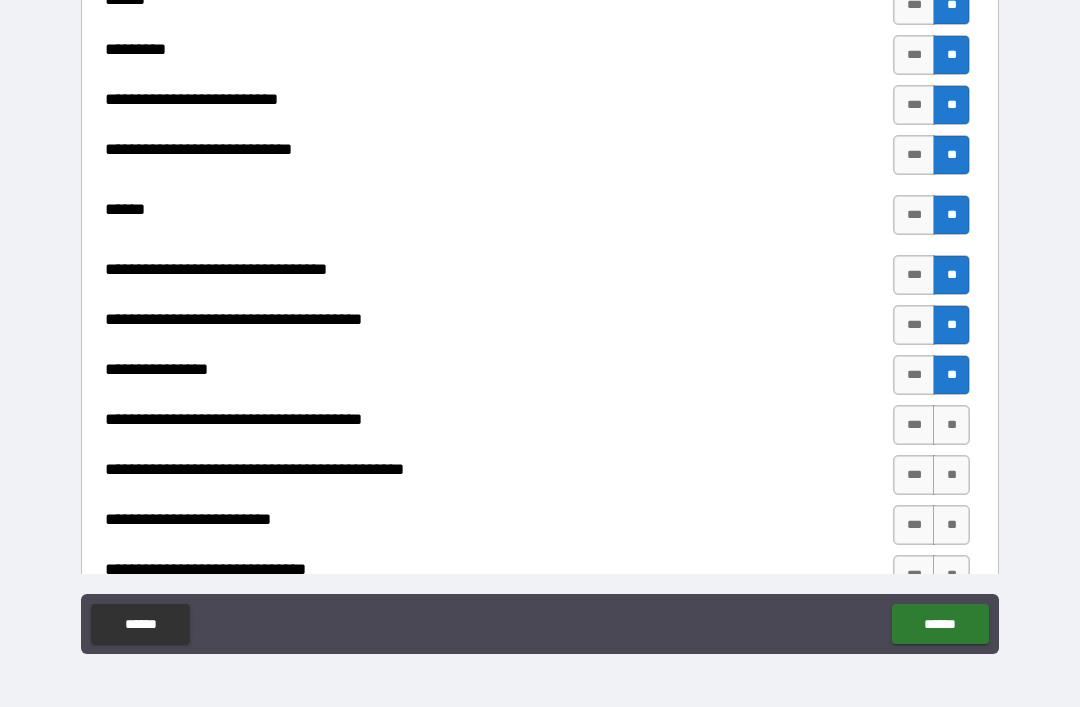 click on "**" at bounding box center (951, 425) 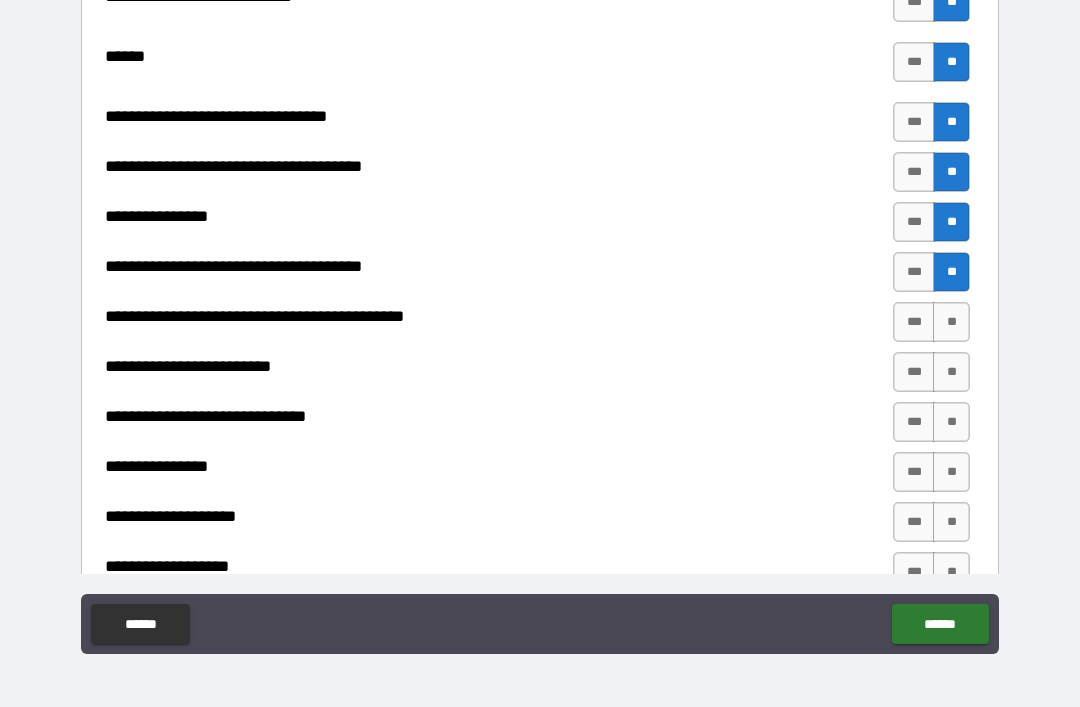 scroll, scrollTop: 1080, scrollLeft: 0, axis: vertical 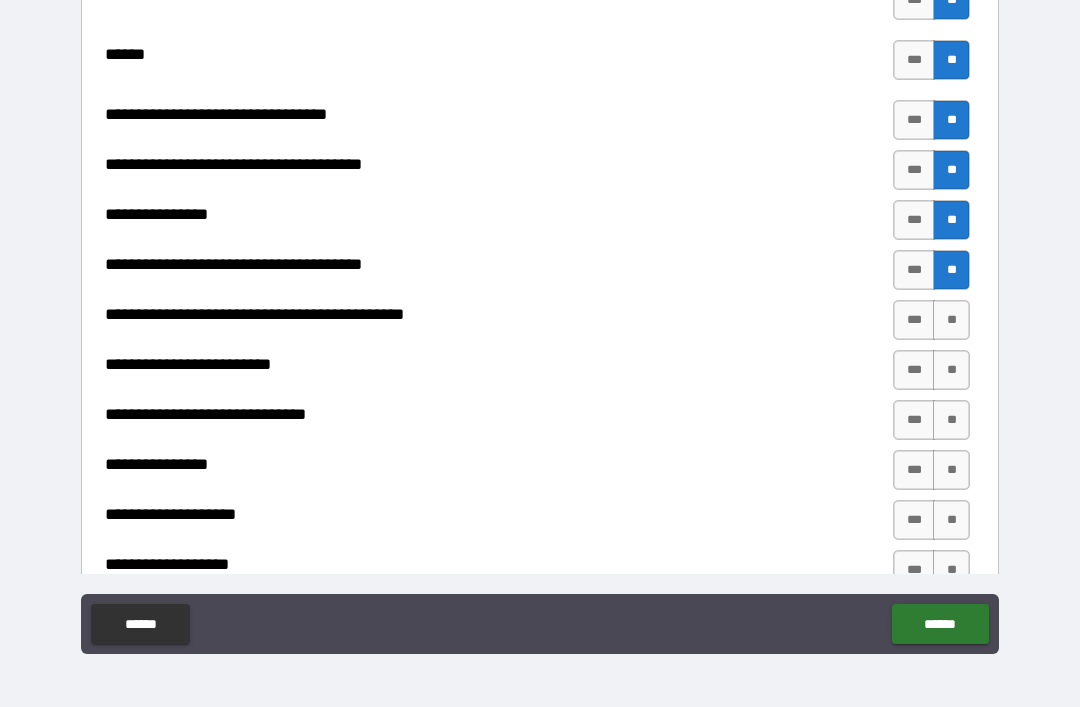click on "**" at bounding box center (951, 320) 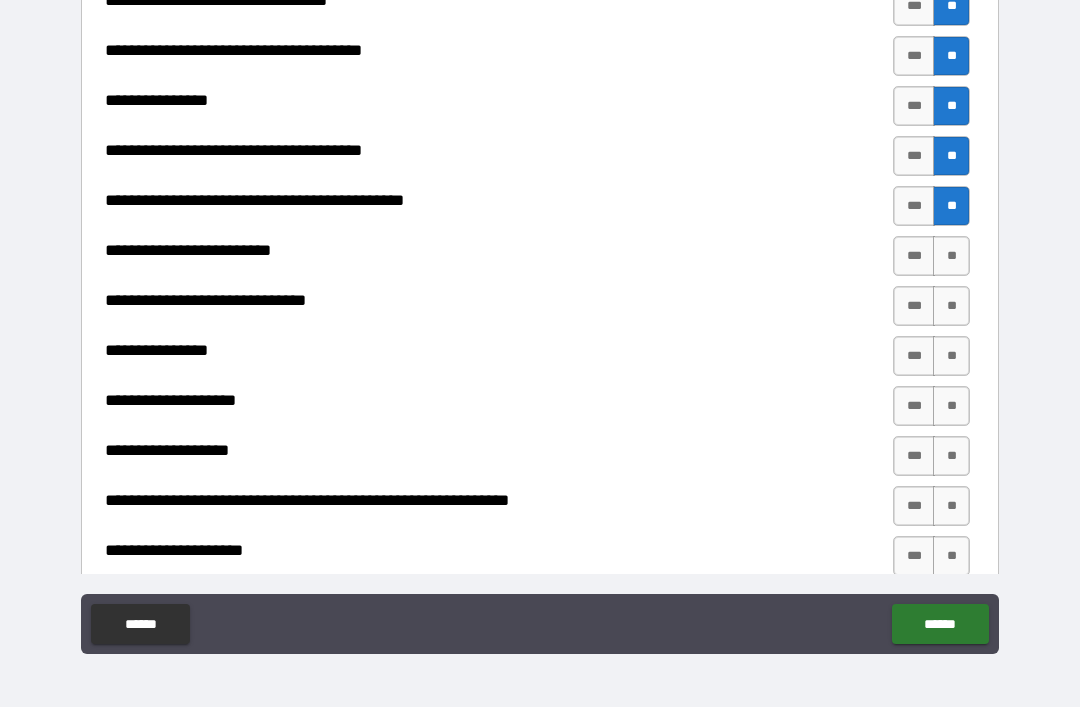scroll, scrollTop: 1195, scrollLeft: 0, axis: vertical 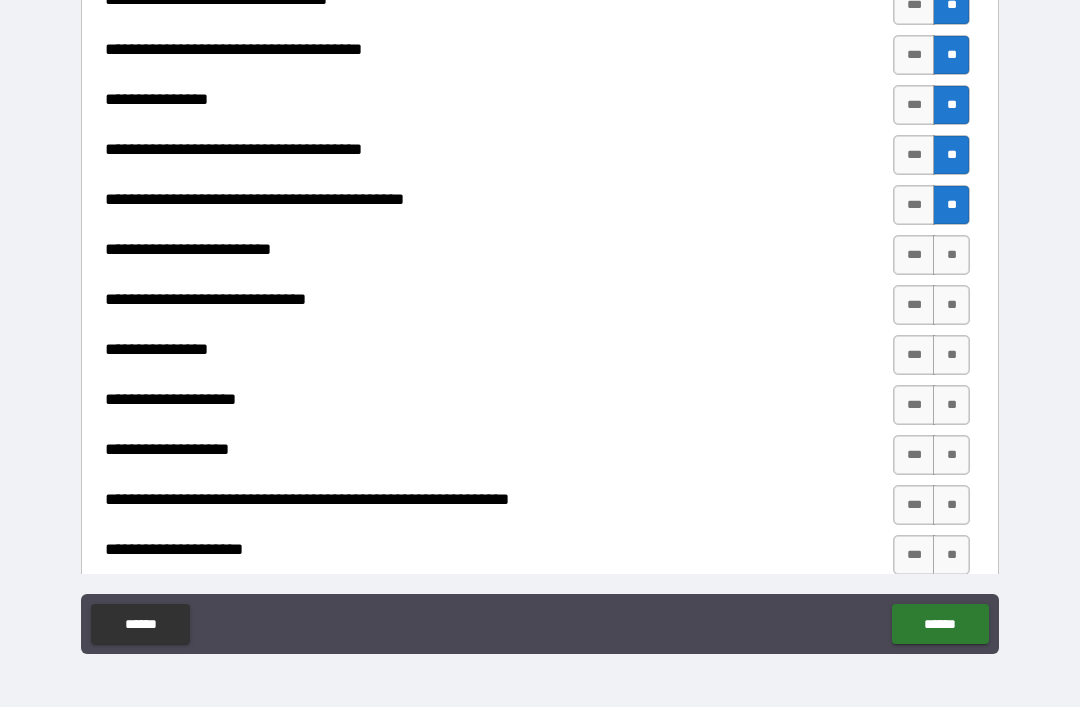 click on "**" at bounding box center [951, 255] 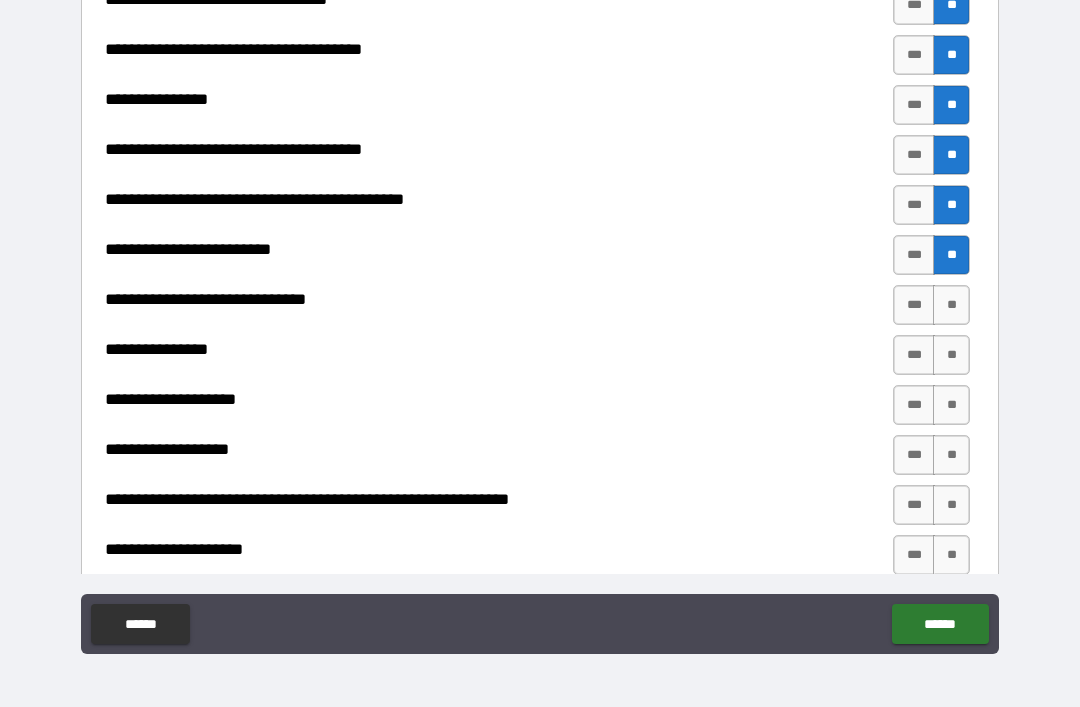 click on "**" at bounding box center [951, 305] 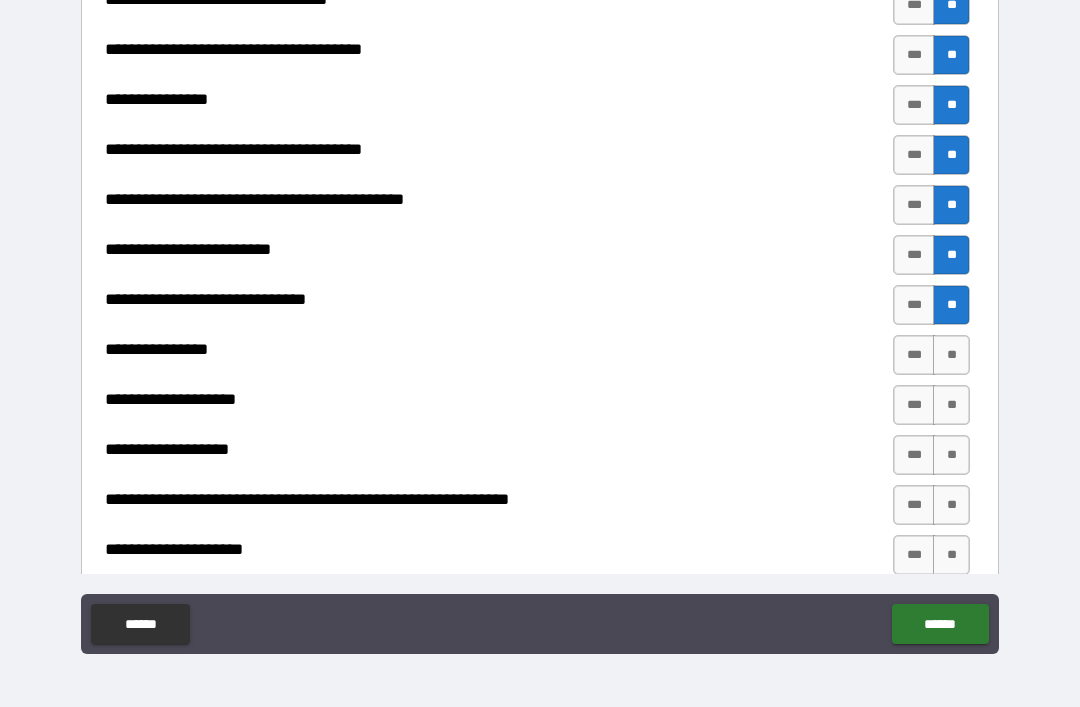 click on "**" at bounding box center (951, 355) 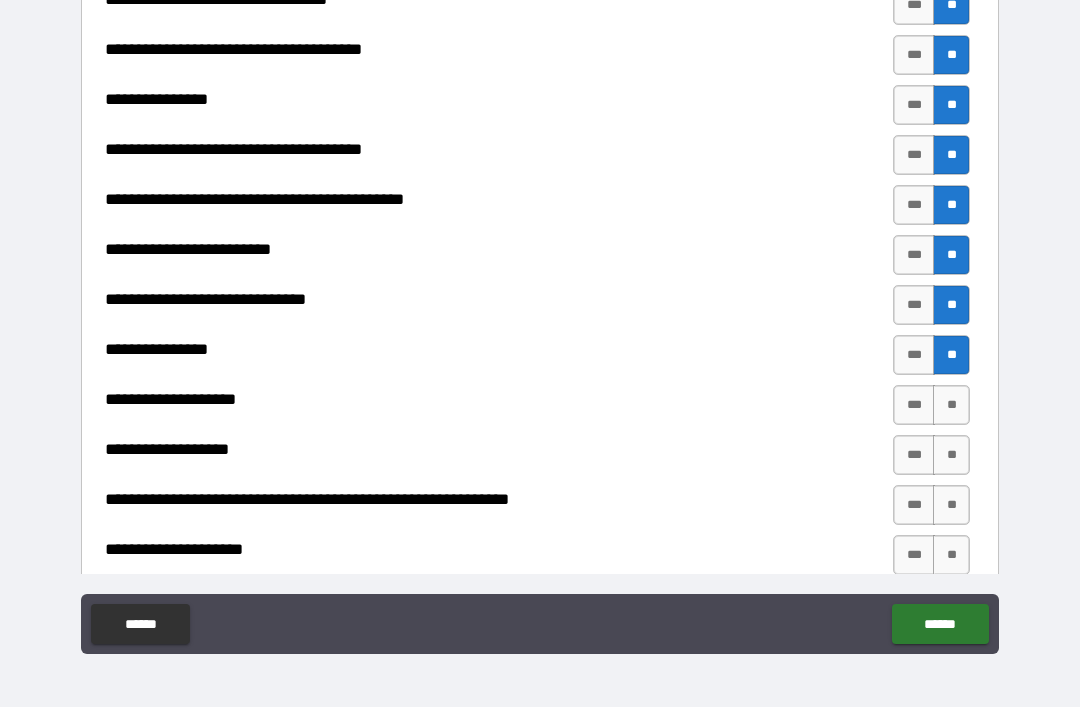 click on "**" at bounding box center (951, 405) 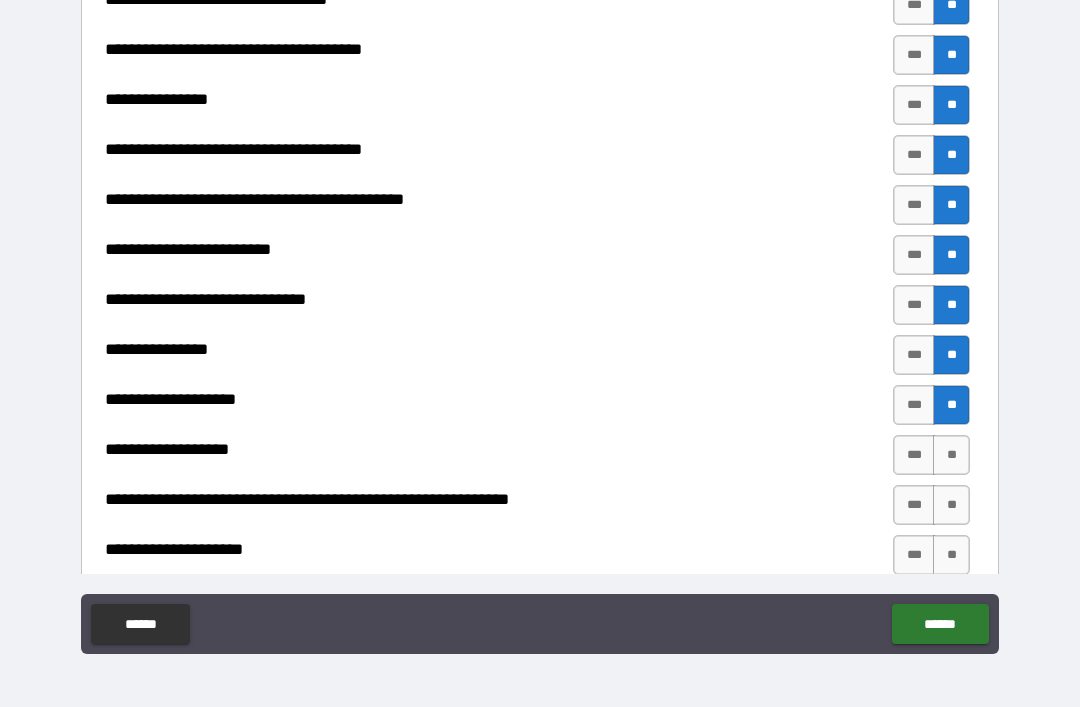 click on "**" at bounding box center [951, 455] 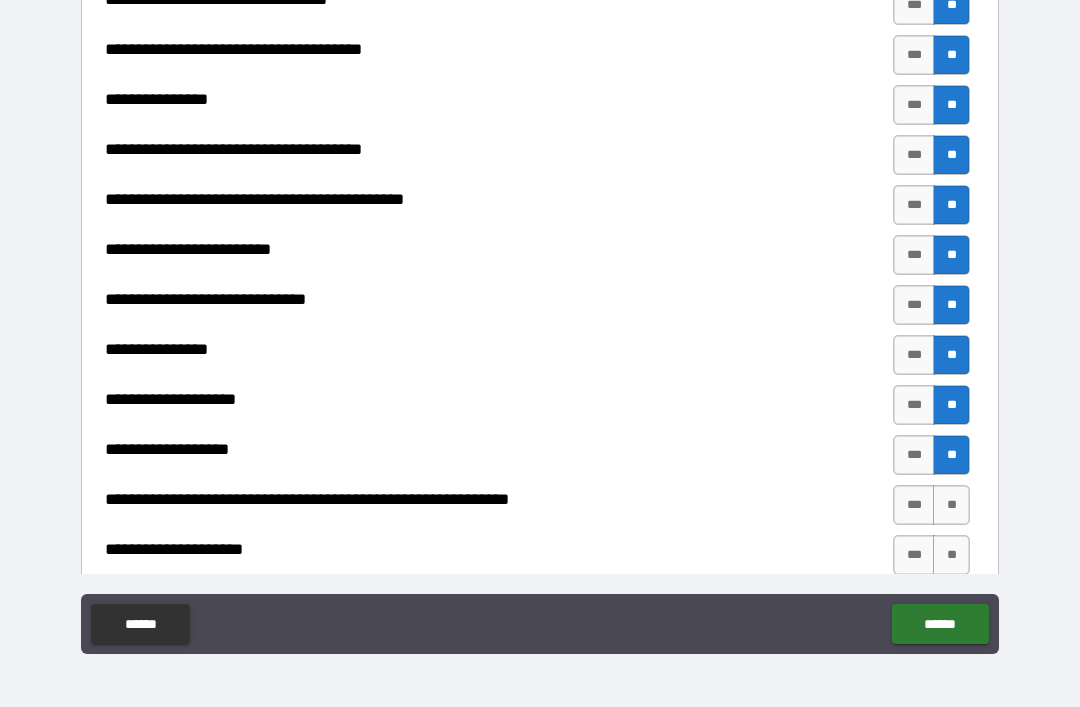 click on "**" at bounding box center [951, 505] 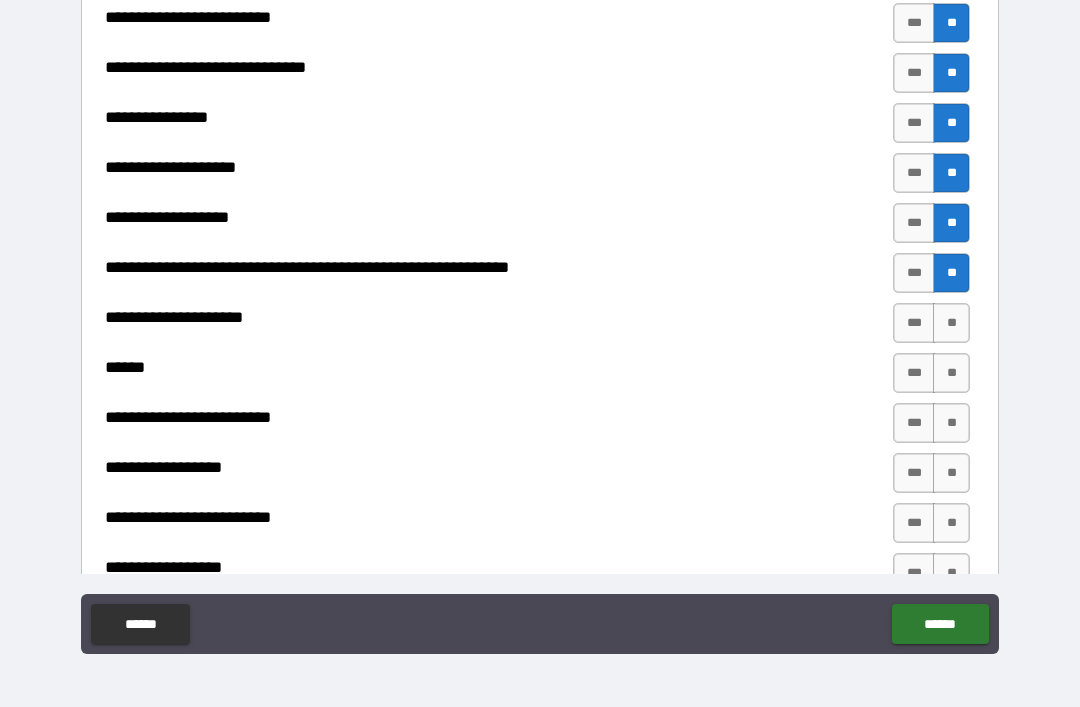 scroll, scrollTop: 1449, scrollLeft: 0, axis: vertical 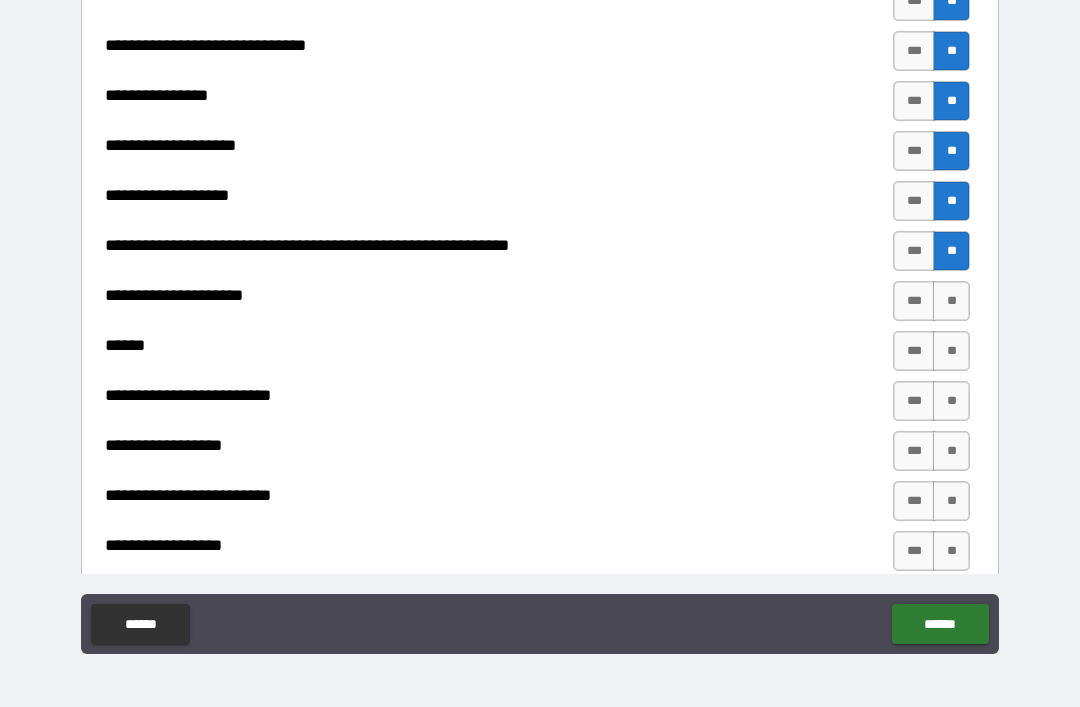 click on "**" at bounding box center [951, 301] 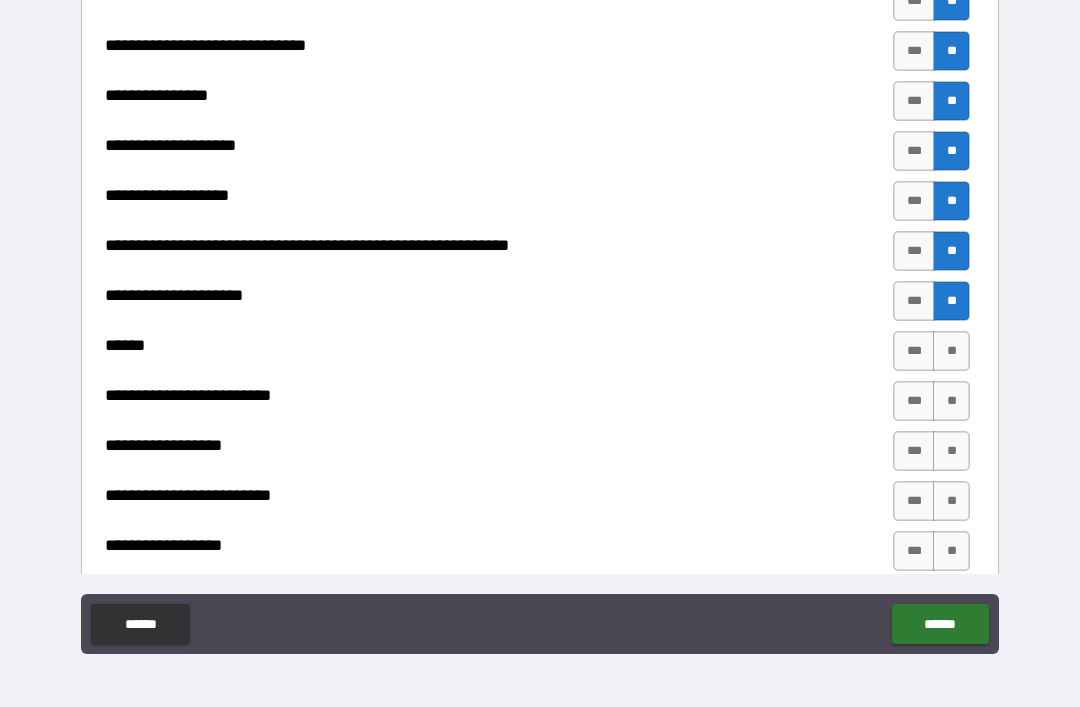 click on "**" at bounding box center [951, 351] 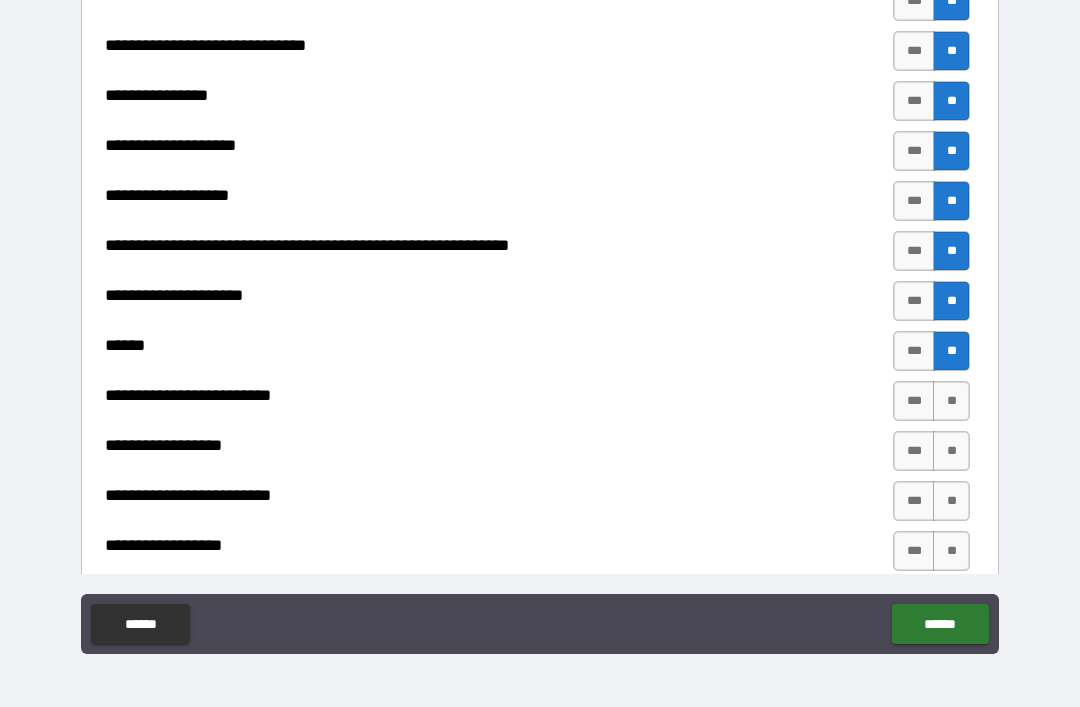 click on "**" at bounding box center (951, 401) 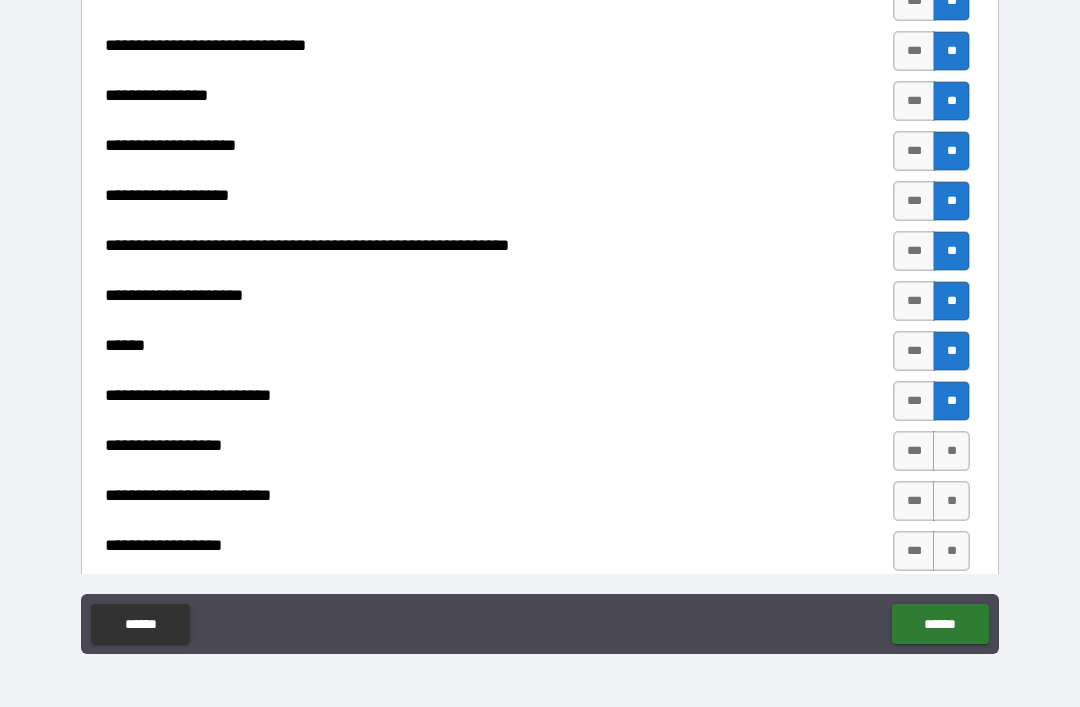 click on "**" at bounding box center [951, 401] 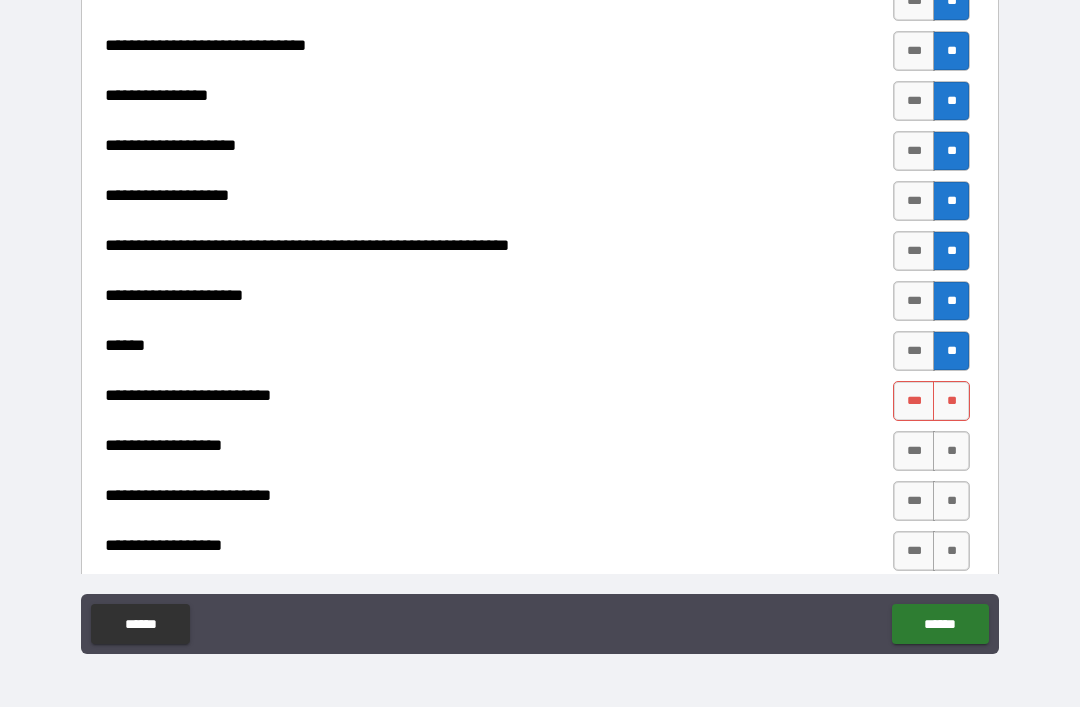 click on "**" at bounding box center [951, 401] 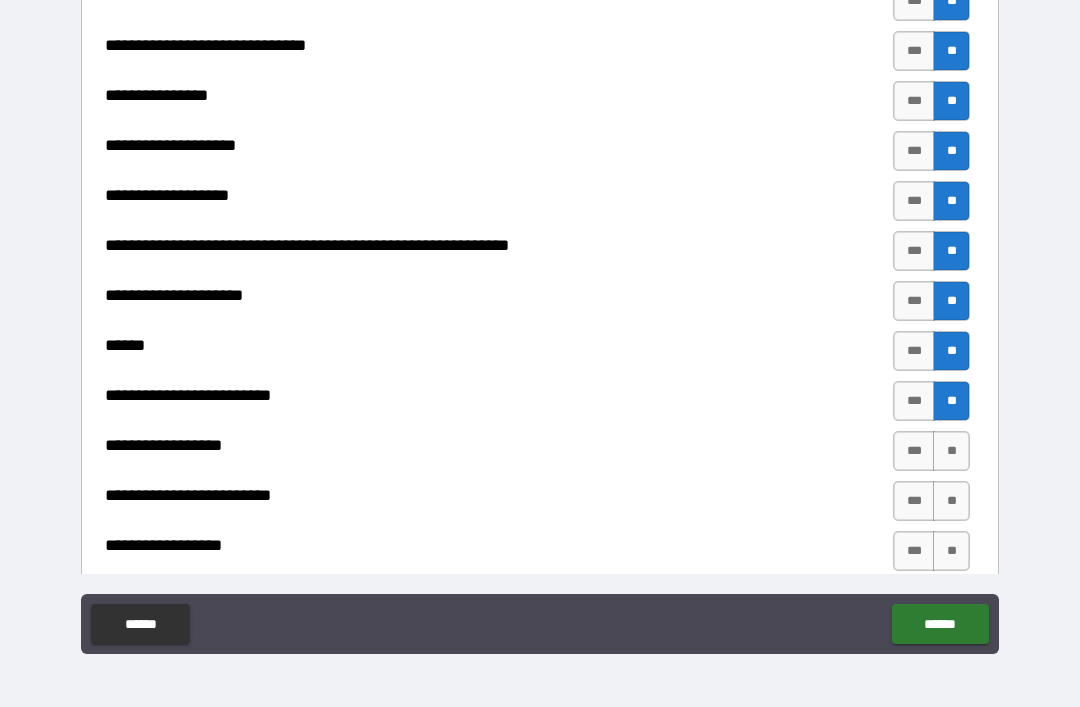 click on "**" at bounding box center (951, 451) 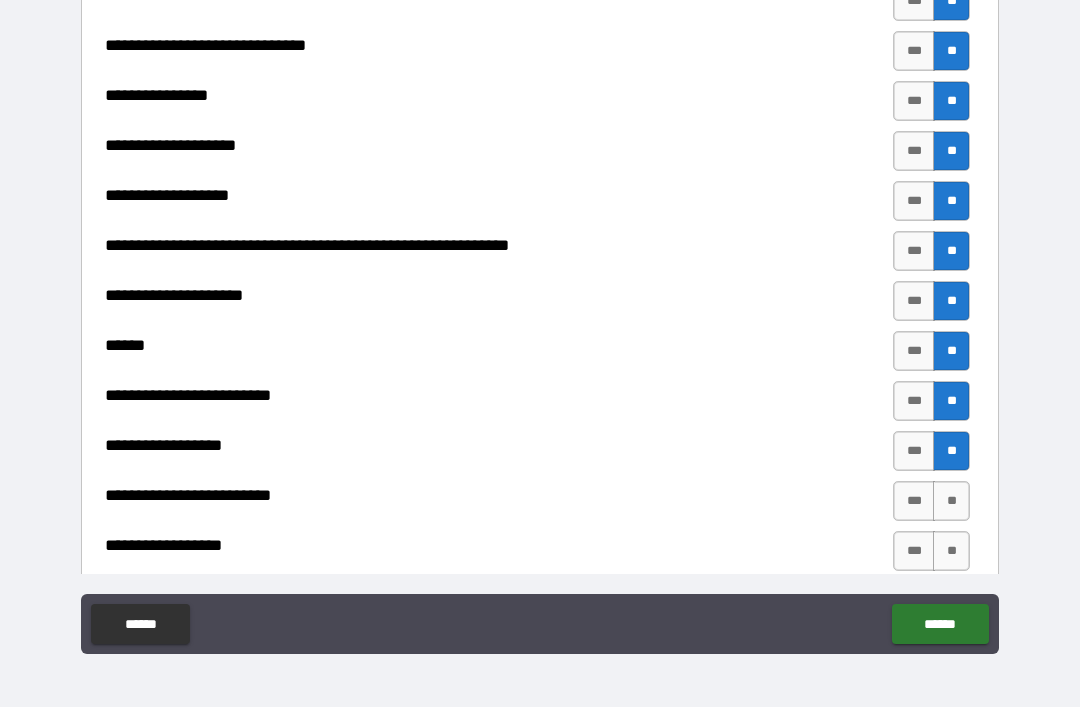 click on "**" at bounding box center [951, 501] 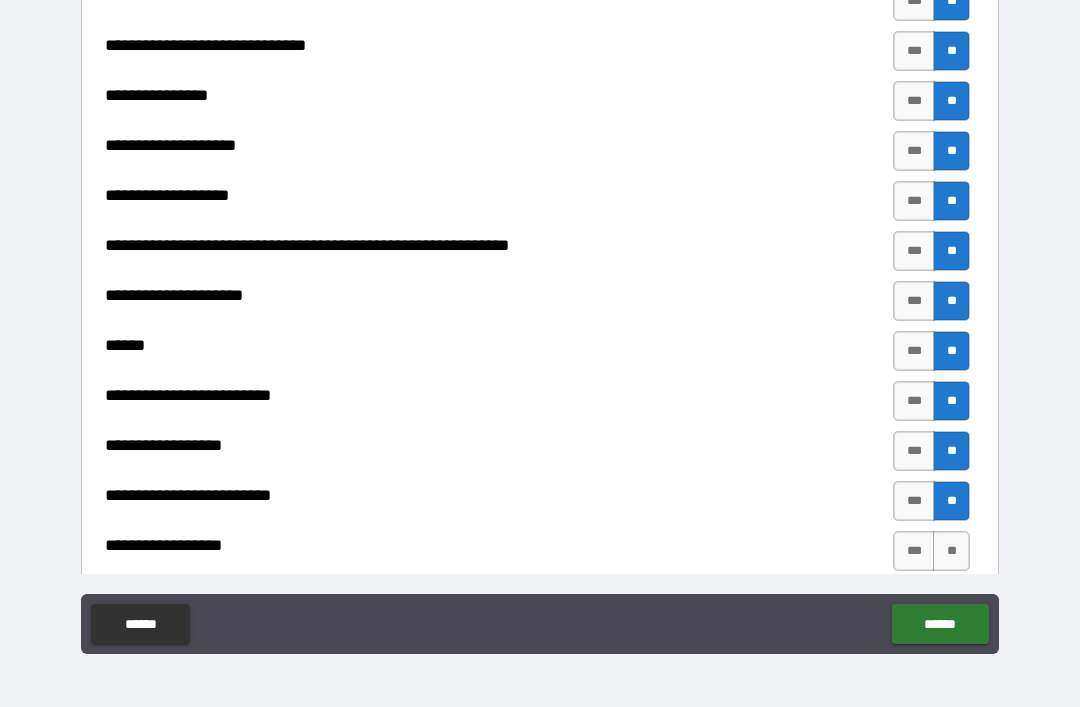 click on "**" at bounding box center (951, 551) 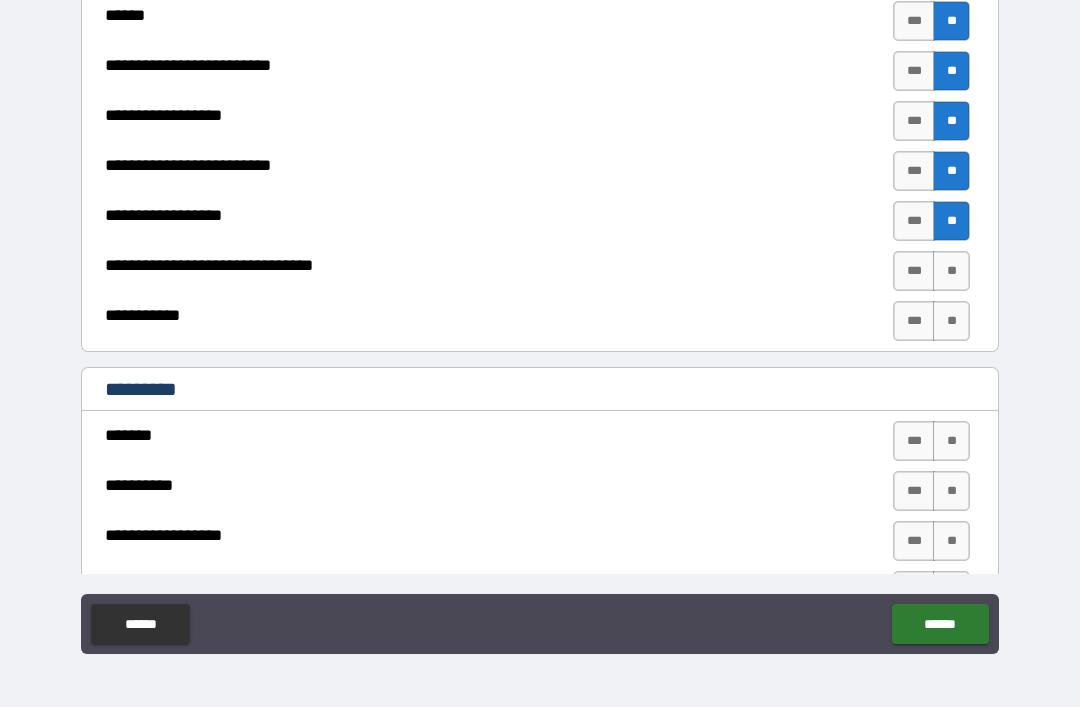 scroll, scrollTop: 1780, scrollLeft: 0, axis: vertical 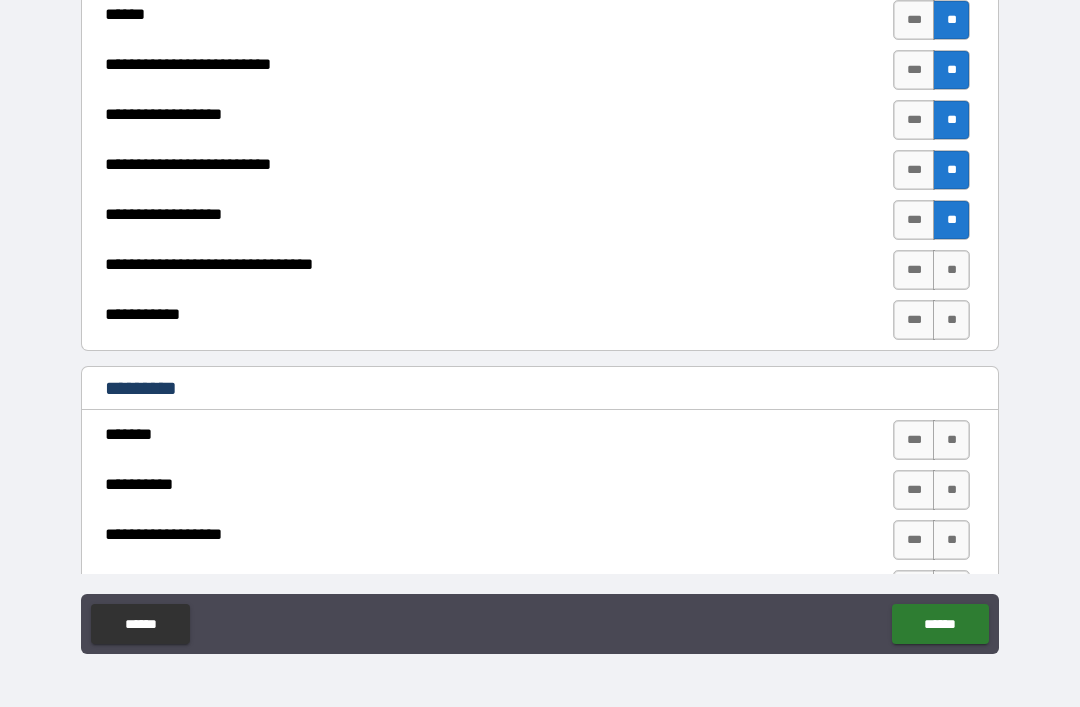 click on "**" at bounding box center [951, 270] 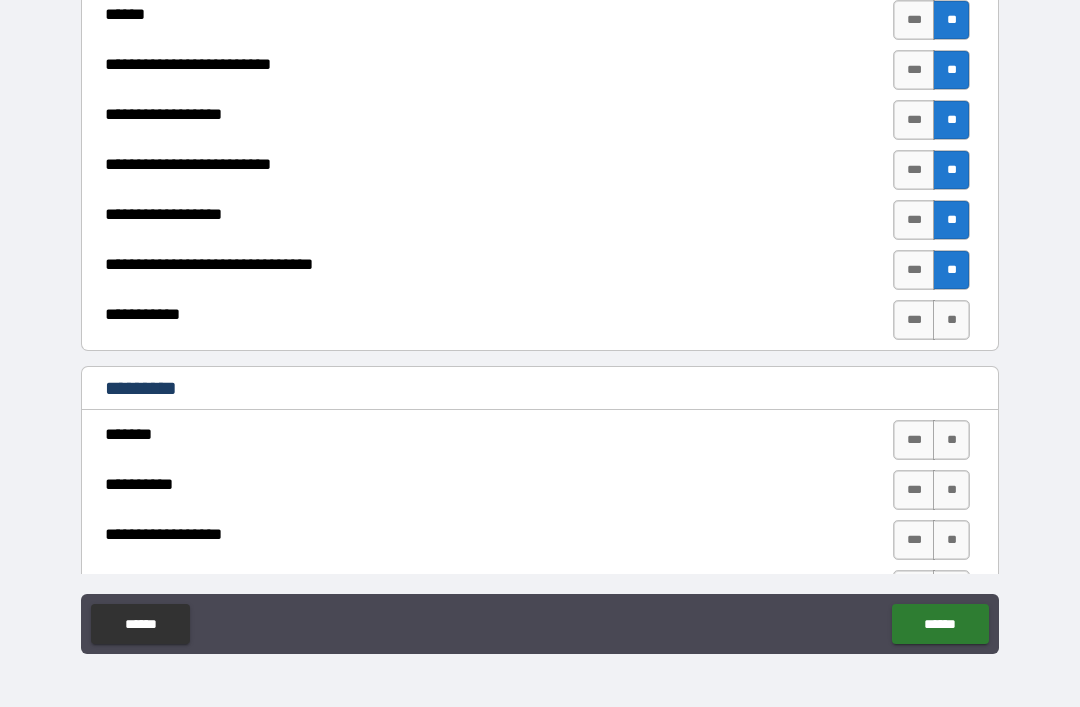 click on "**" at bounding box center [951, 320] 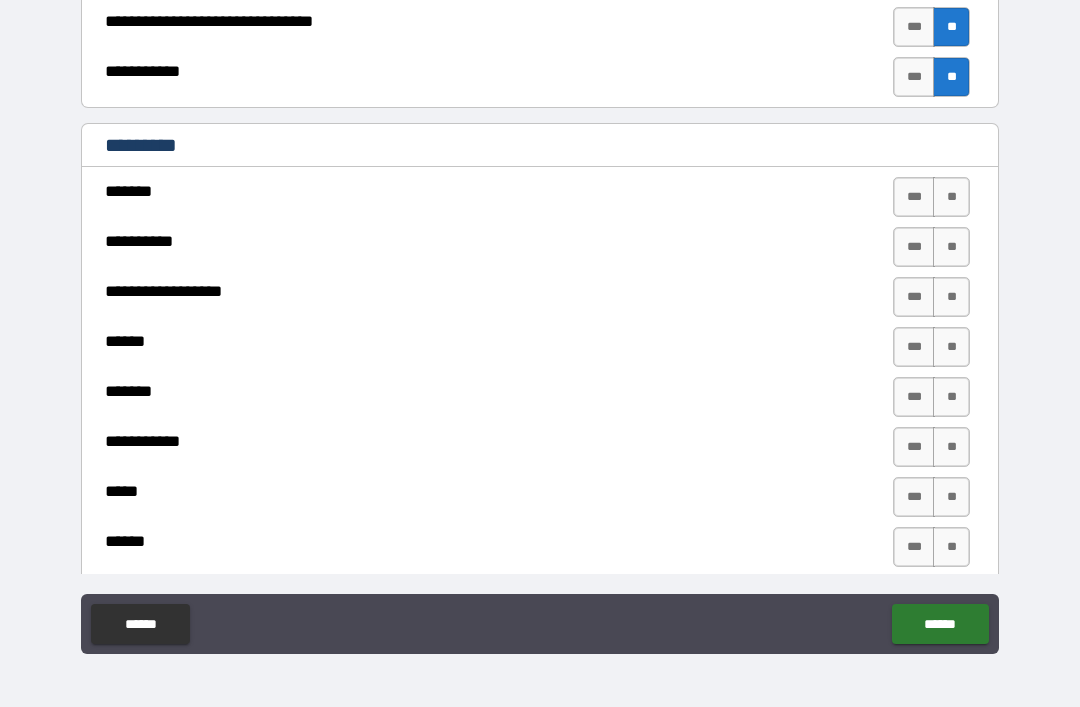 scroll, scrollTop: 2028, scrollLeft: 0, axis: vertical 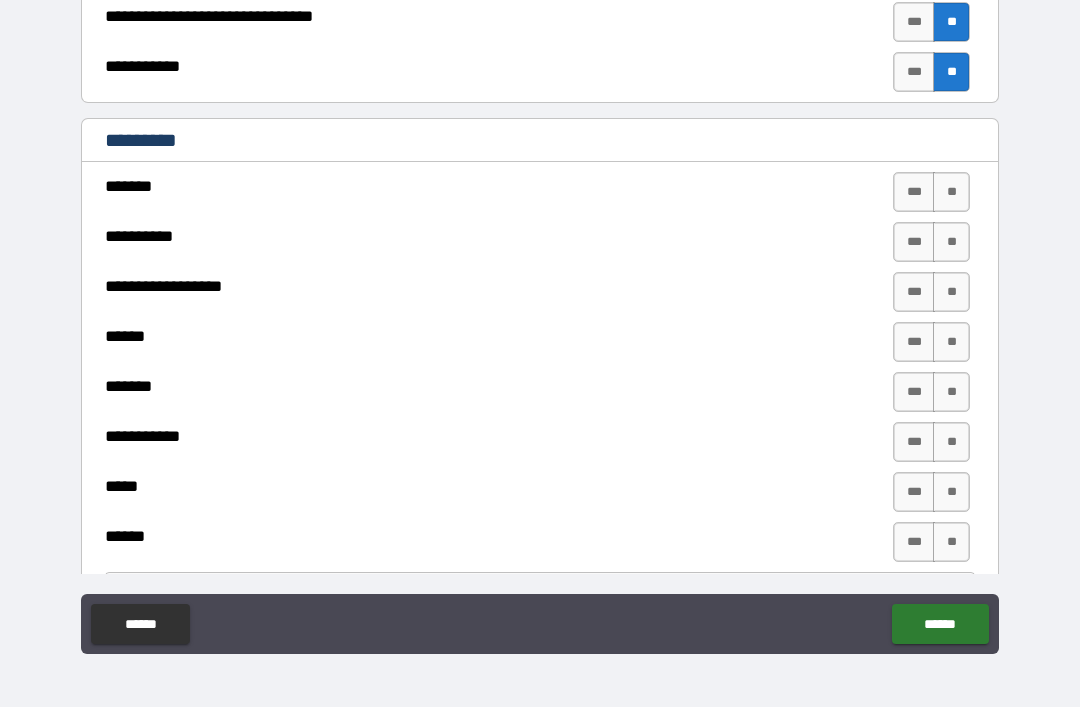 click on "**" at bounding box center (951, 192) 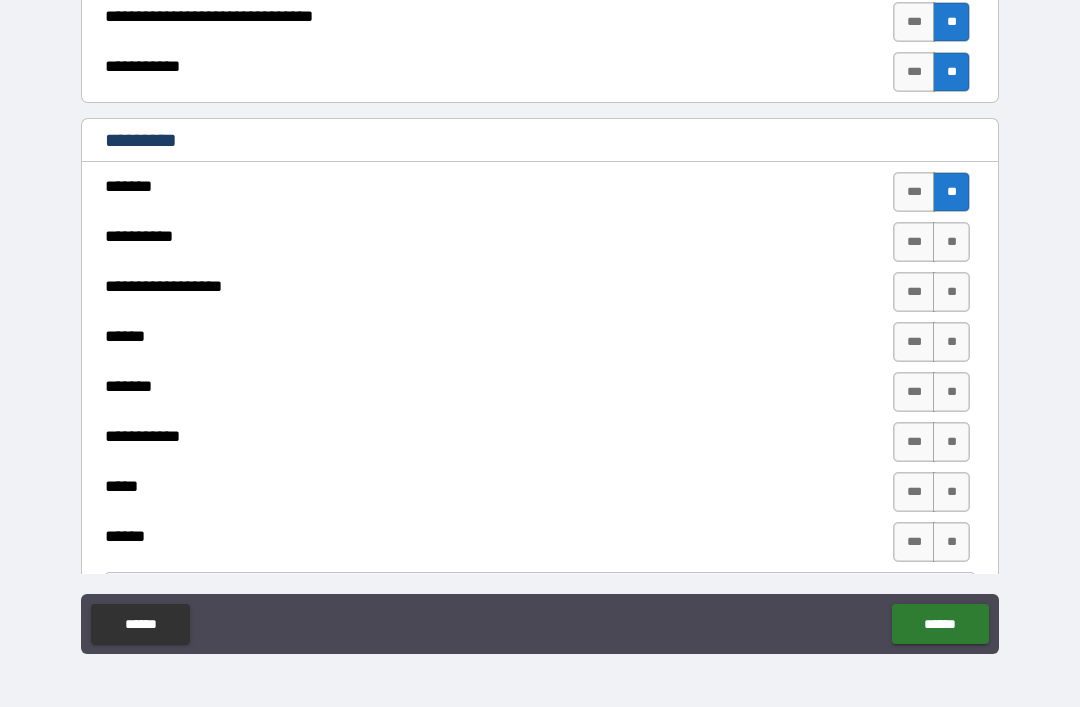 click on "**" at bounding box center [951, 242] 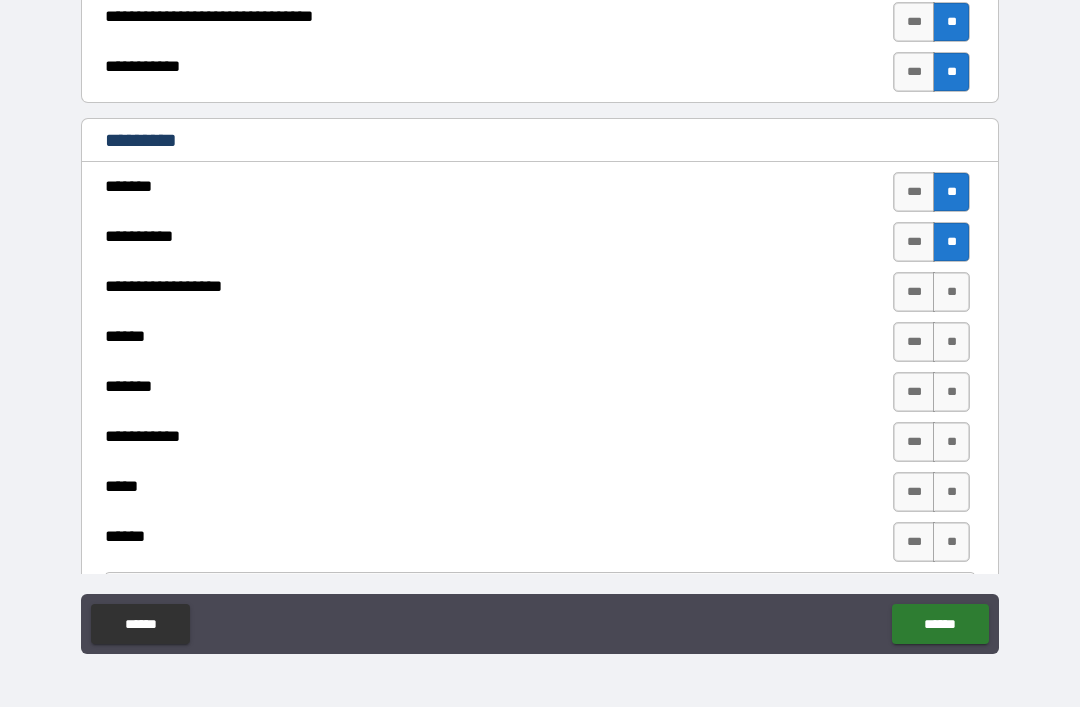 click on "**" at bounding box center [951, 292] 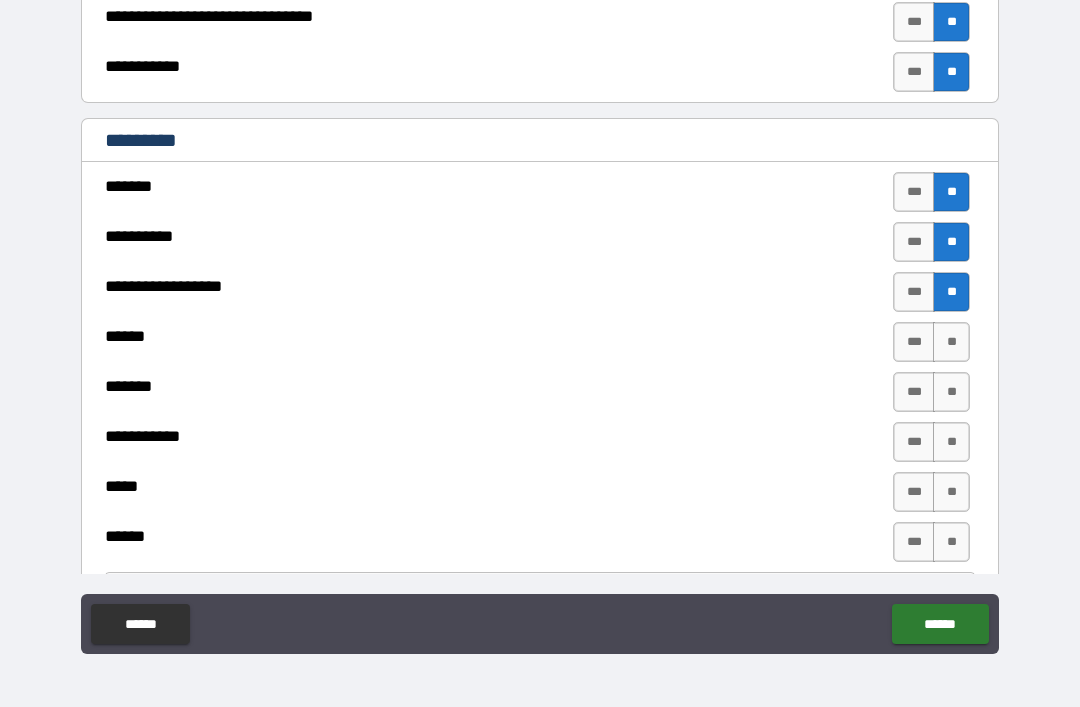 click on "**" at bounding box center (951, 342) 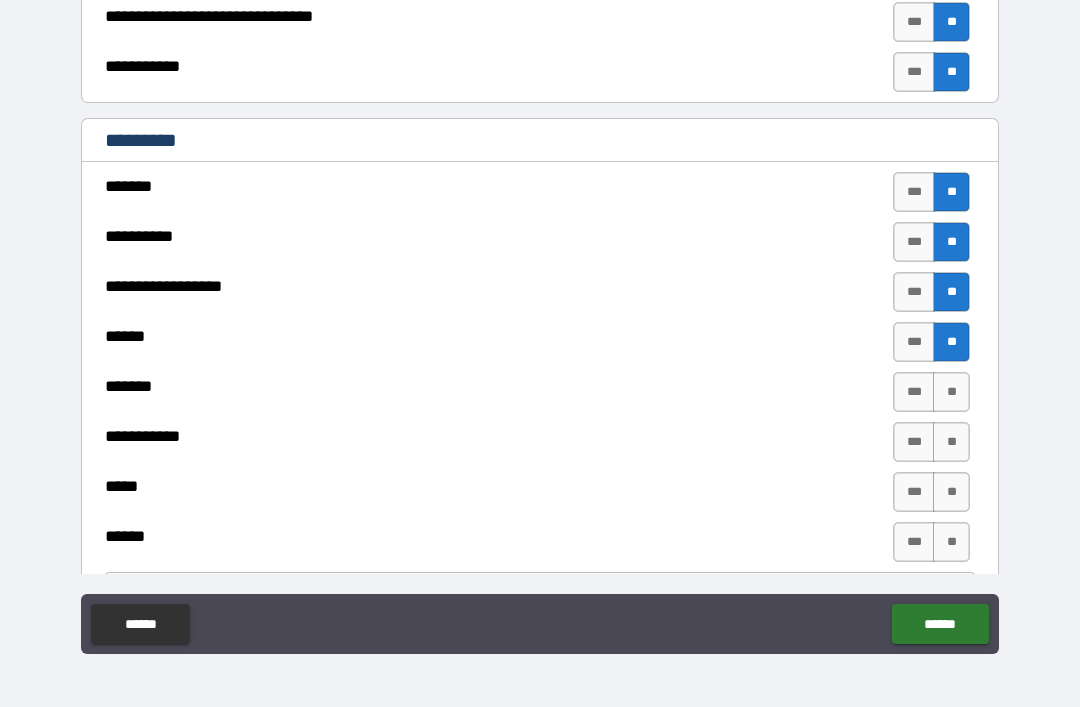 click on "**" at bounding box center (951, 392) 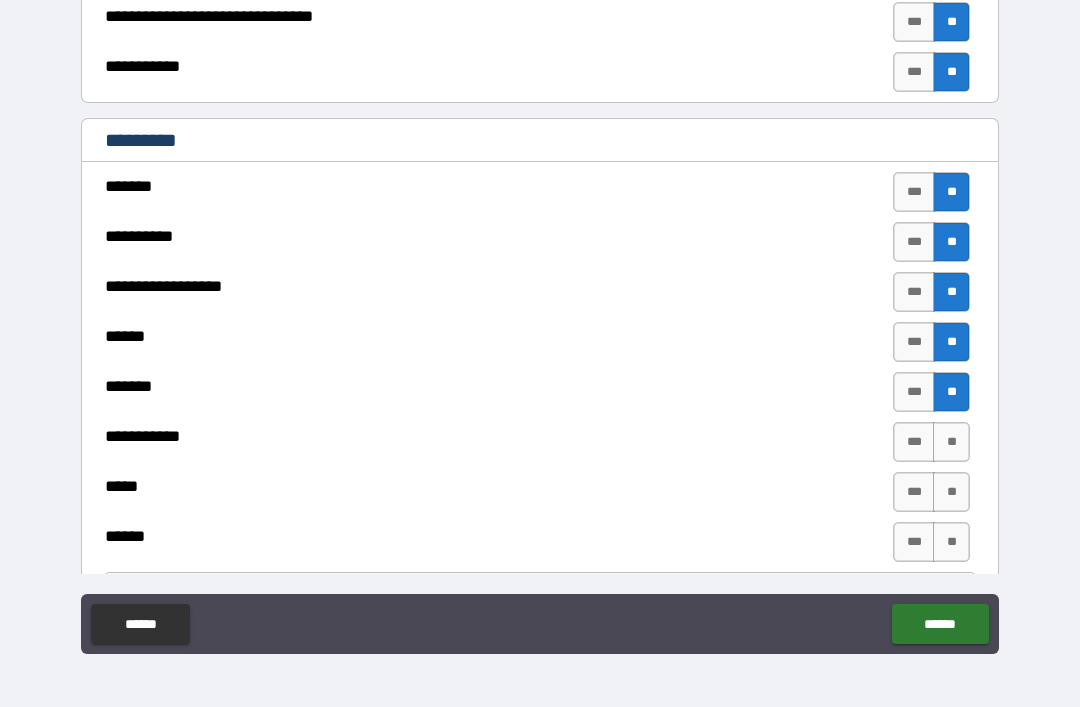 click on "**" at bounding box center [951, 442] 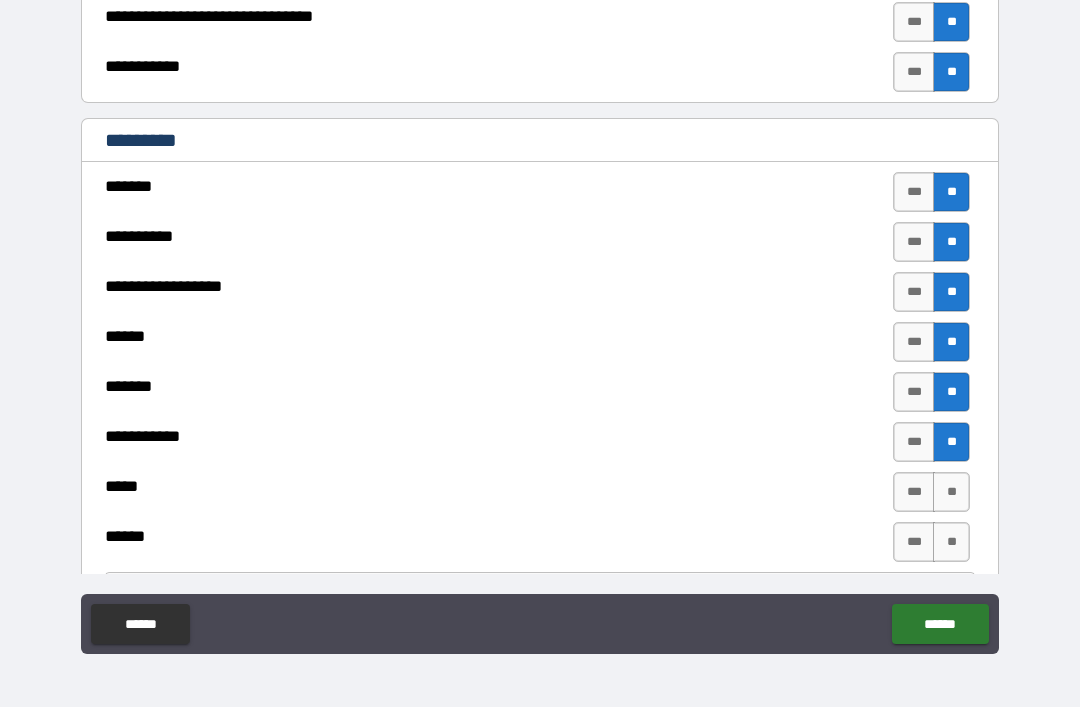 click on "**" at bounding box center (951, 492) 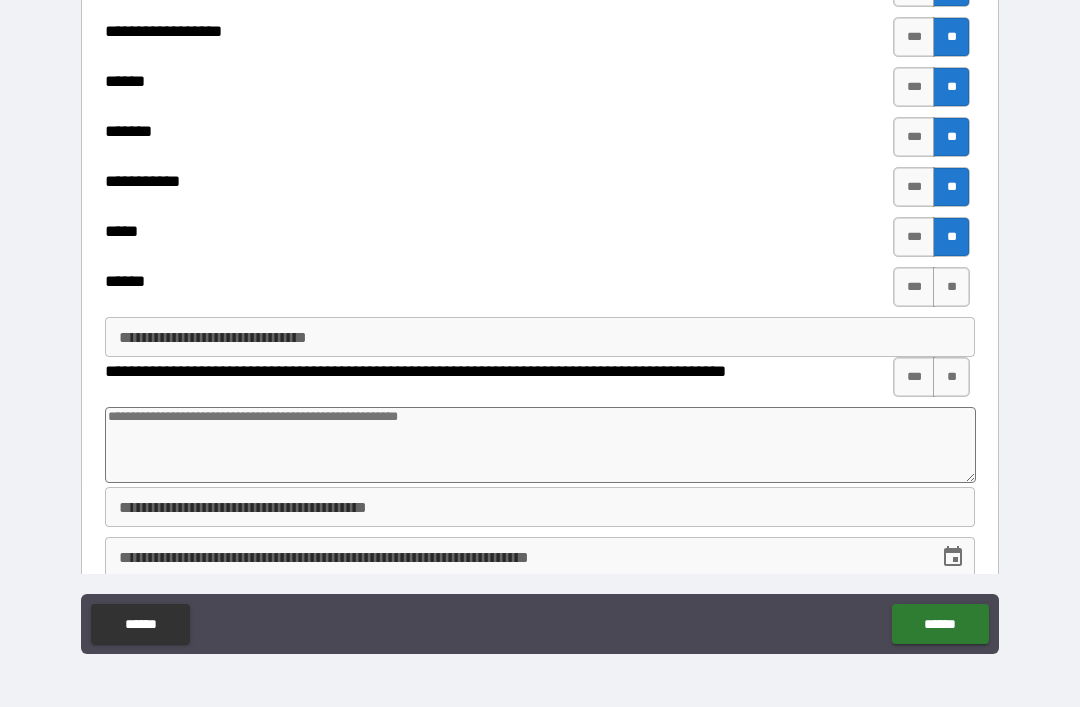 scroll, scrollTop: 2285, scrollLeft: 0, axis: vertical 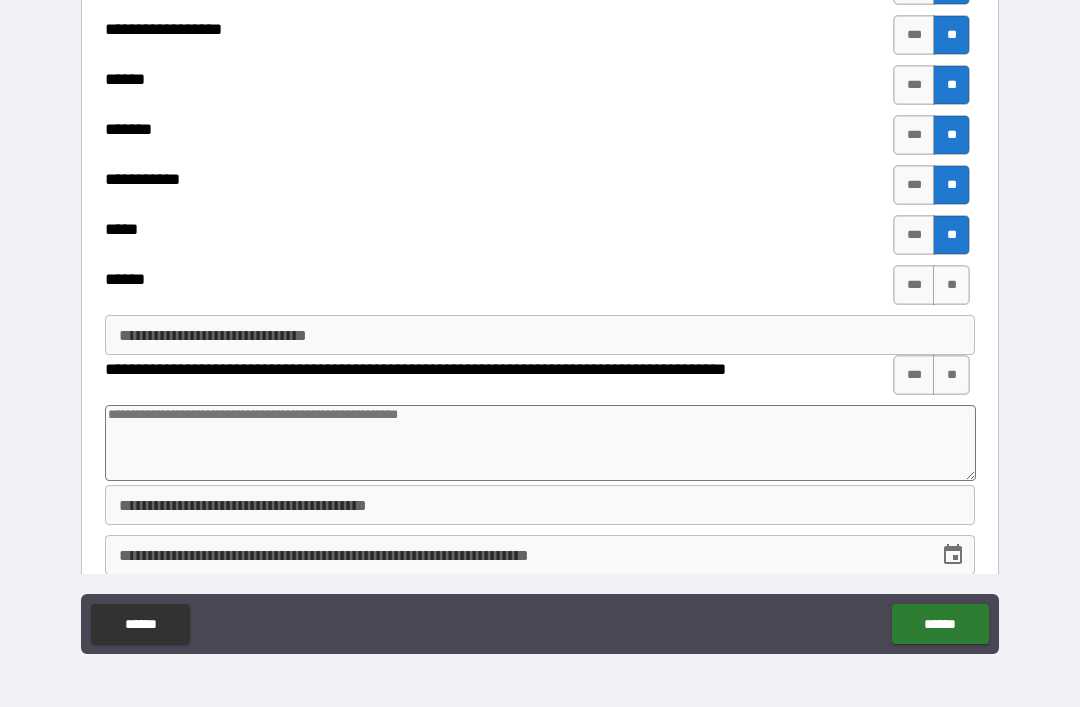 click on "**" at bounding box center (951, 285) 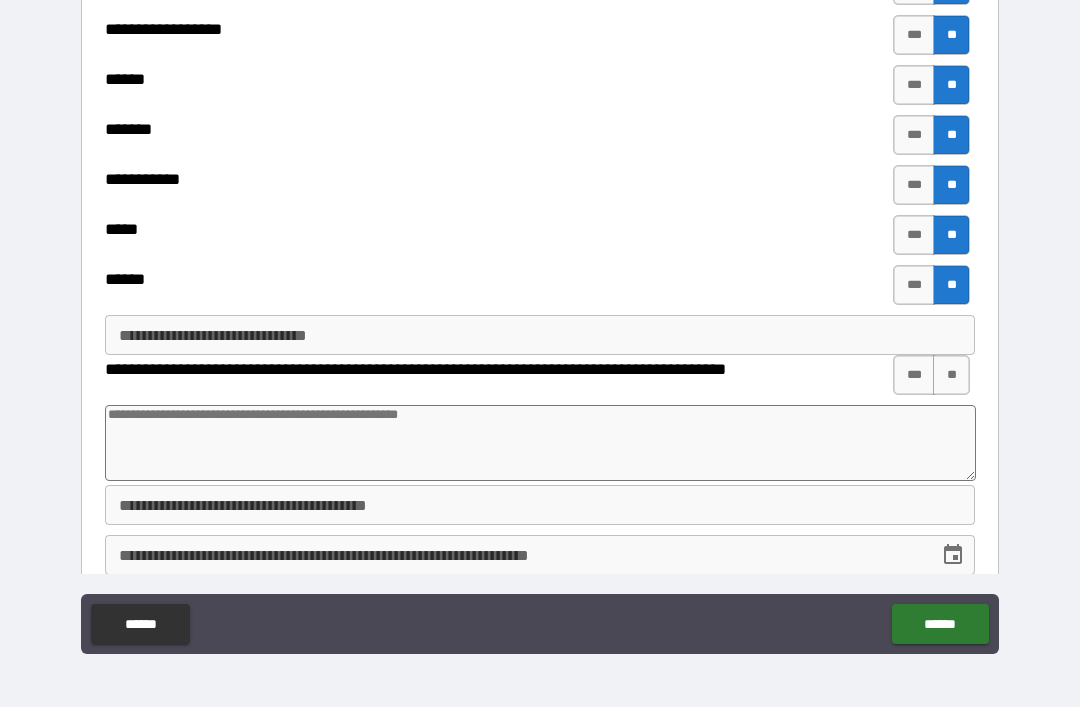 click on "**" at bounding box center [951, 375] 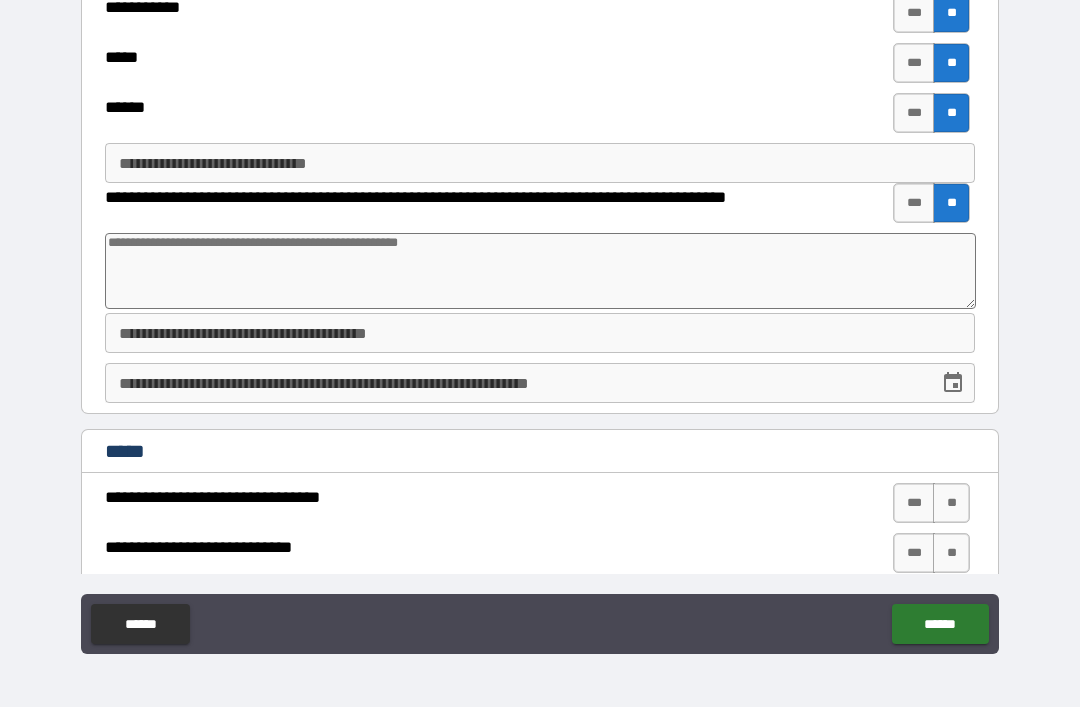 scroll, scrollTop: 2459, scrollLeft: 0, axis: vertical 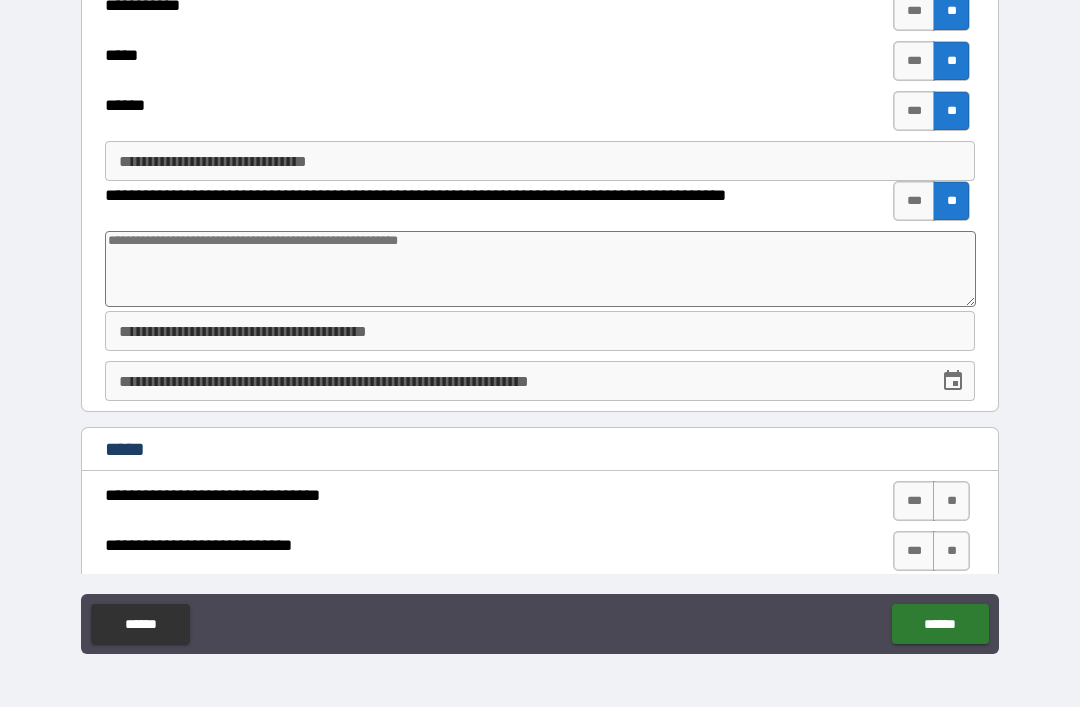 click on "**********" at bounding box center (540, 331) 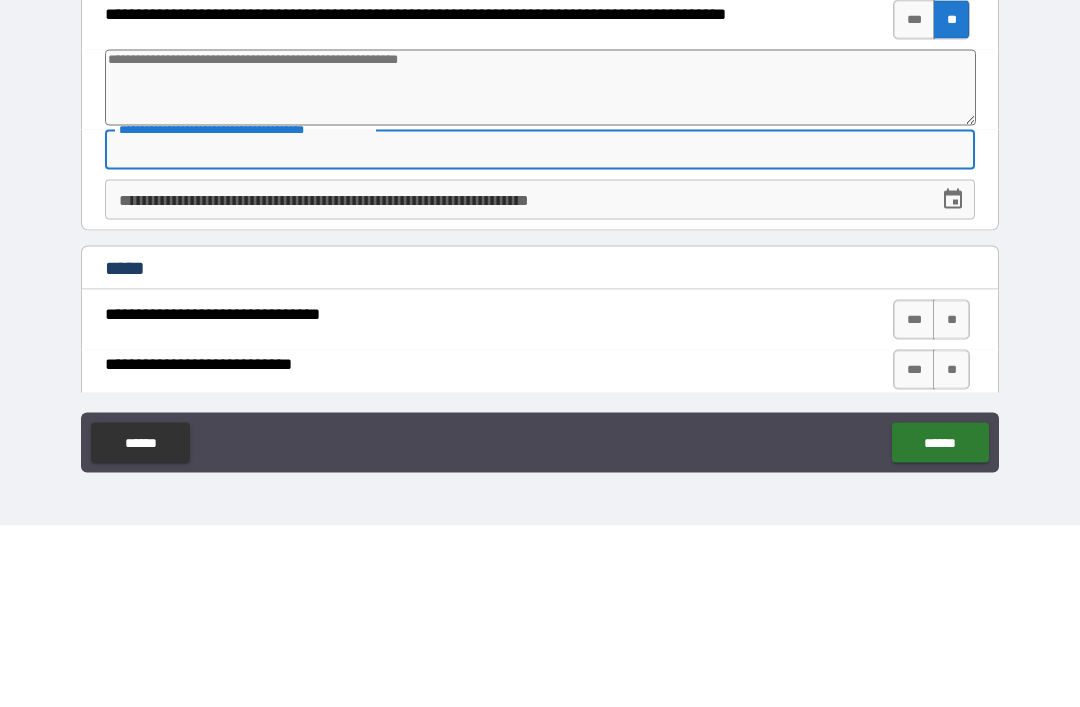 type on "*" 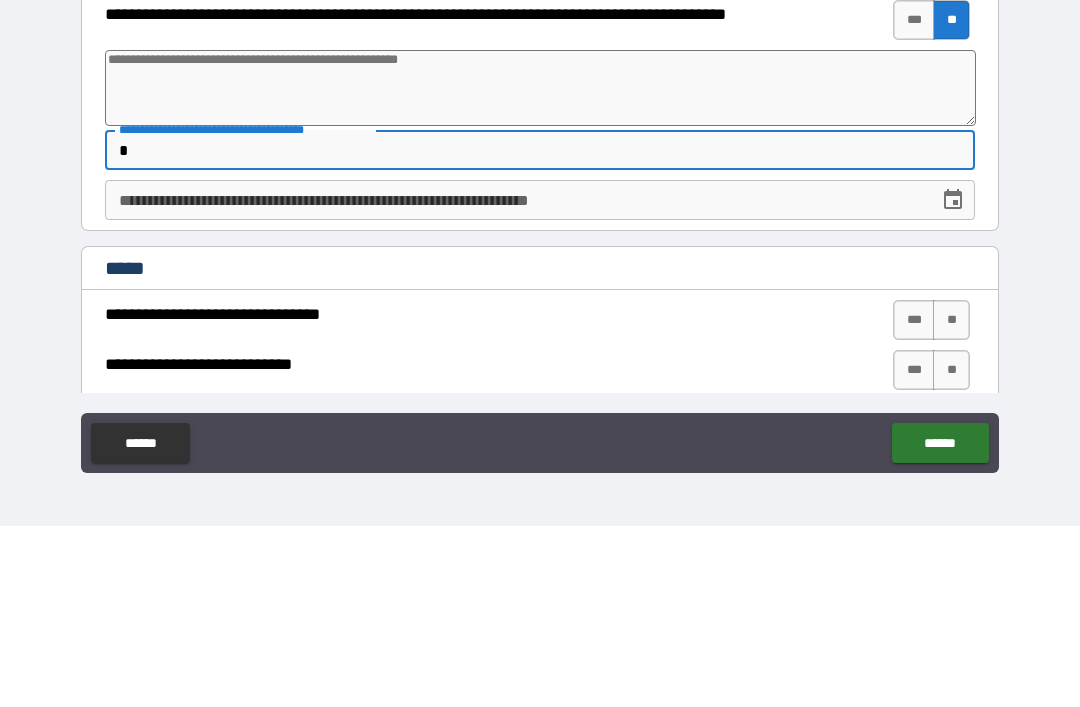 type on "*" 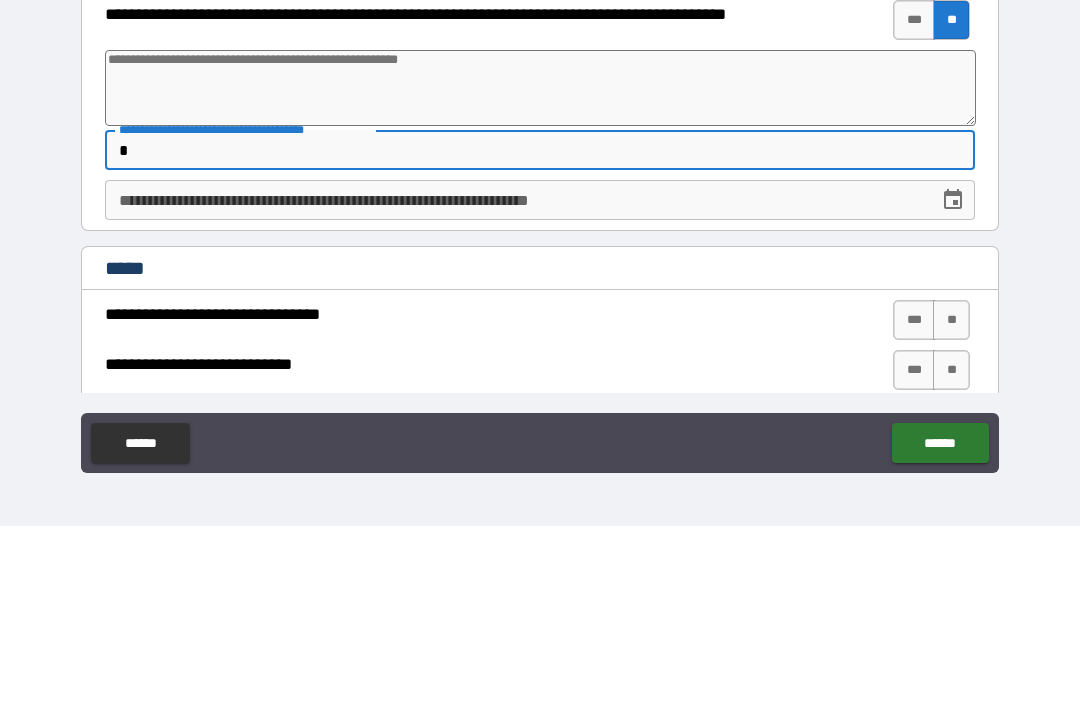 type on "**" 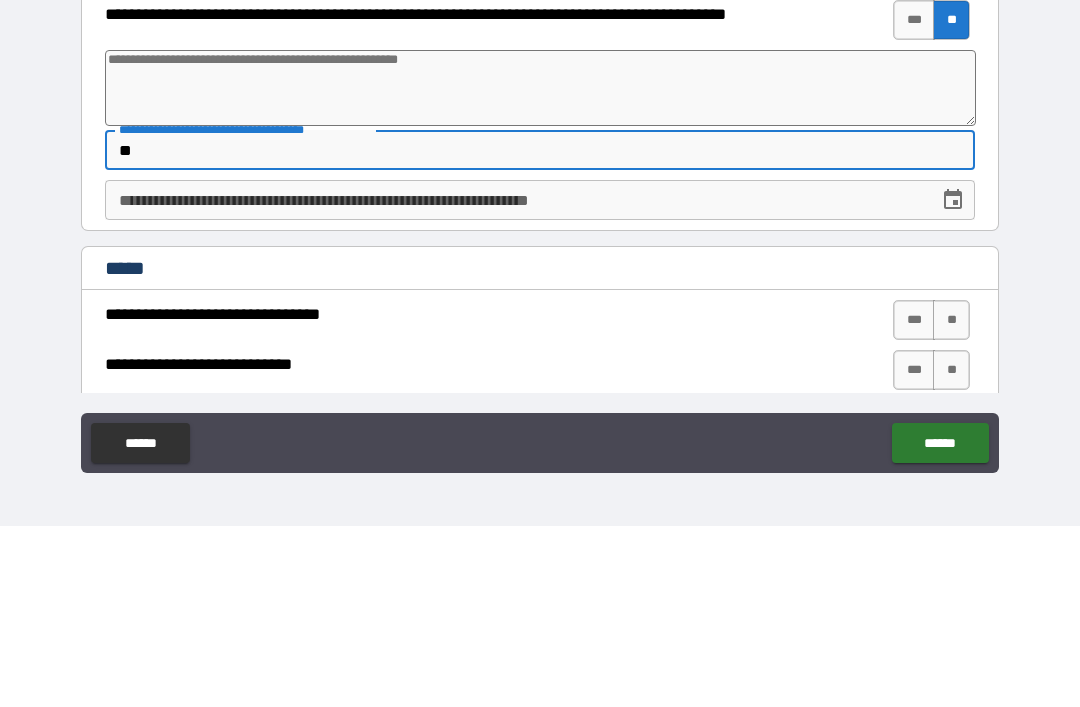 type on "*" 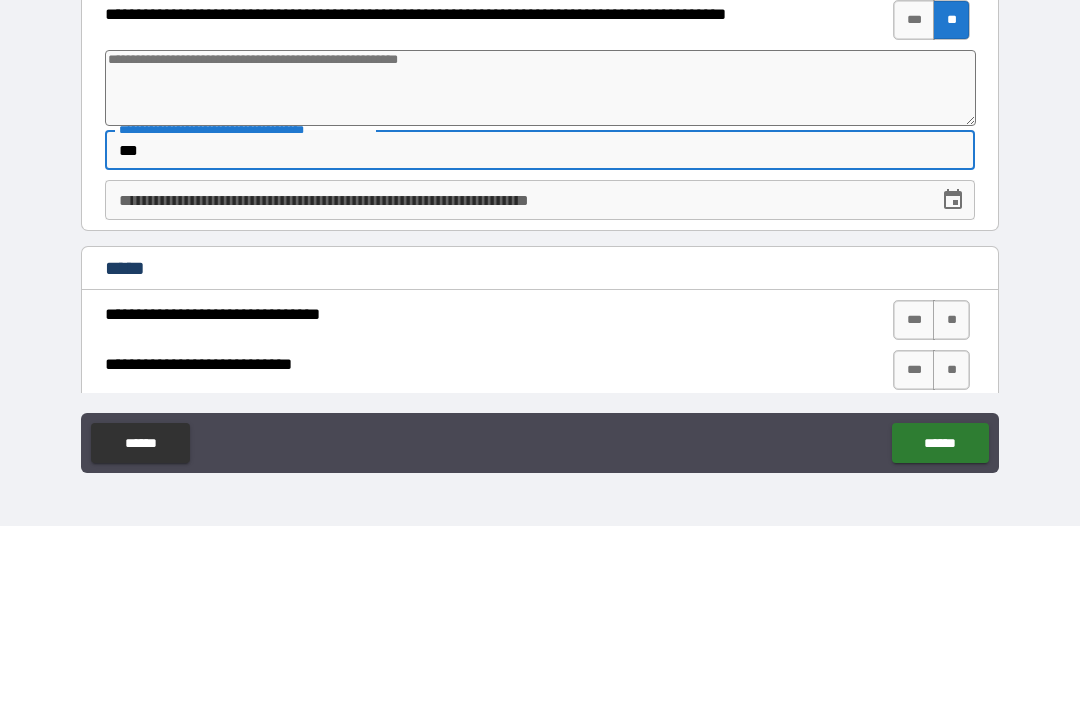 type on "*" 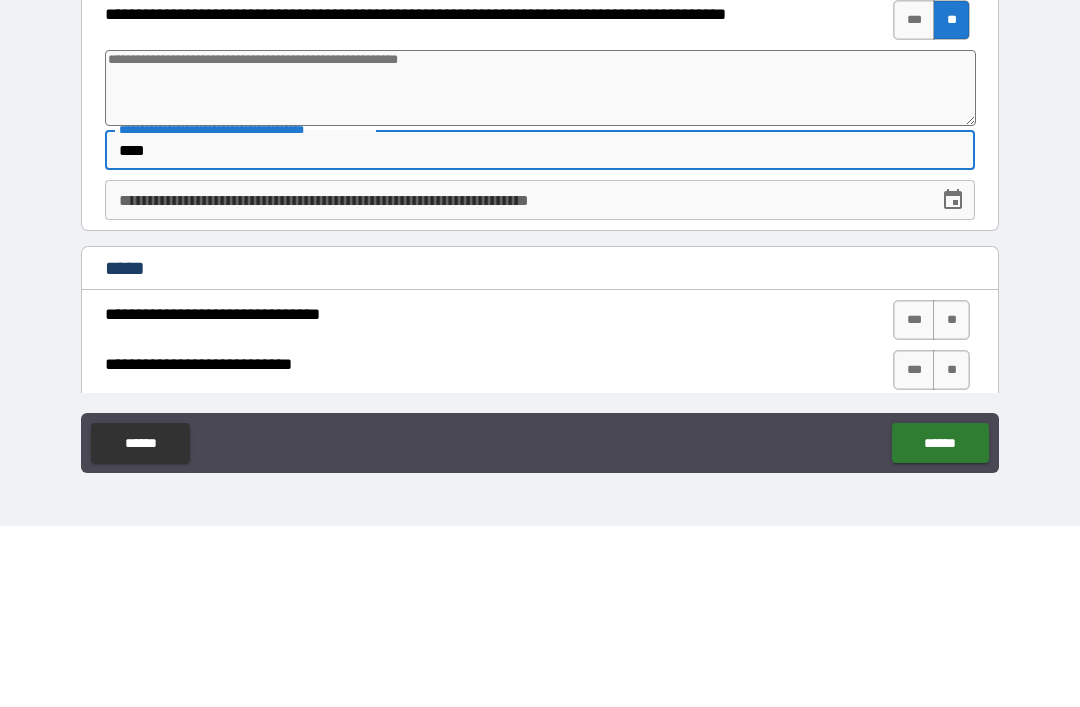 type on "*" 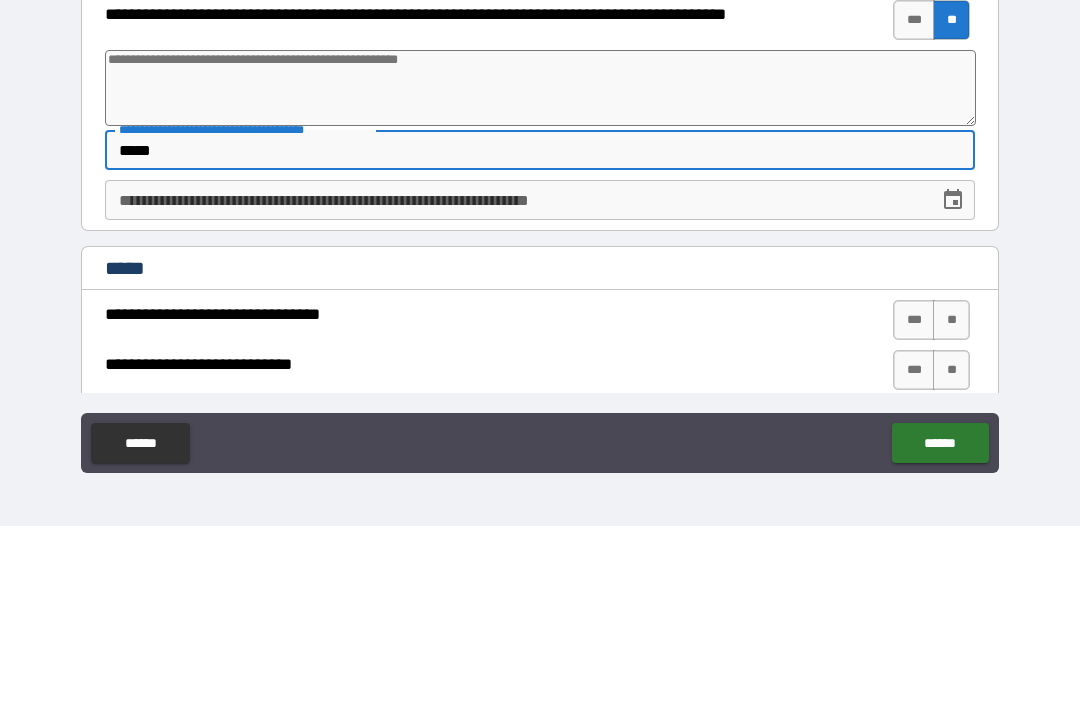 type on "*" 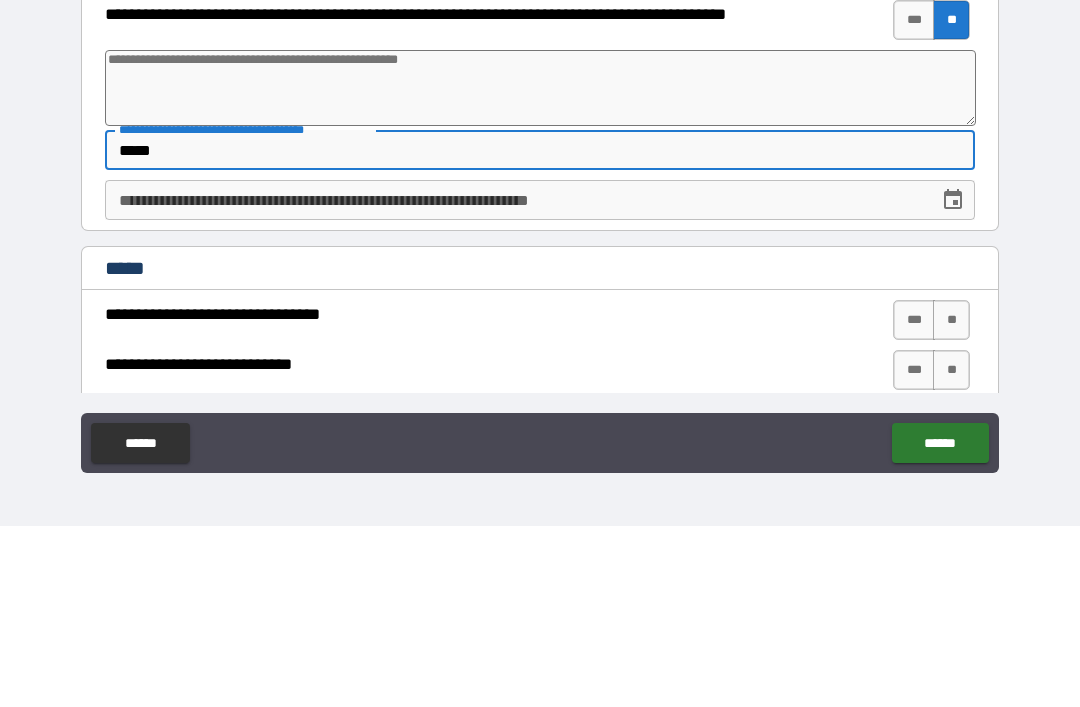 type on "******" 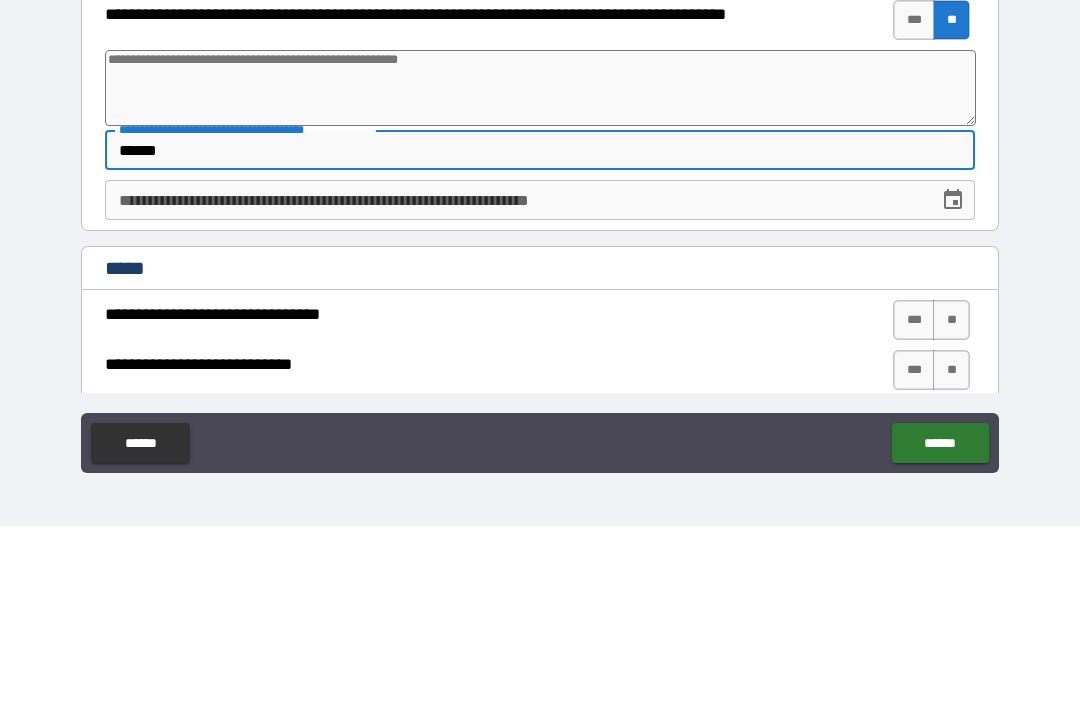 type on "*" 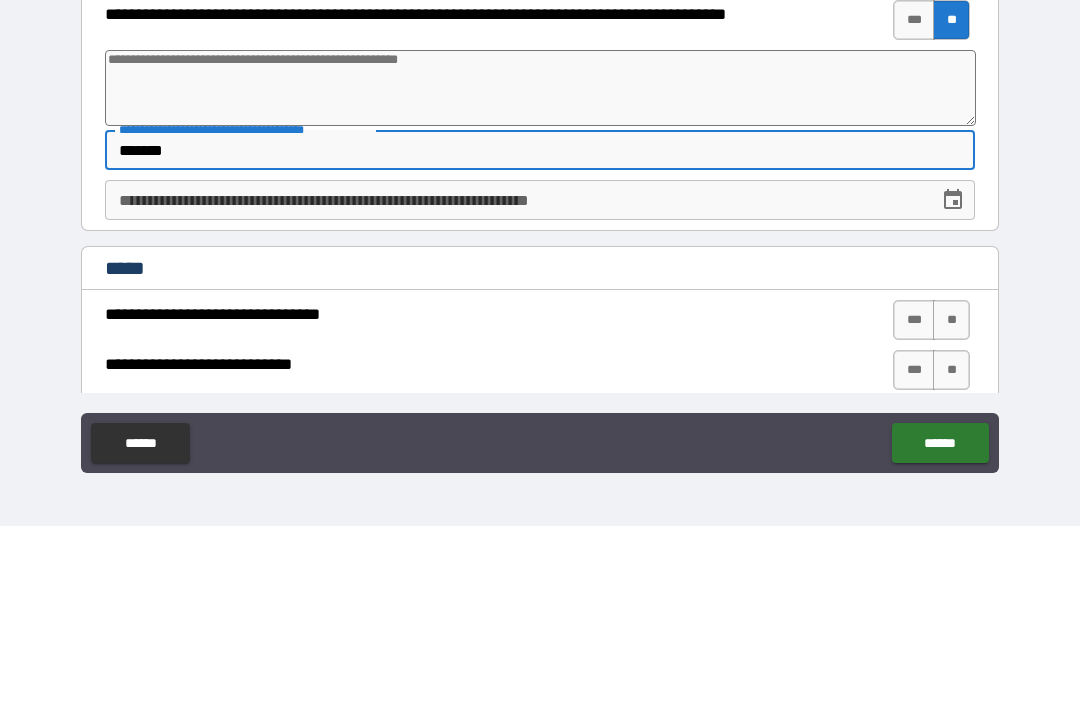 type on "*" 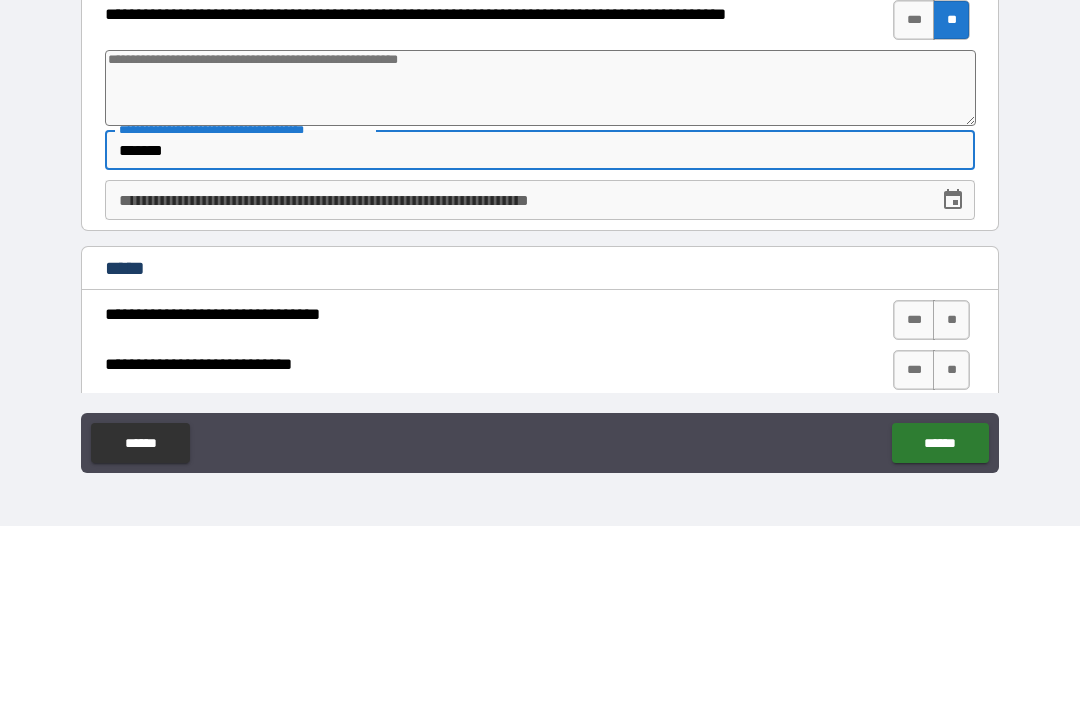 type on "********" 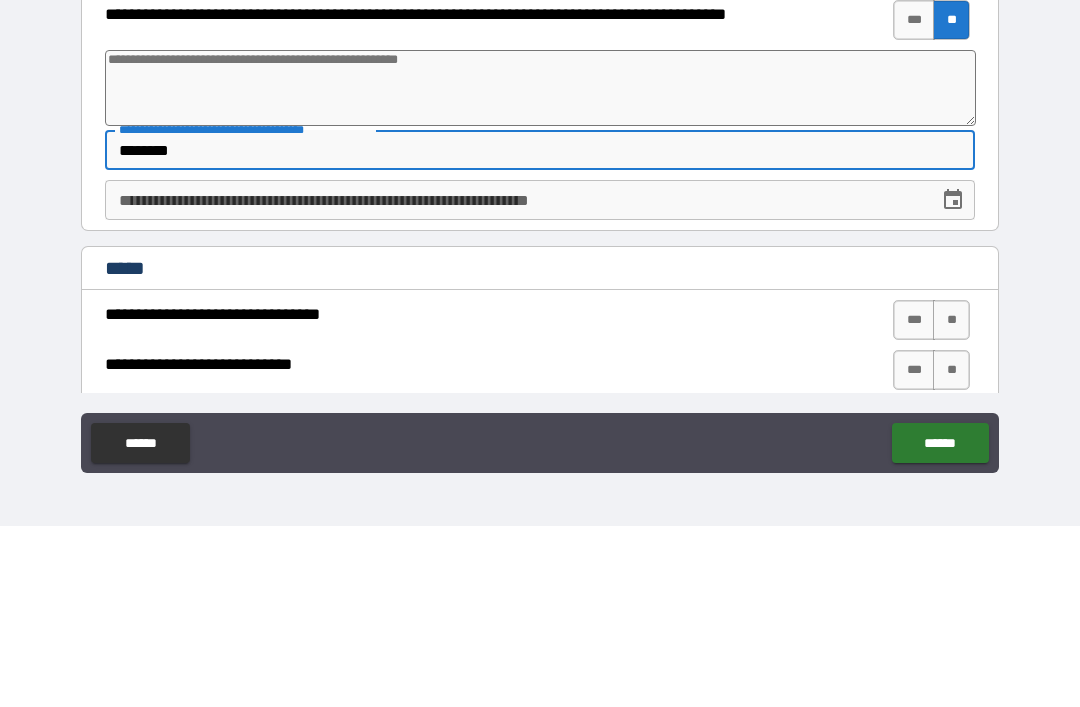 type on "*" 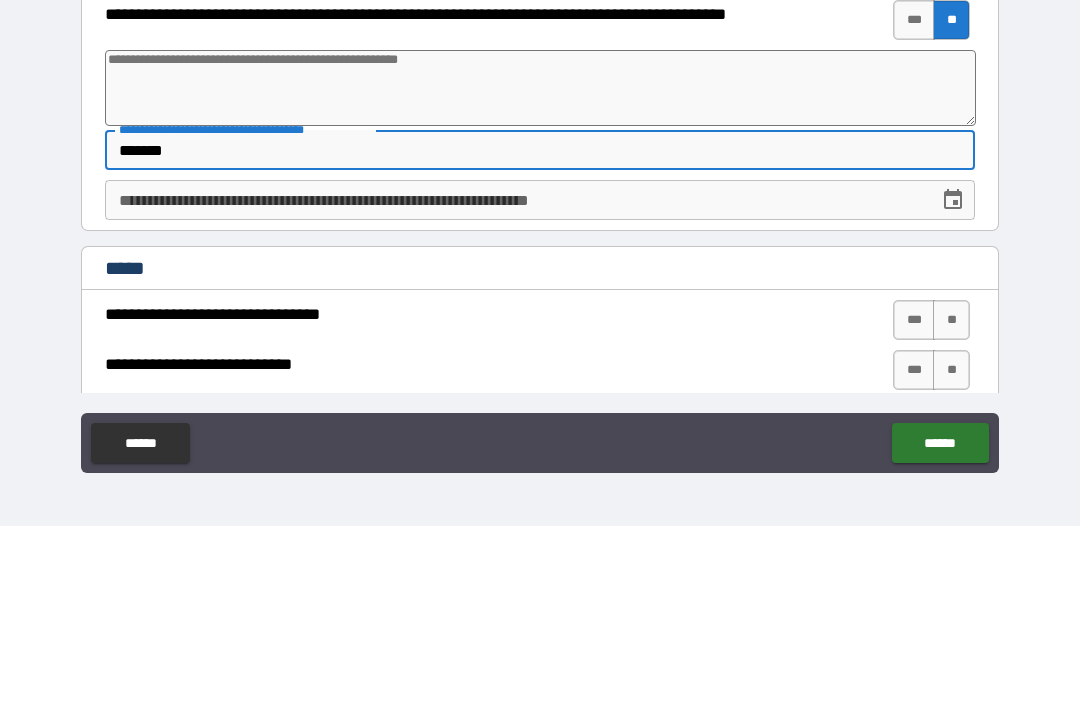 type on "*" 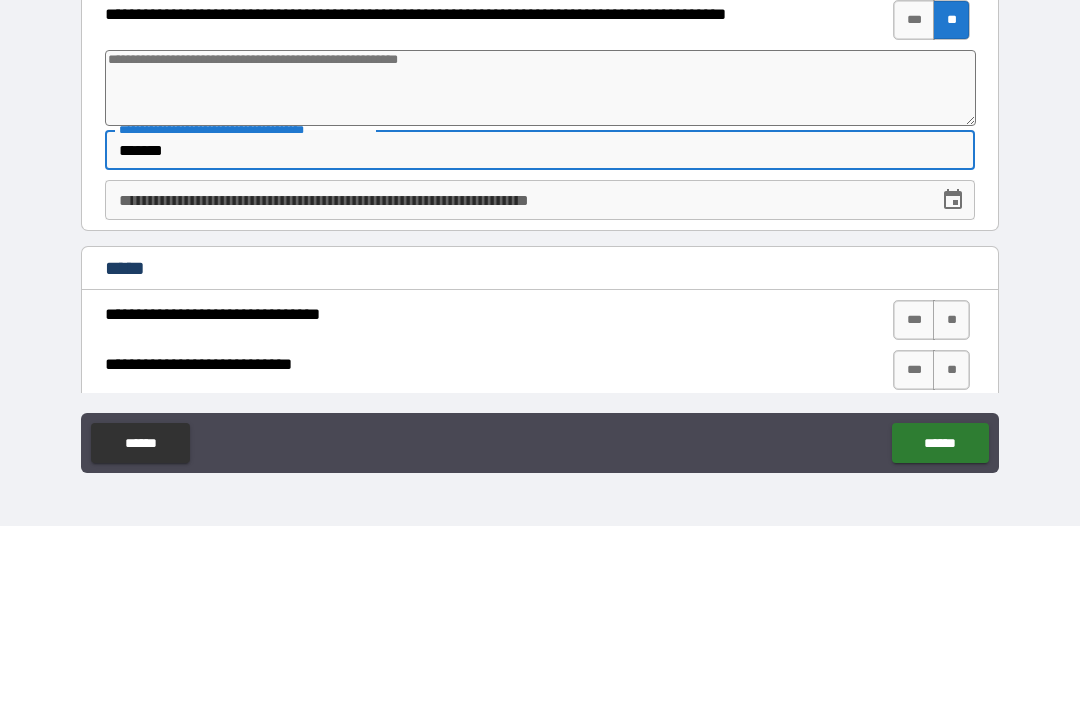 type on "******" 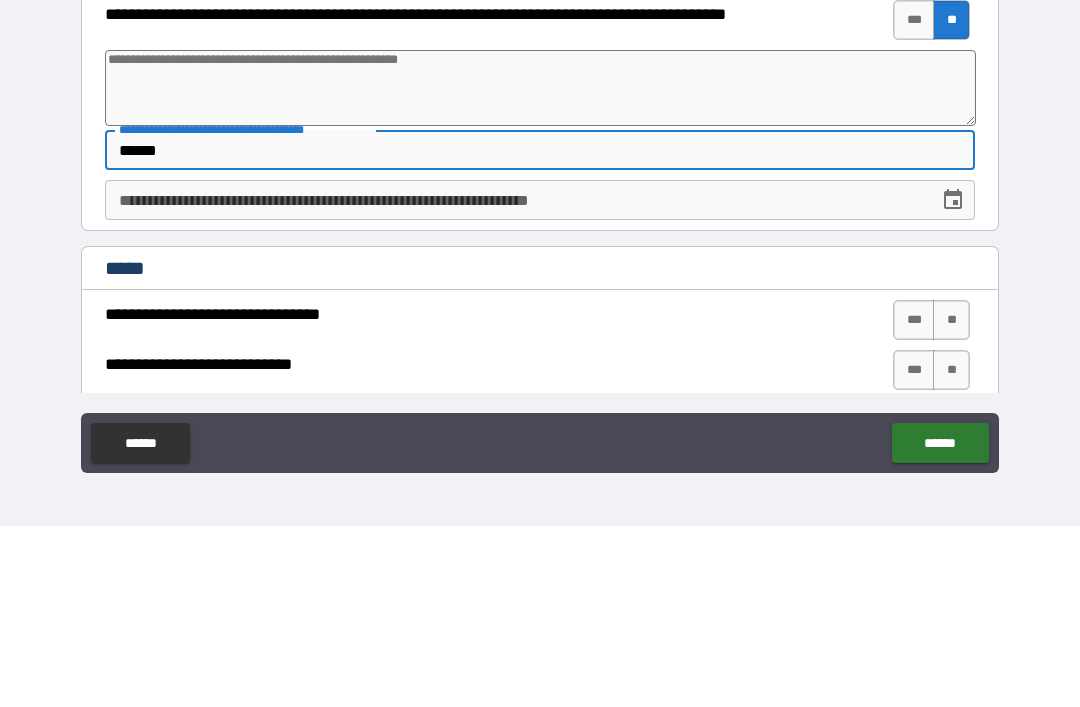 type on "*" 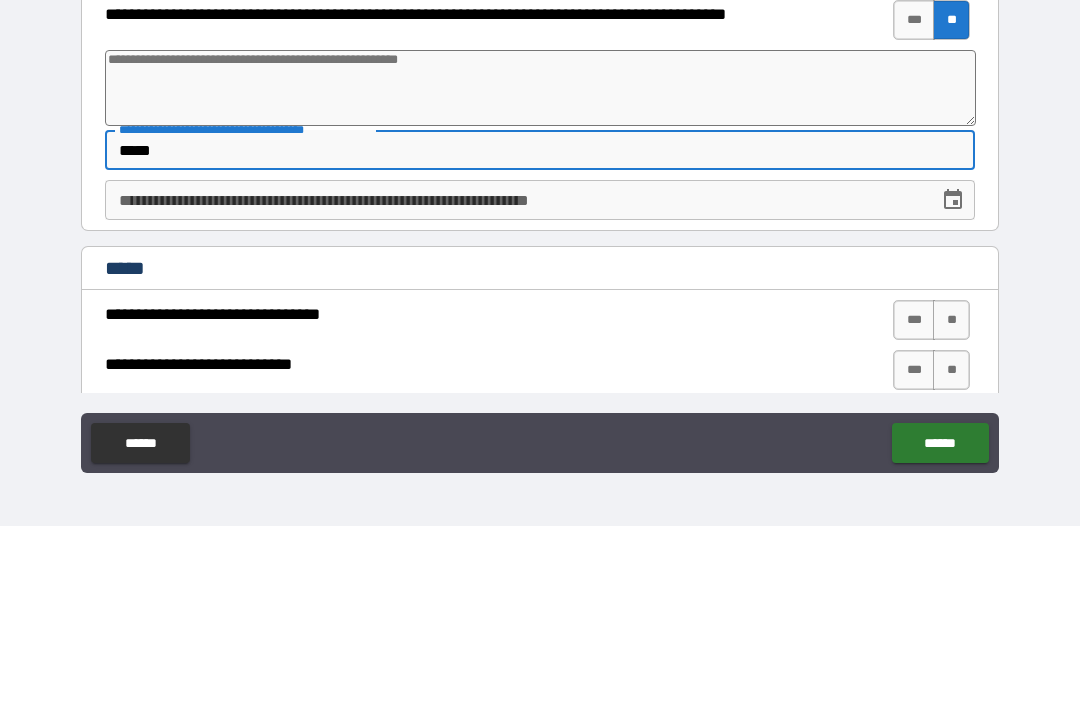 type on "*" 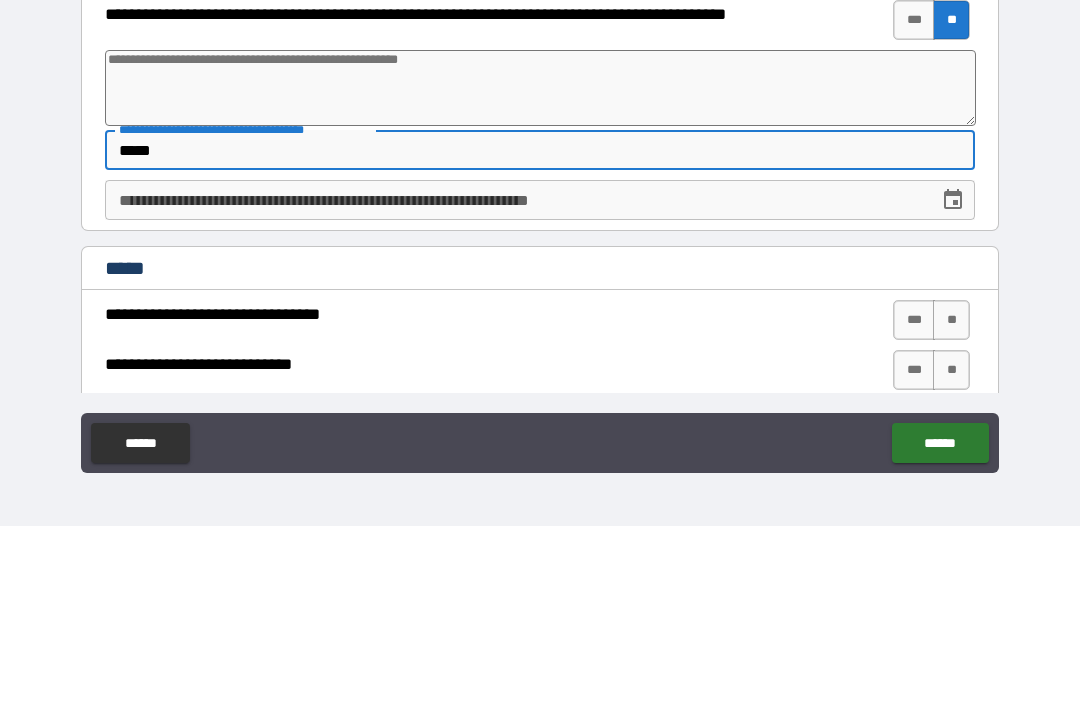 type on "****" 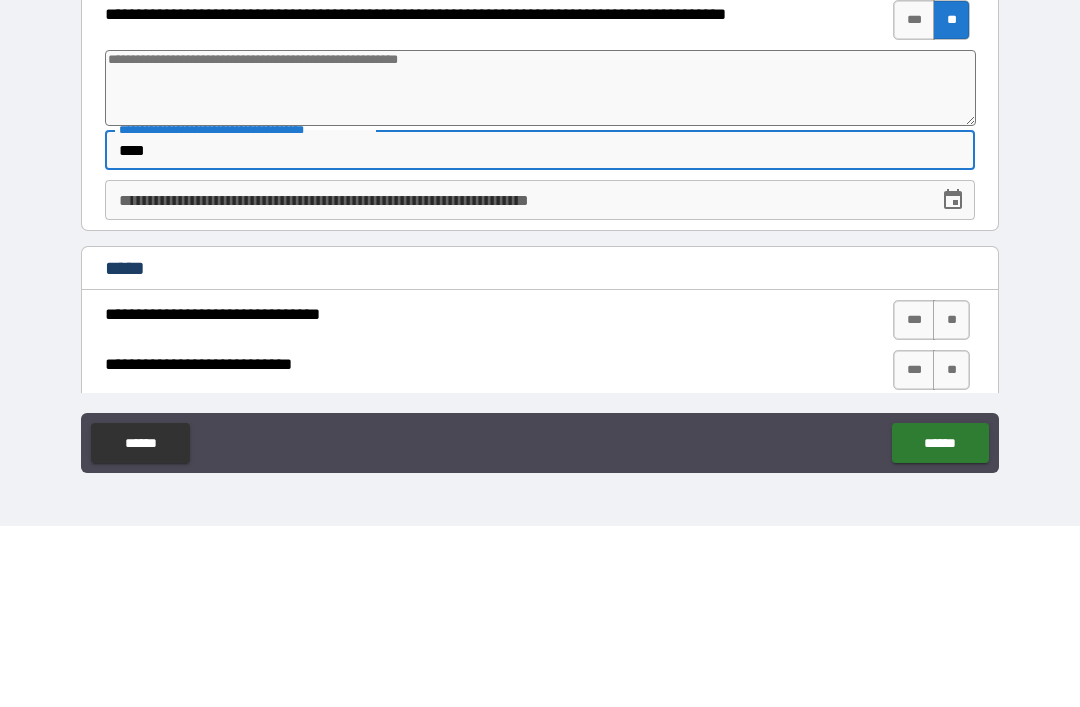 type on "*" 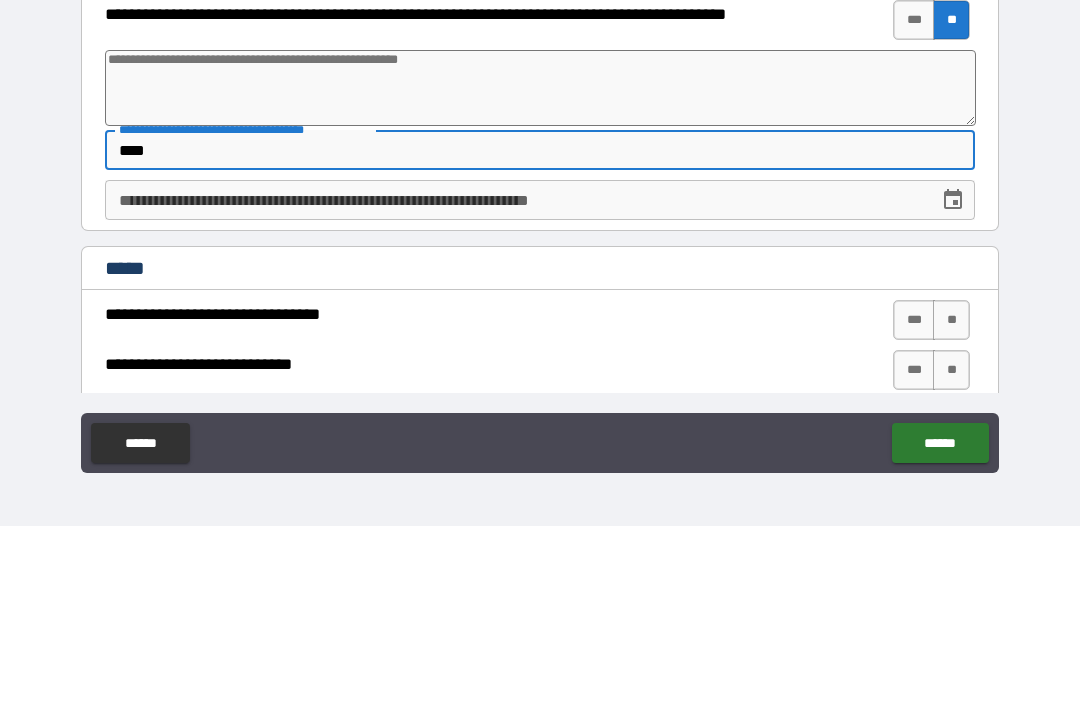 type on "**" 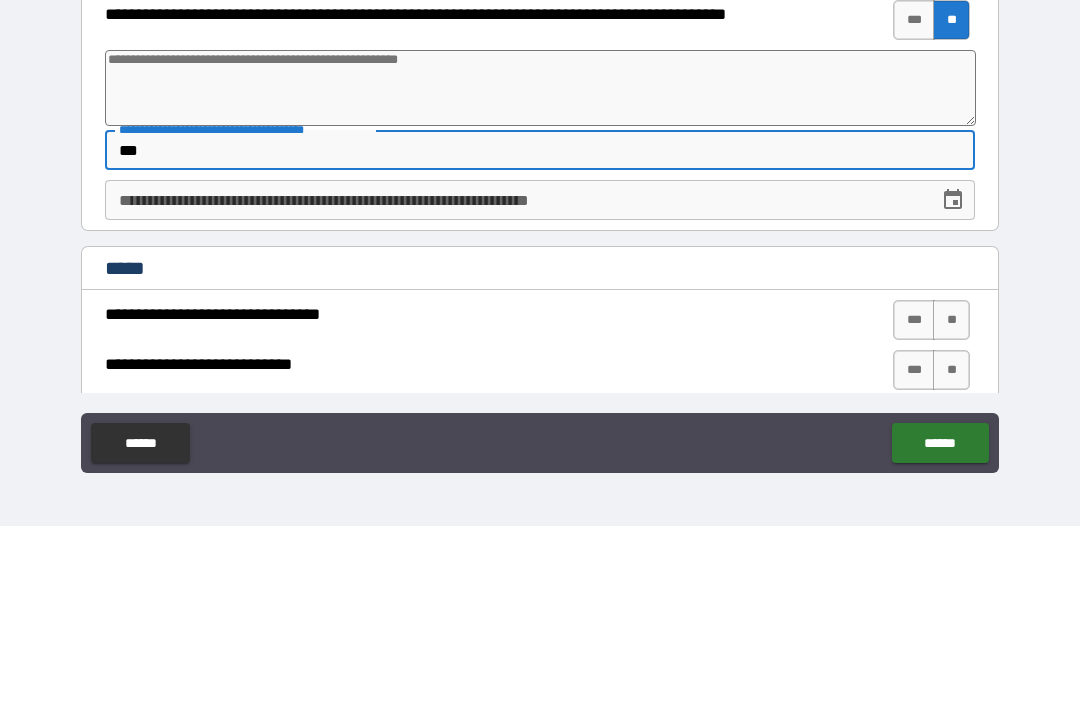 type on "*" 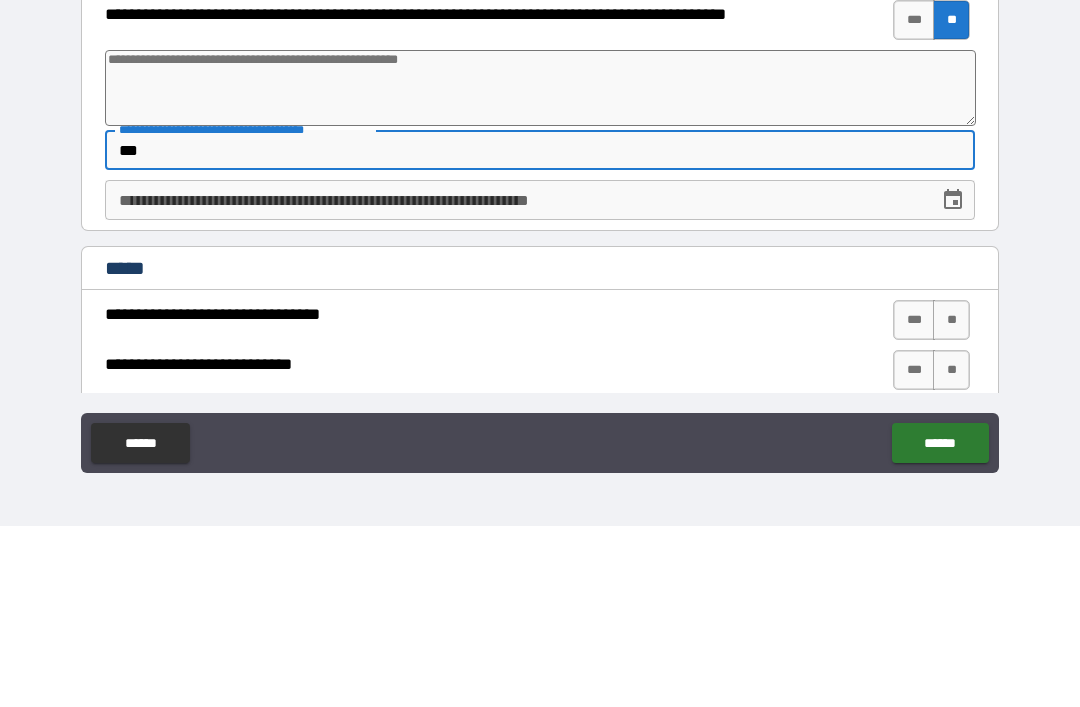 type on "**" 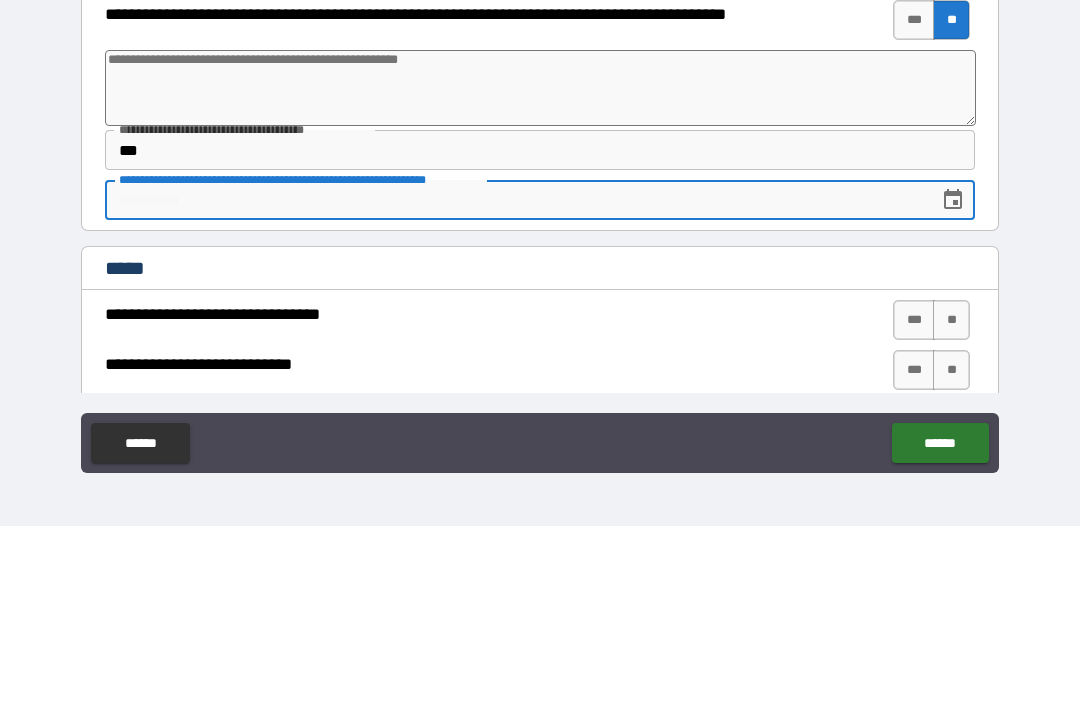 type on "*" 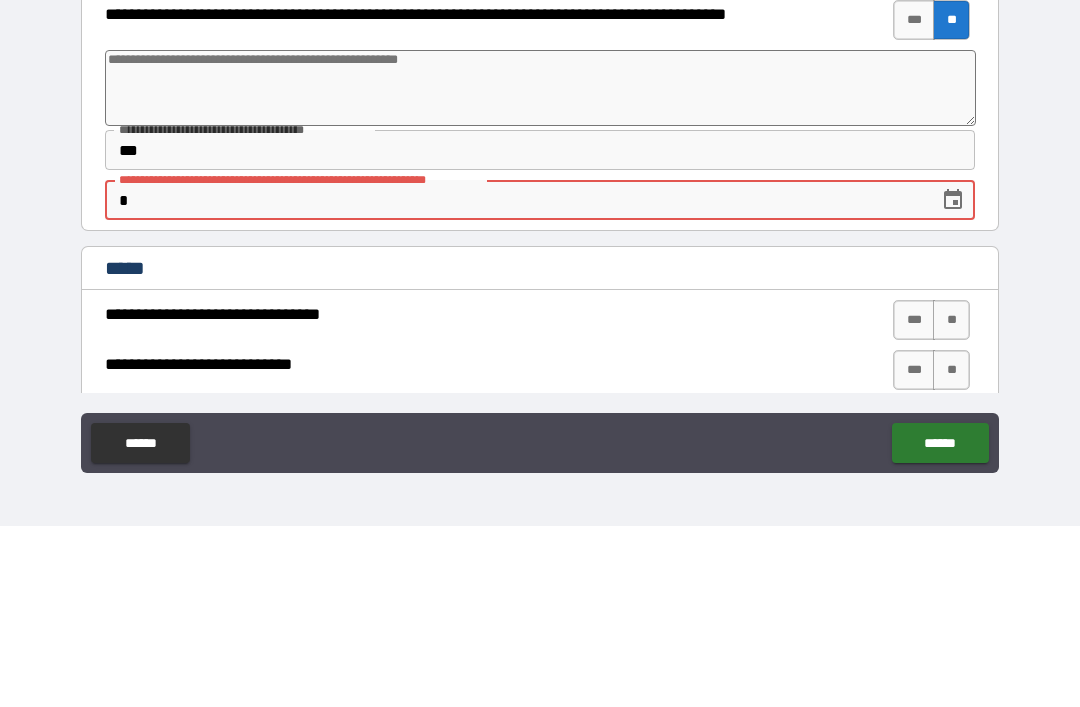 type on "*" 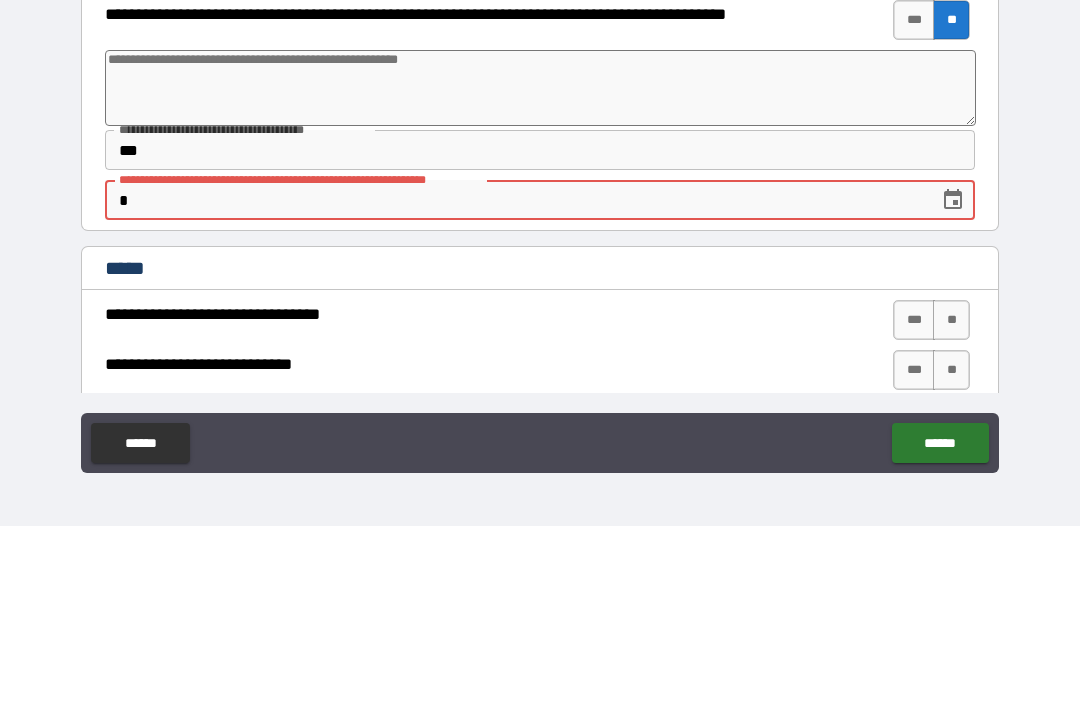 type on "***" 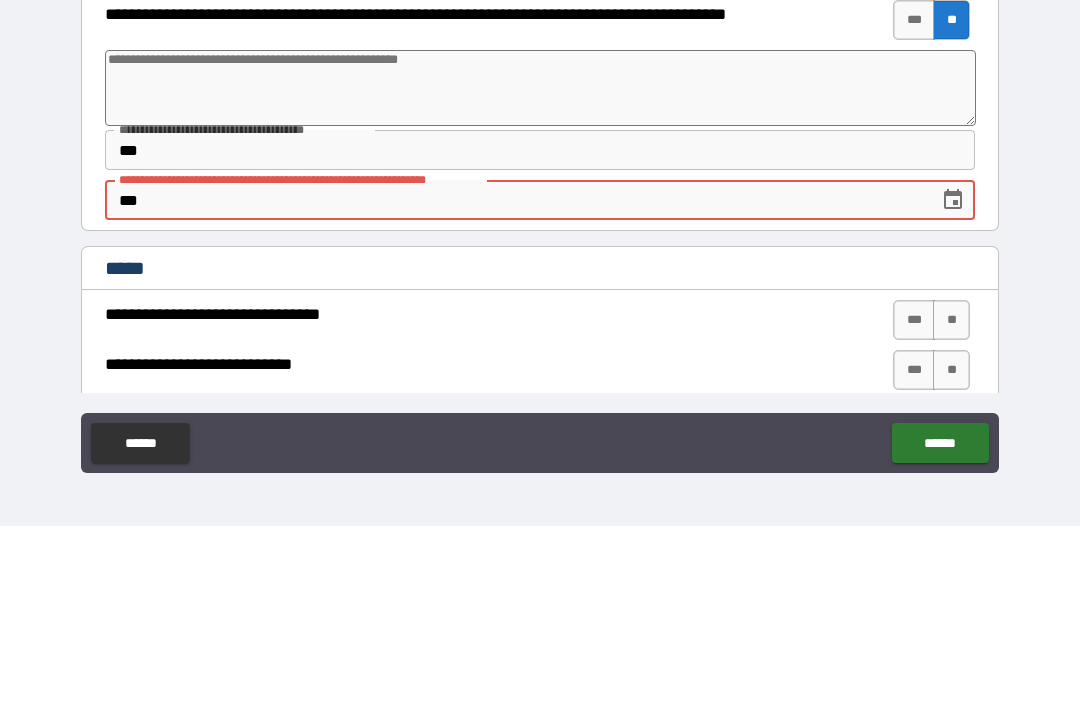 type on "*" 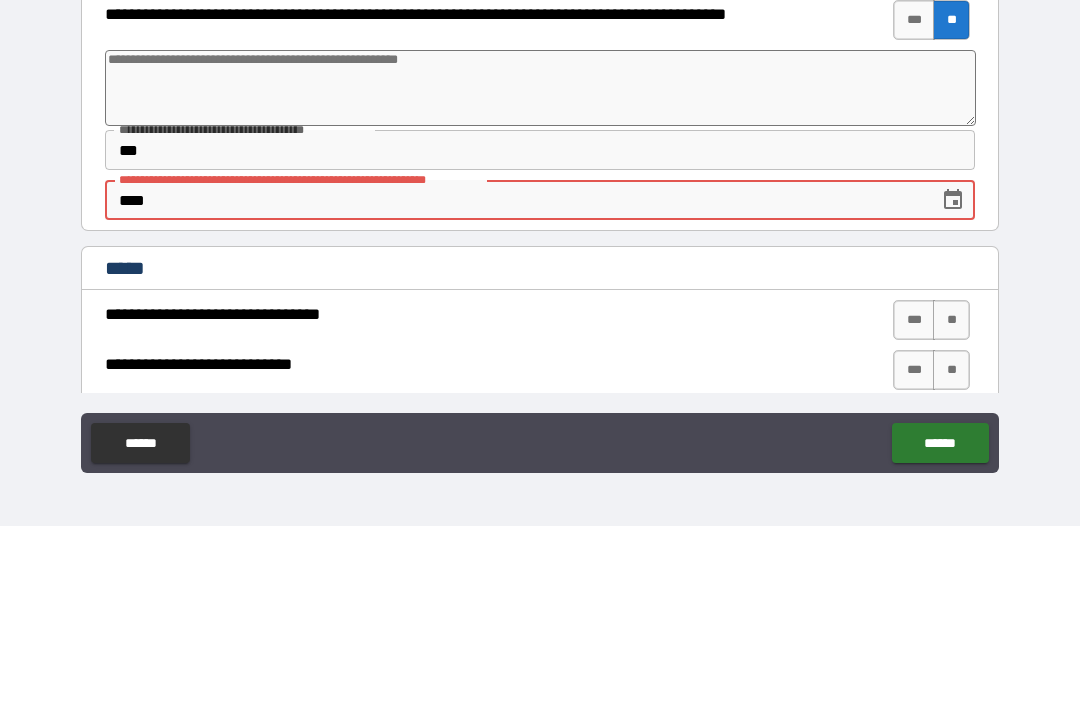 type on "*" 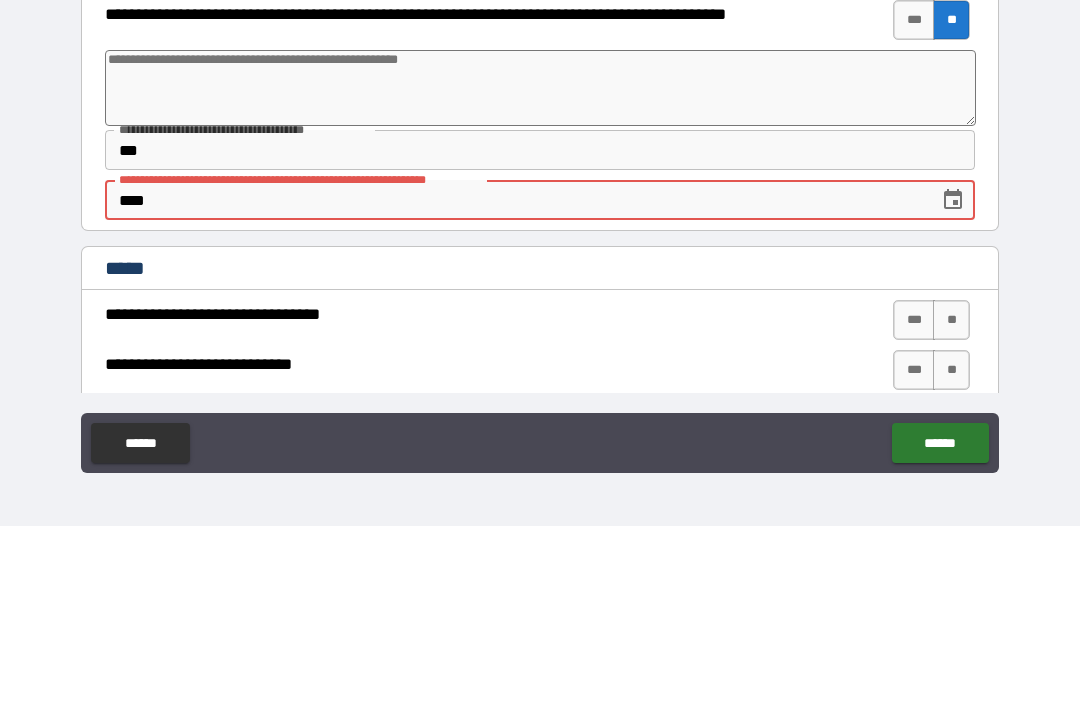 type on "******" 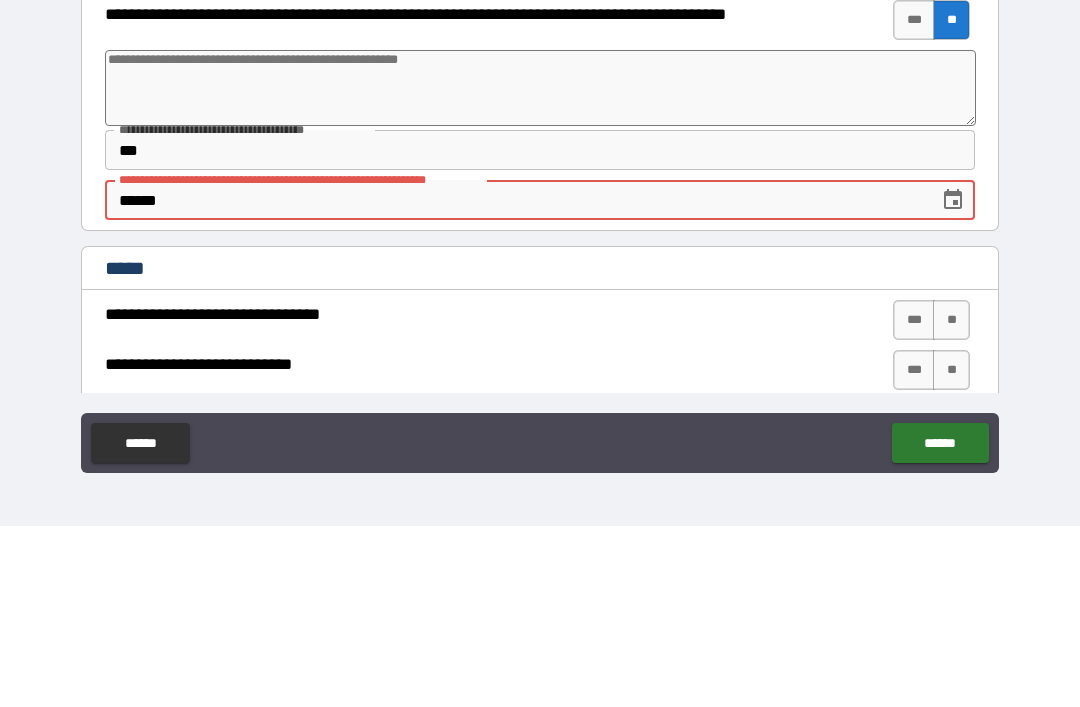 type on "*" 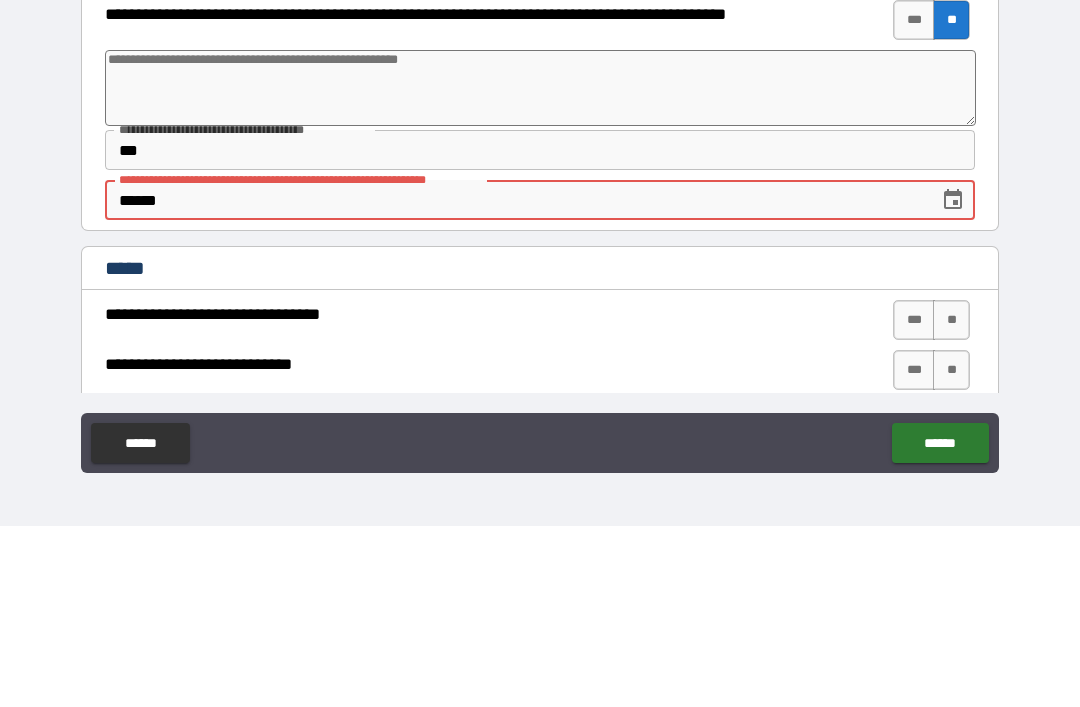 type on "*******" 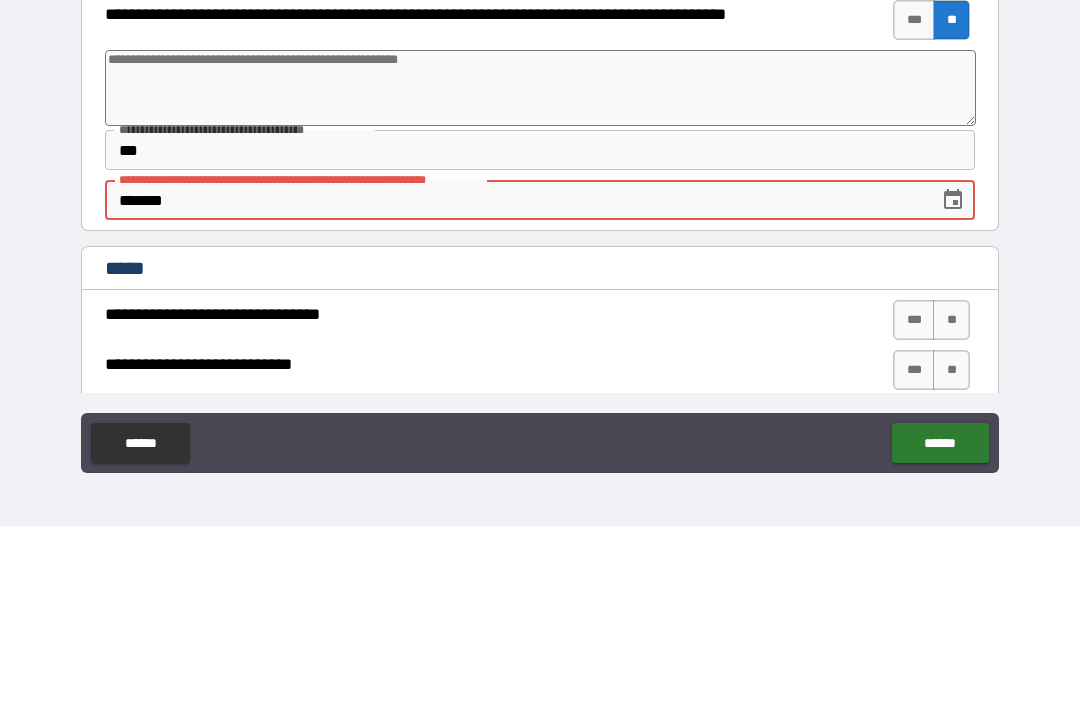 type on "*" 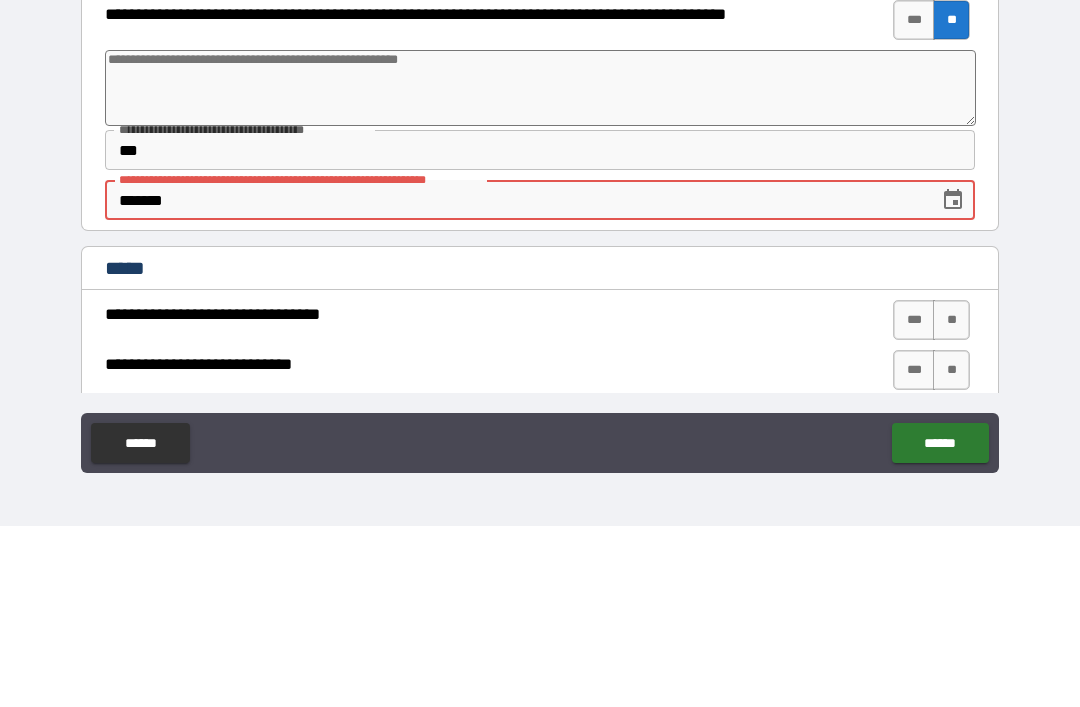 type on "********" 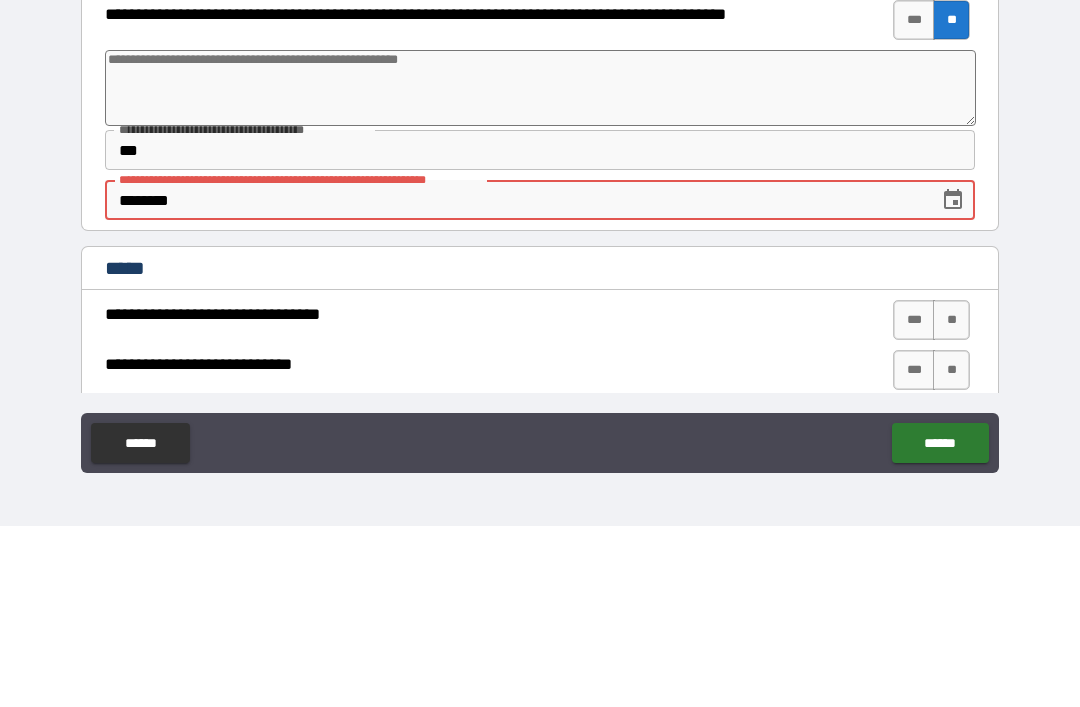 type on "*" 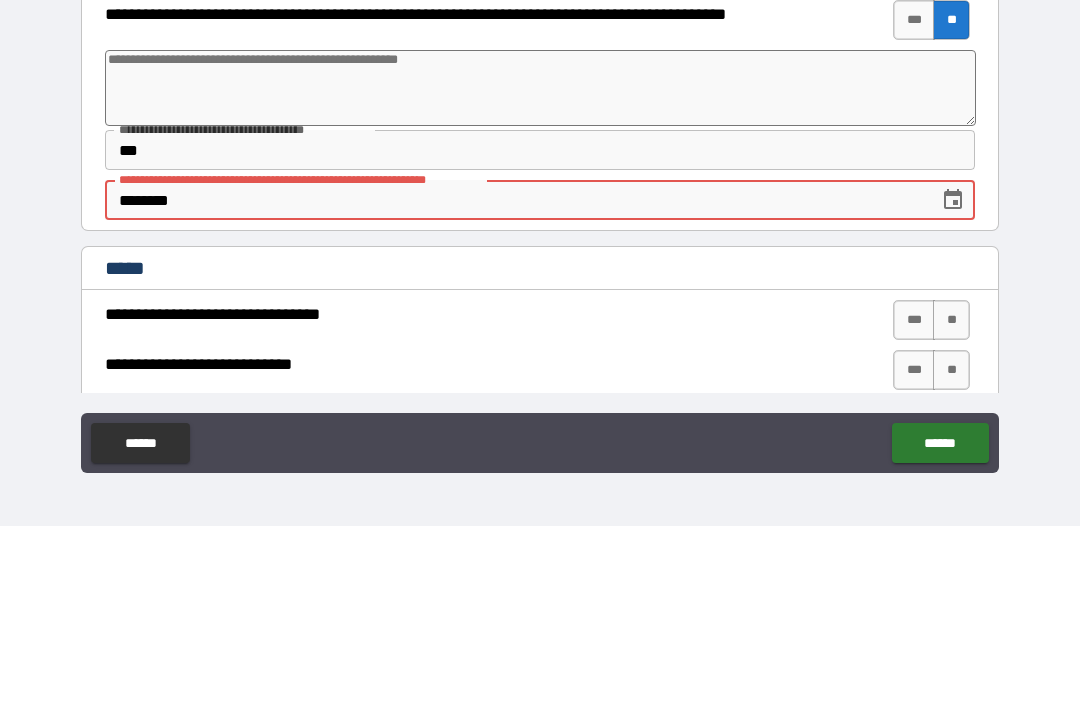type on "*********" 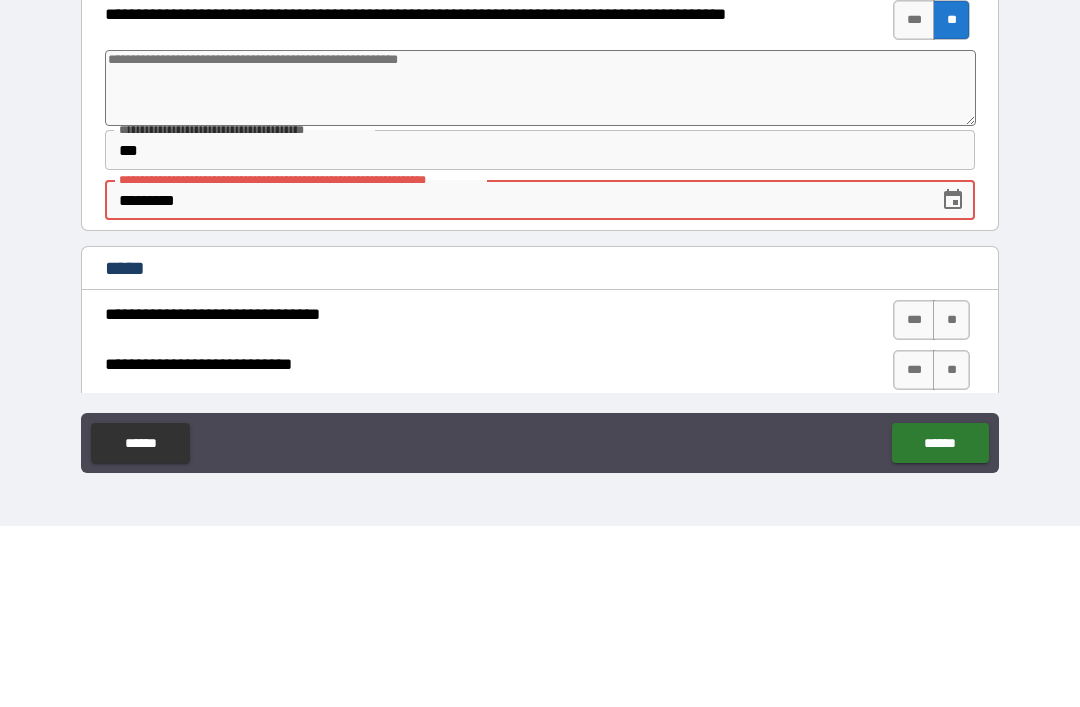 type on "*" 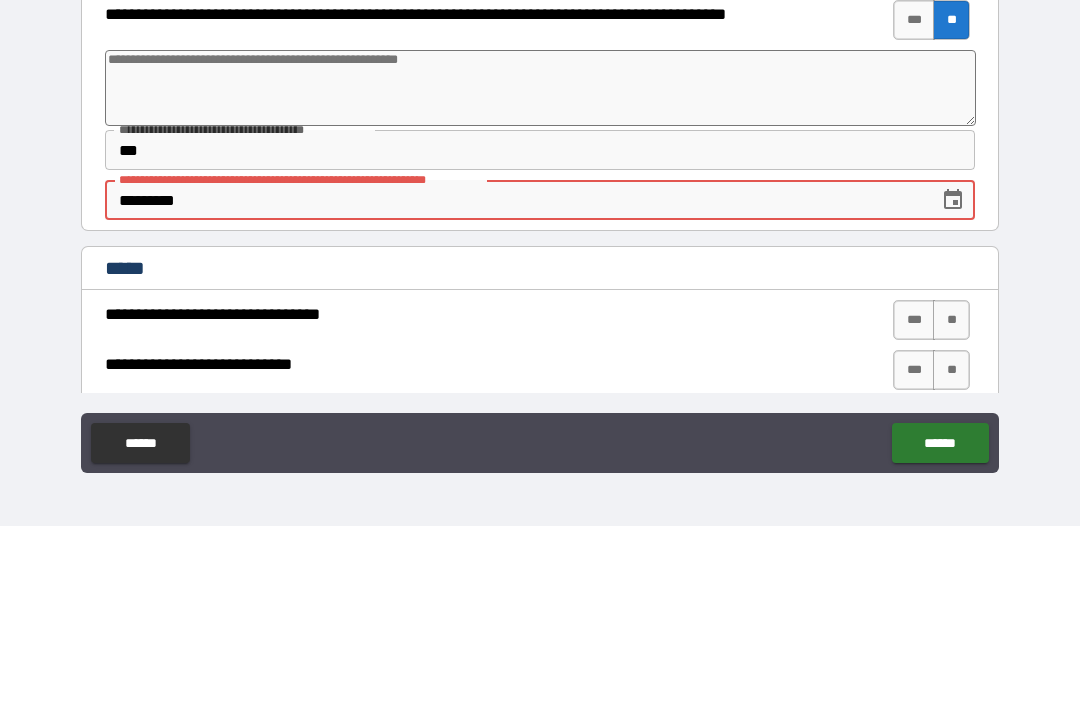 type on "**********" 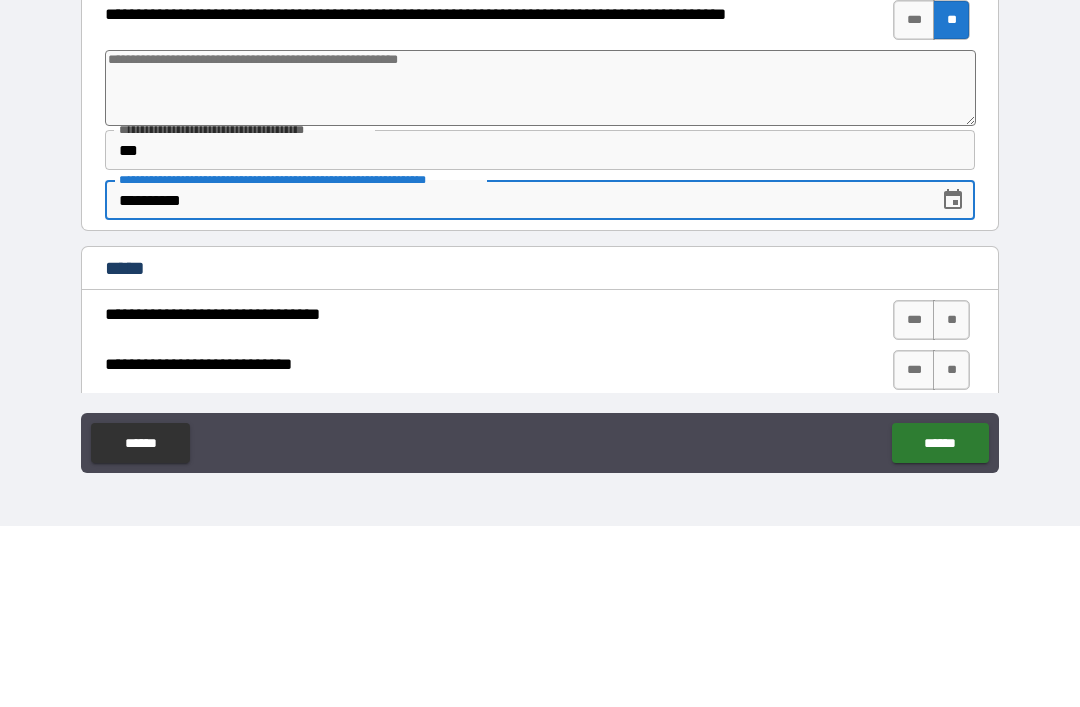 type on "*" 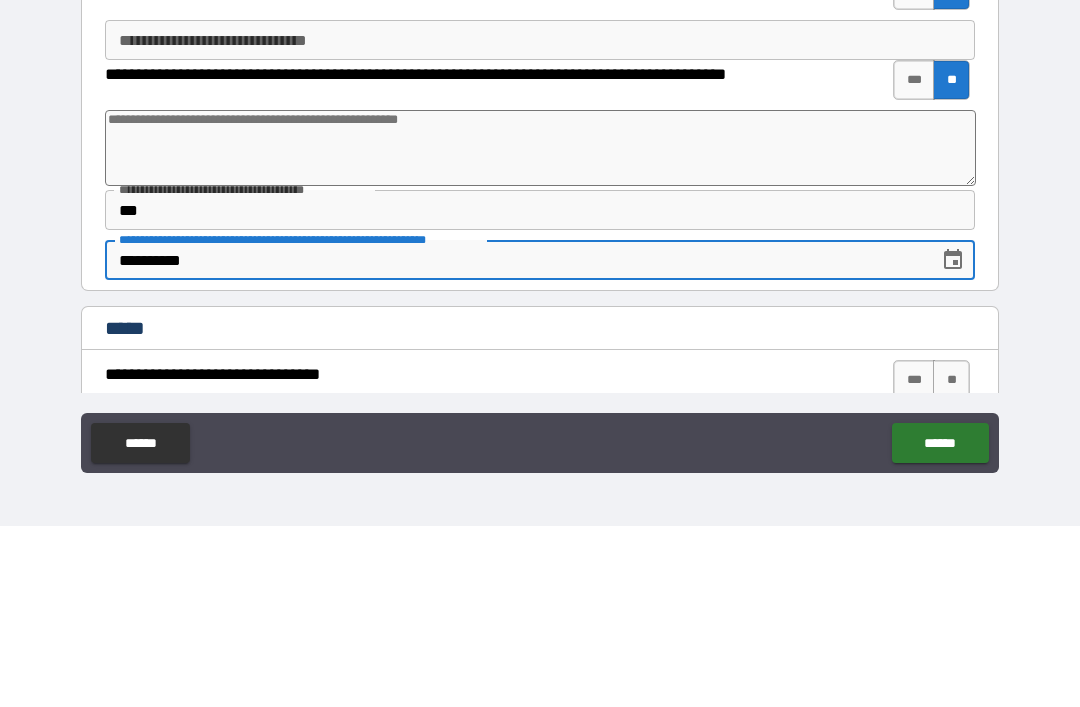 scroll, scrollTop: 2396, scrollLeft: 0, axis: vertical 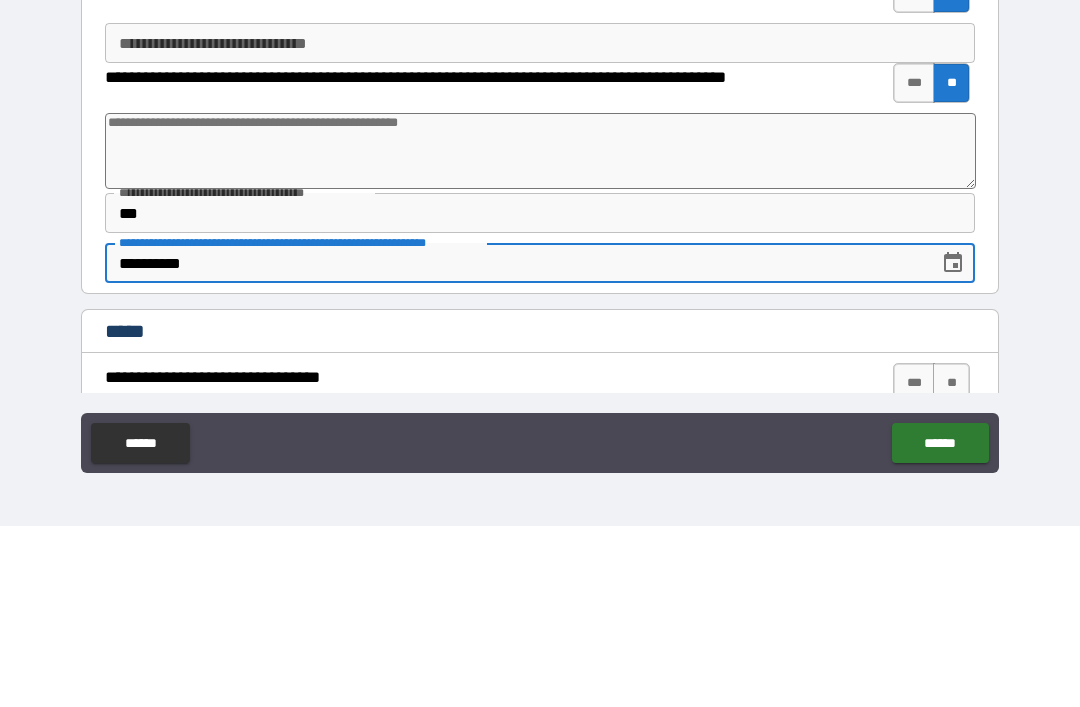 type on "**********" 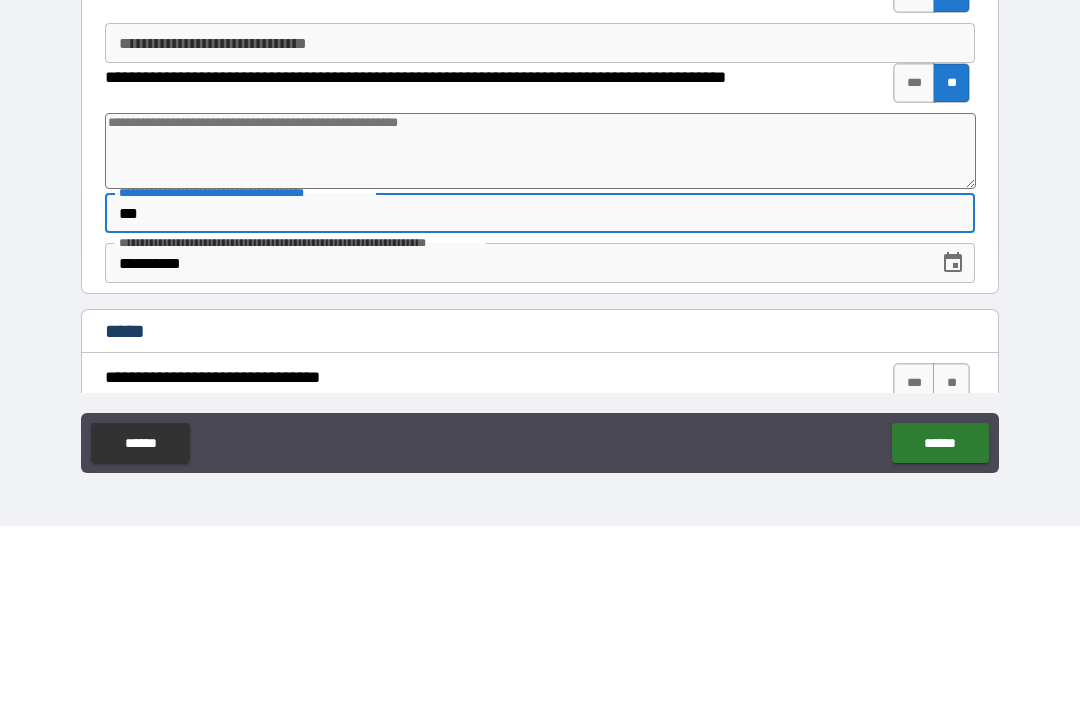 type on "****" 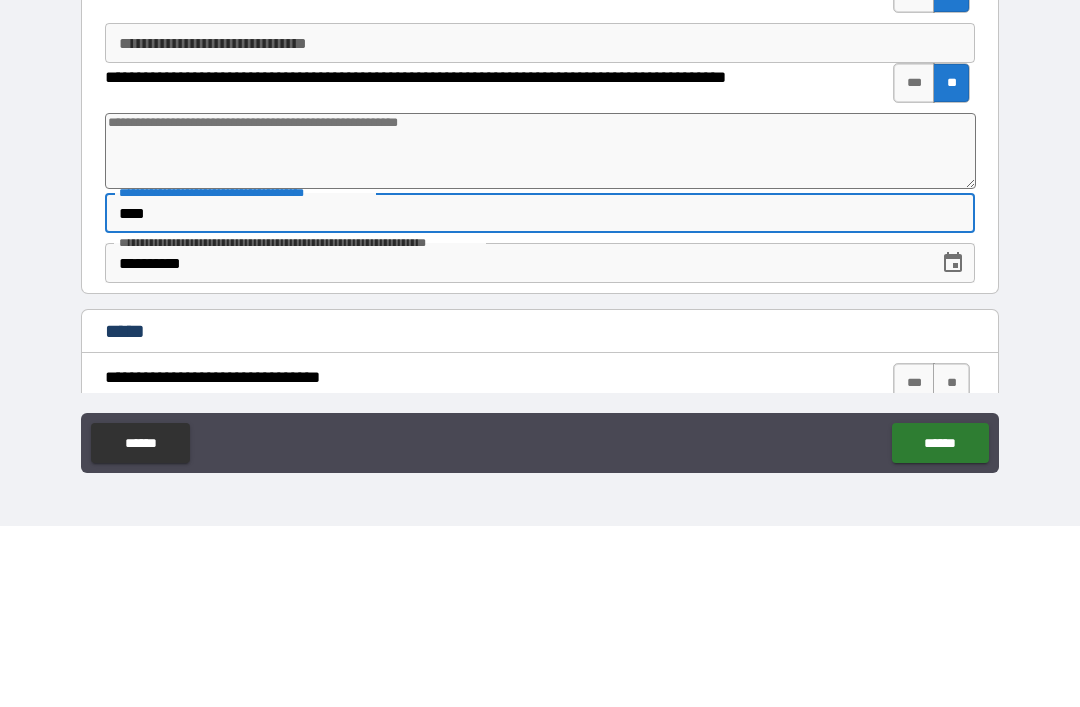 type on "*" 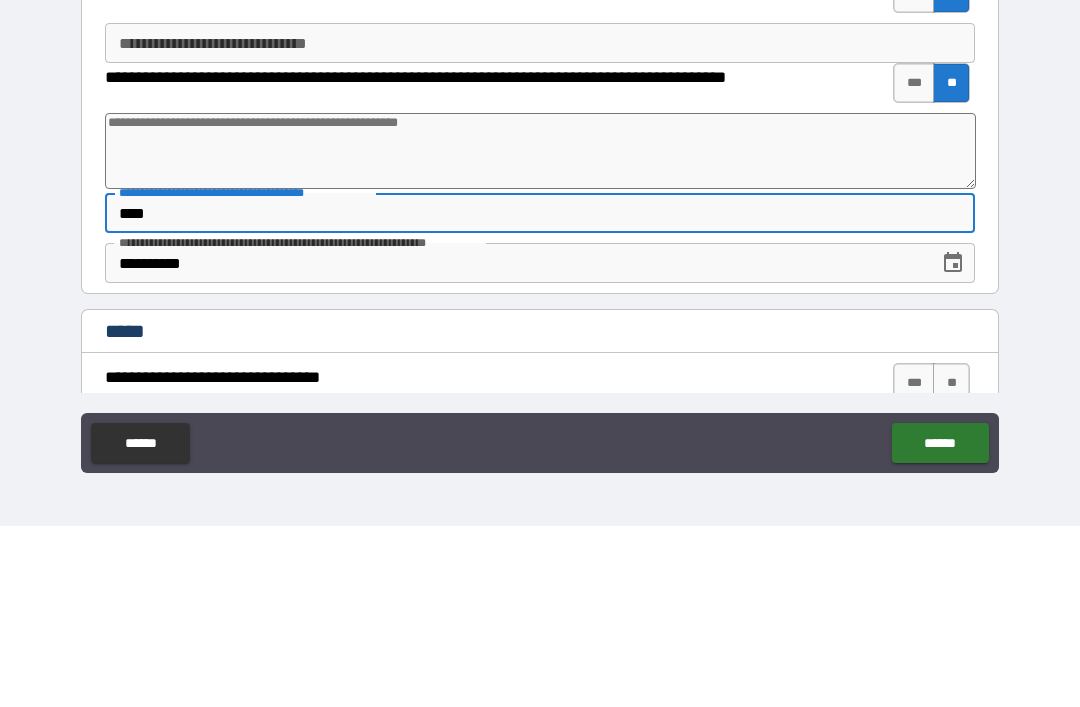 type on "*****" 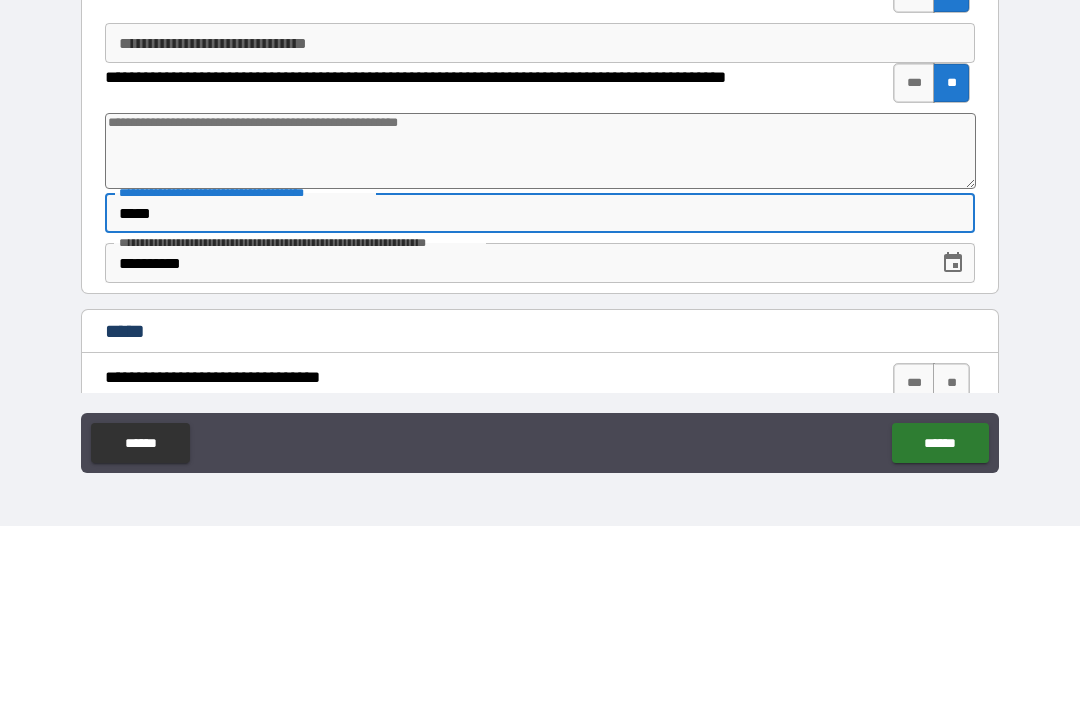 type on "*" 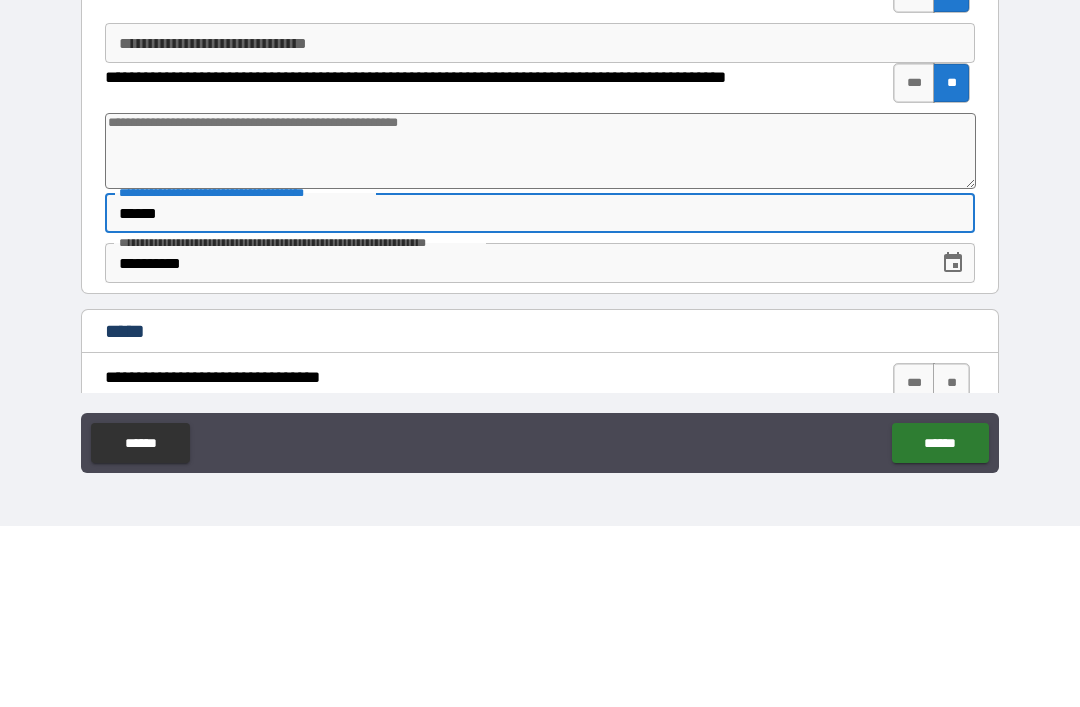 type on "*" 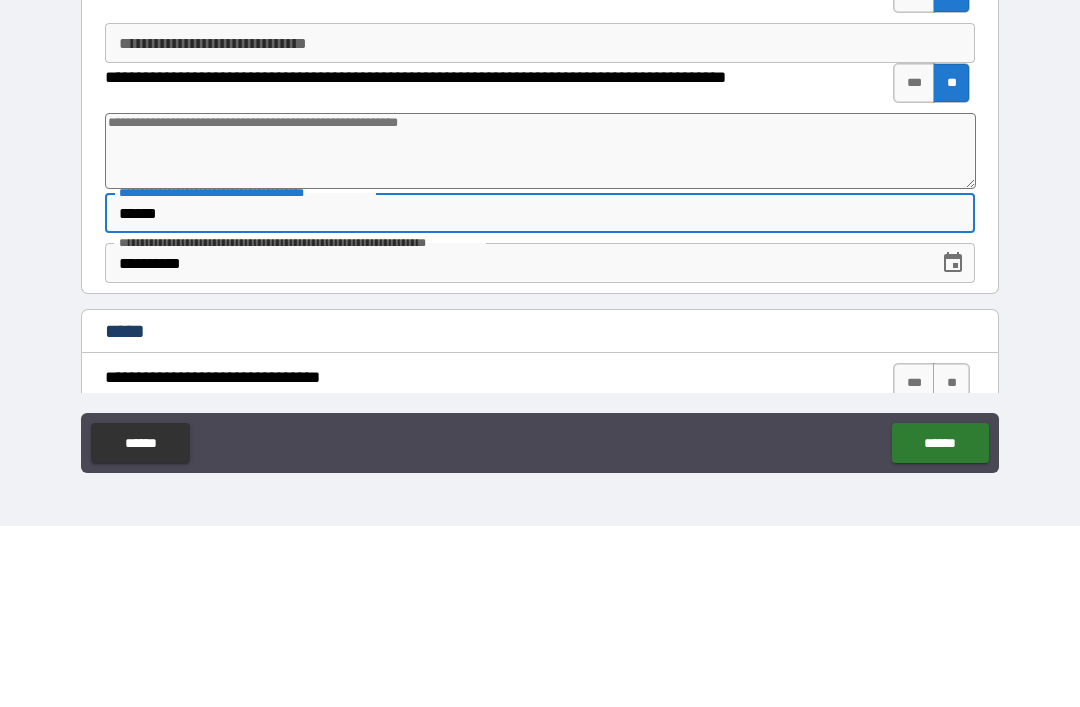 type on "*******" 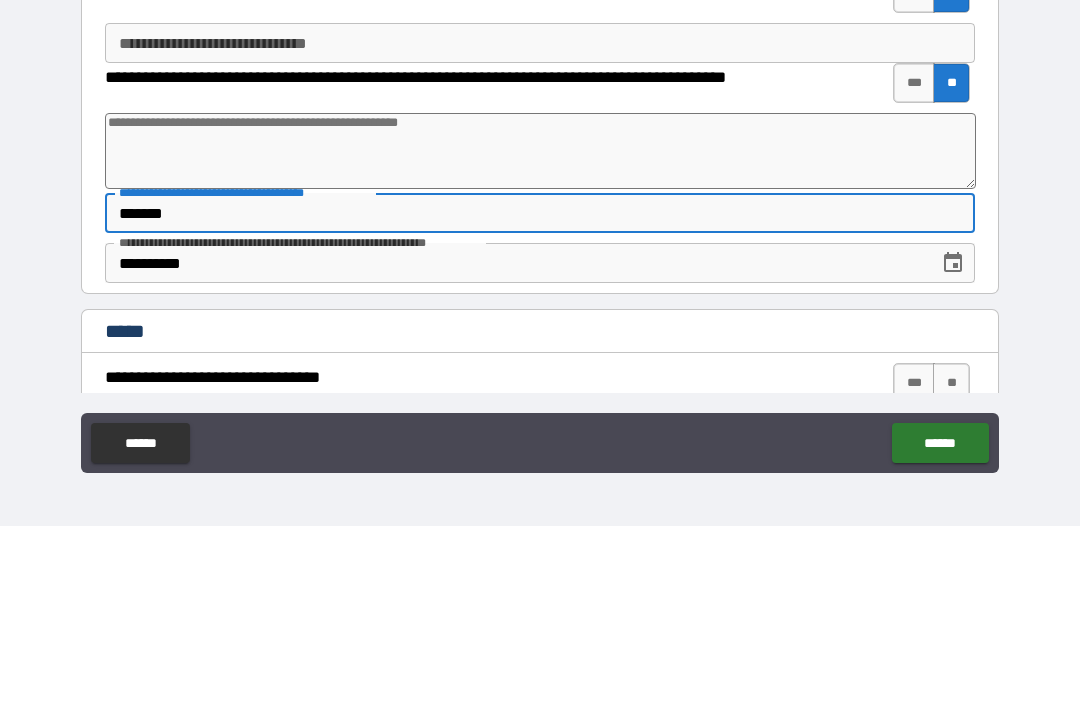 type on "*" 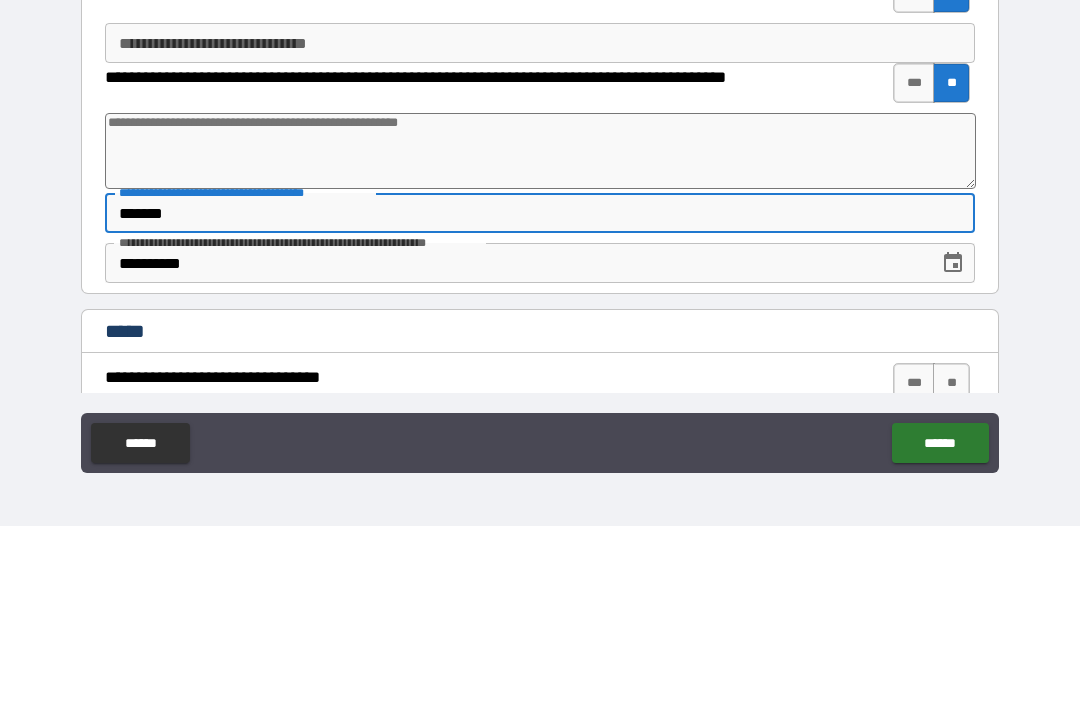 type on "********" 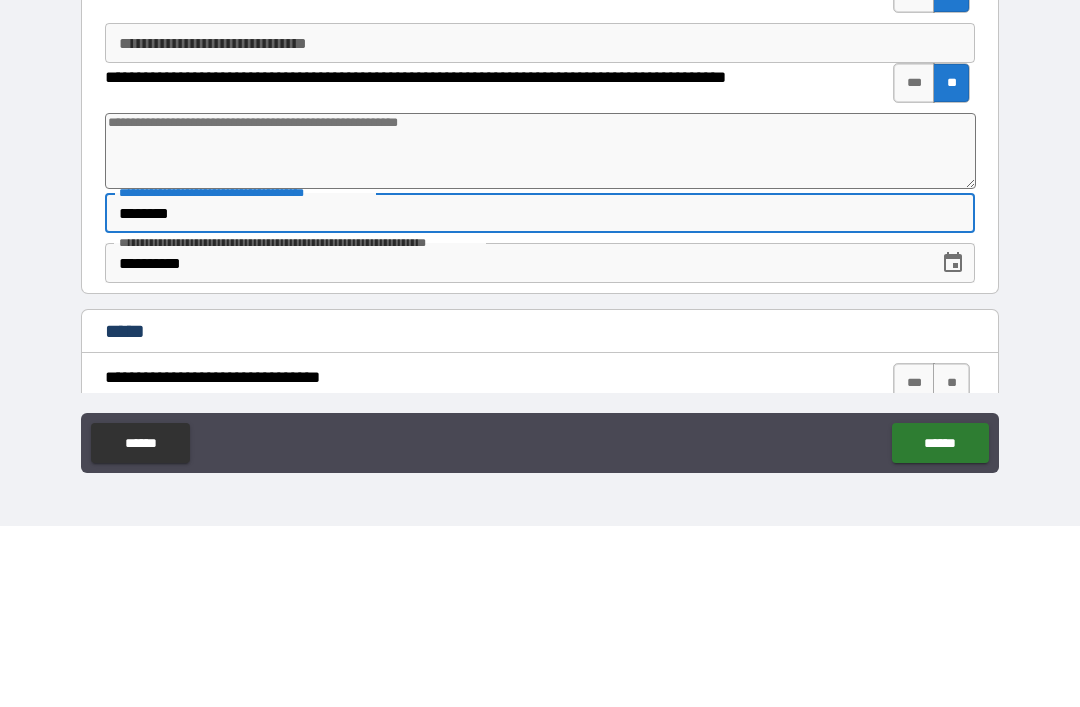 type on "*" 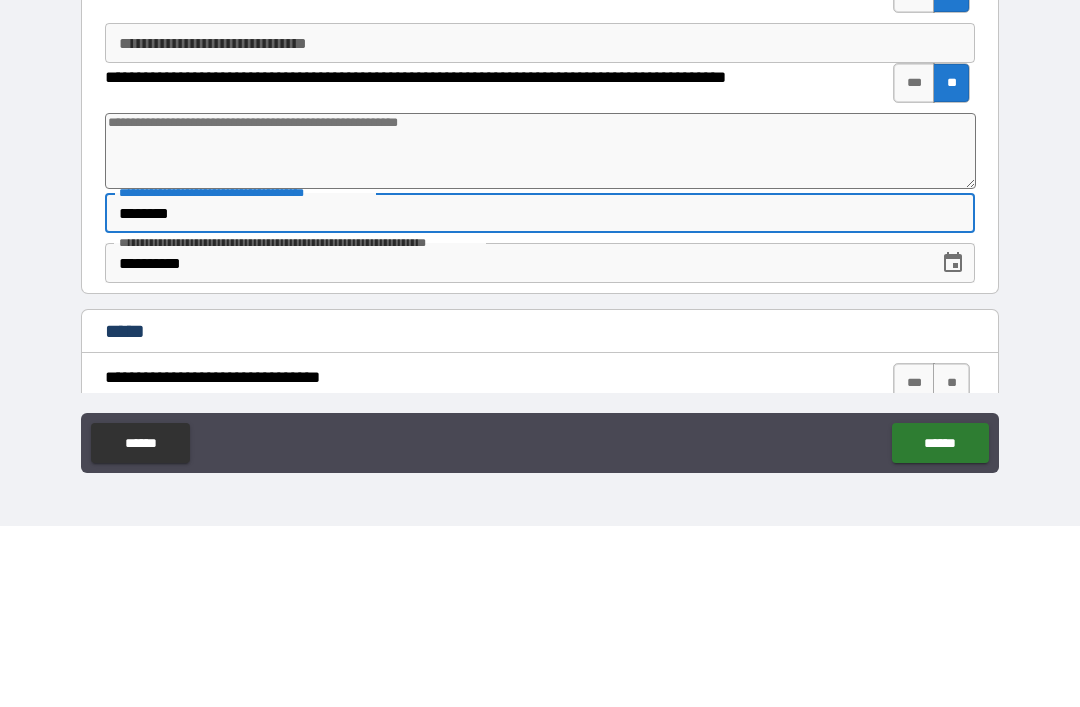 type on "*********" 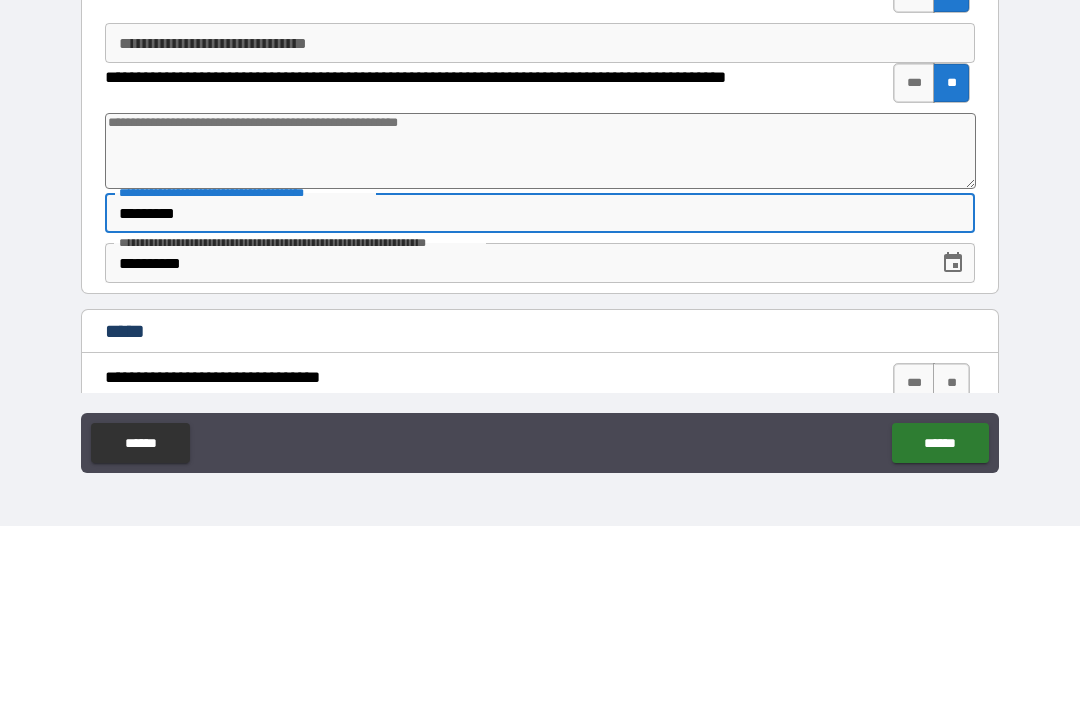 type on "*" 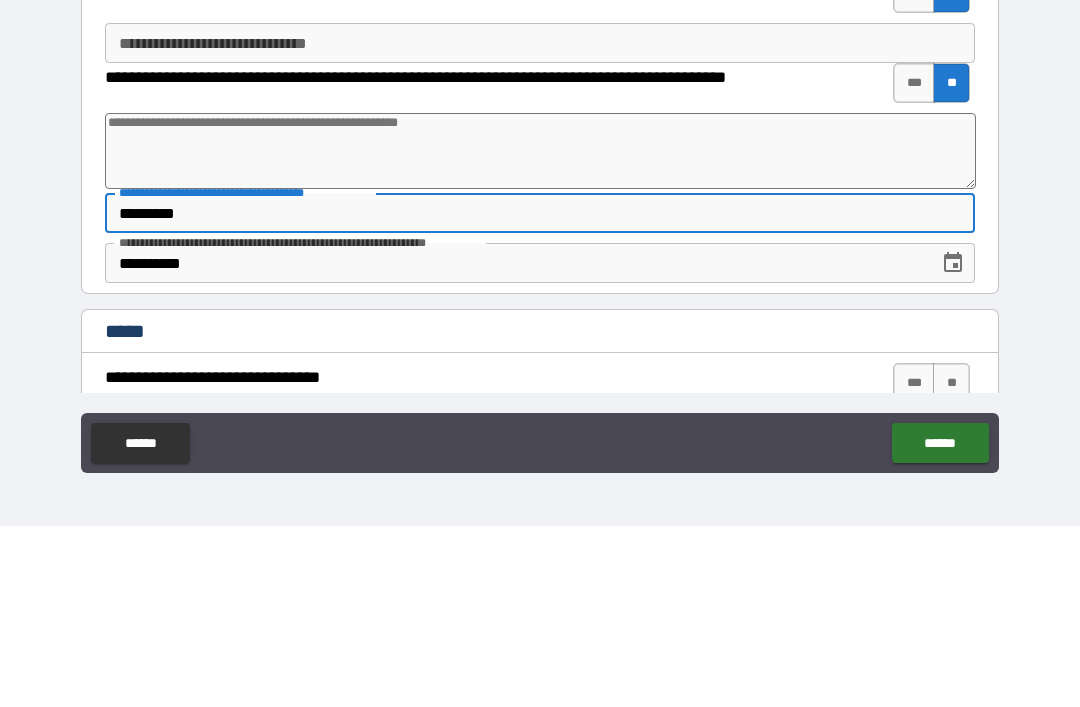 type on "**********" 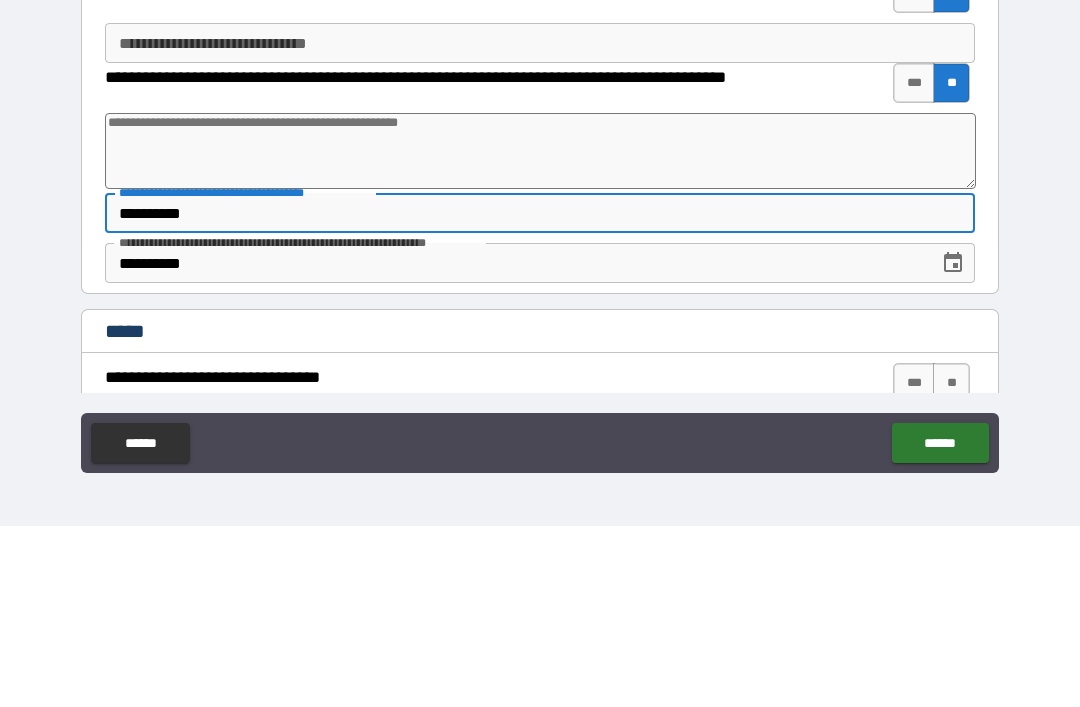 type on "*" 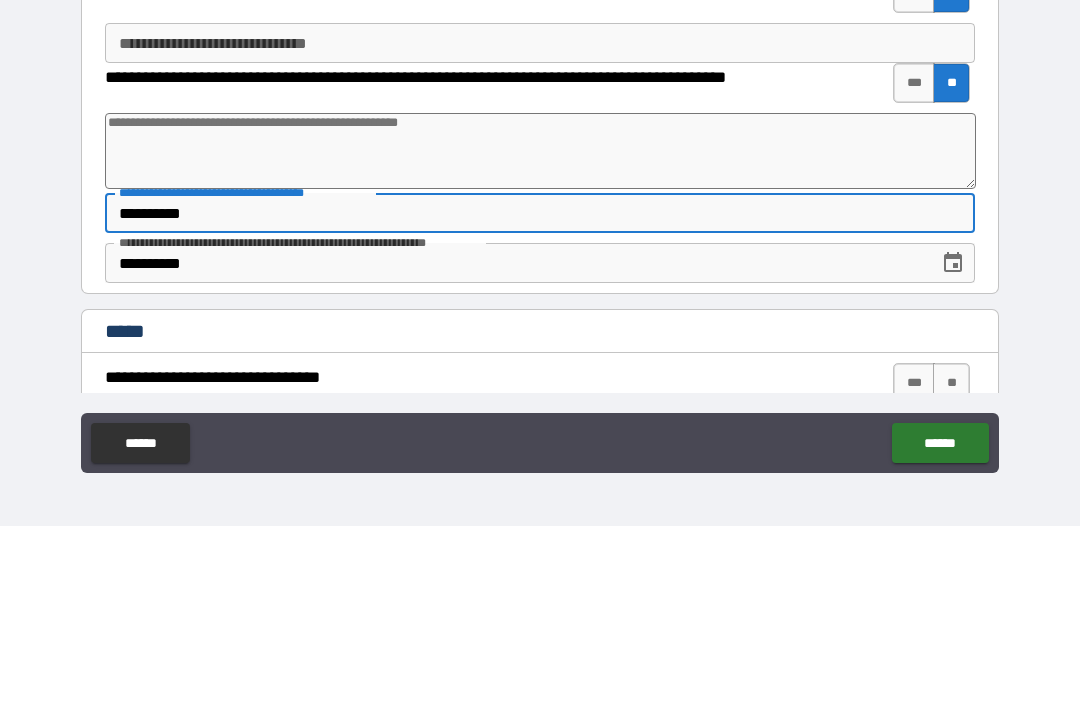 type on "**********" 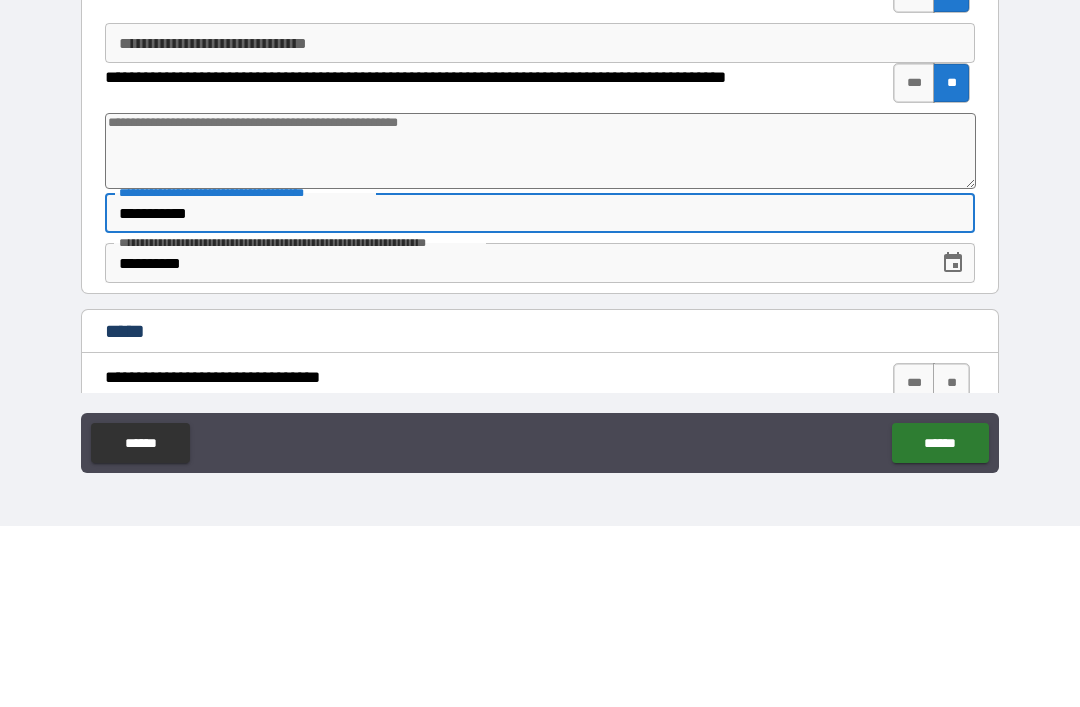 type on "*" 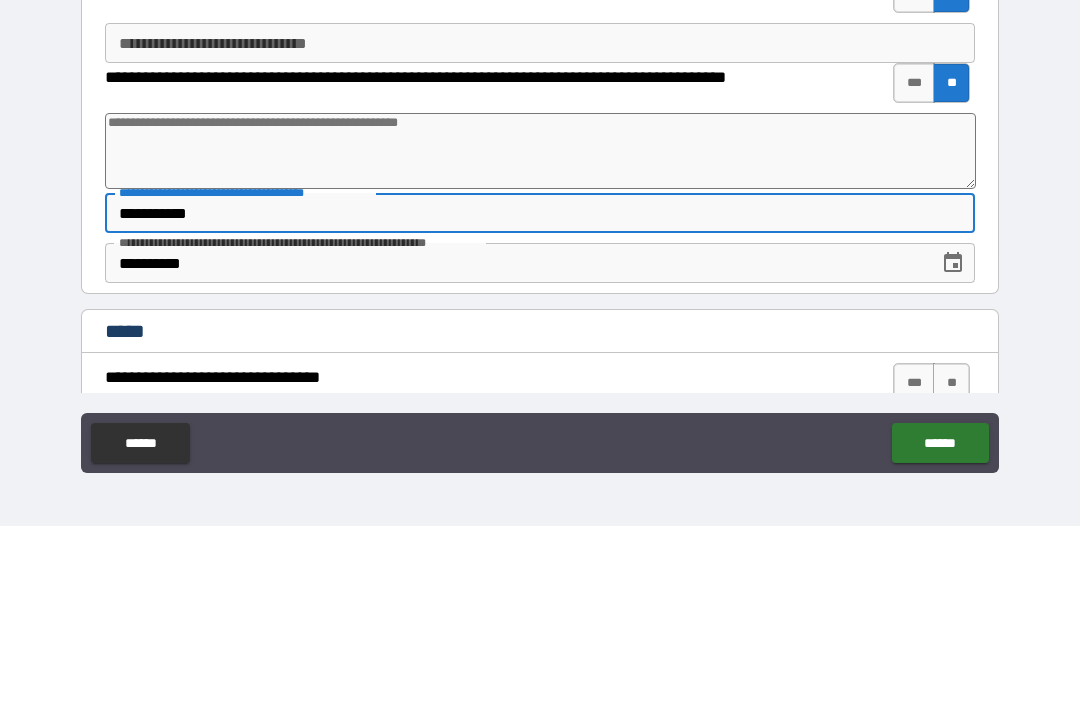 type on "**********" 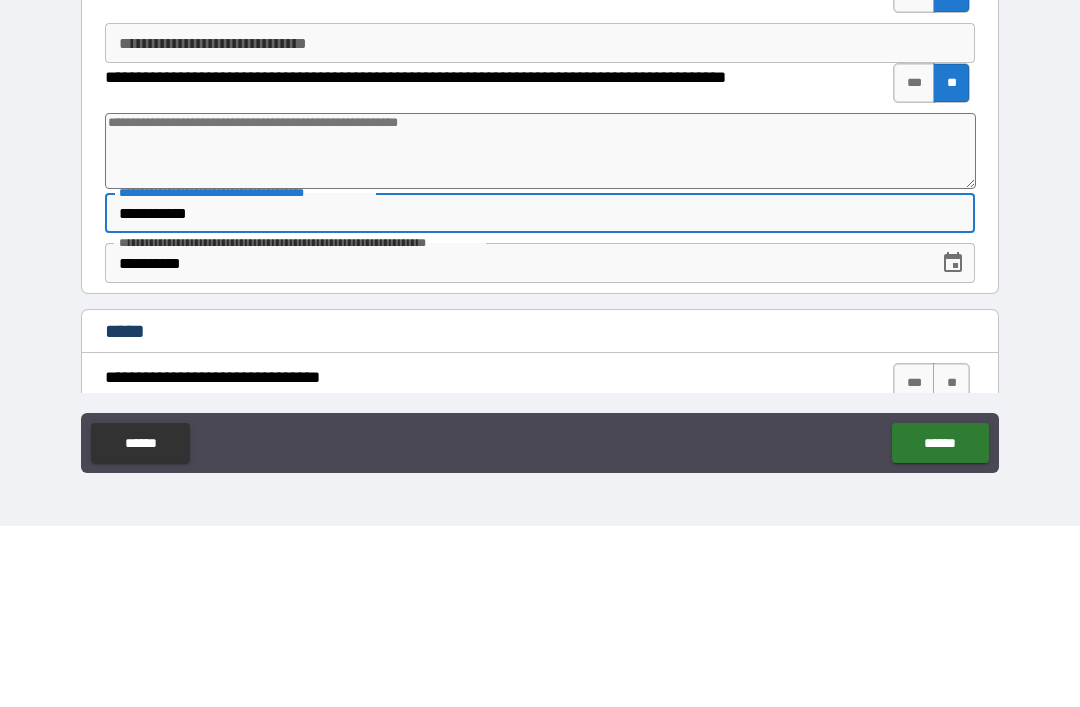 type on "*" 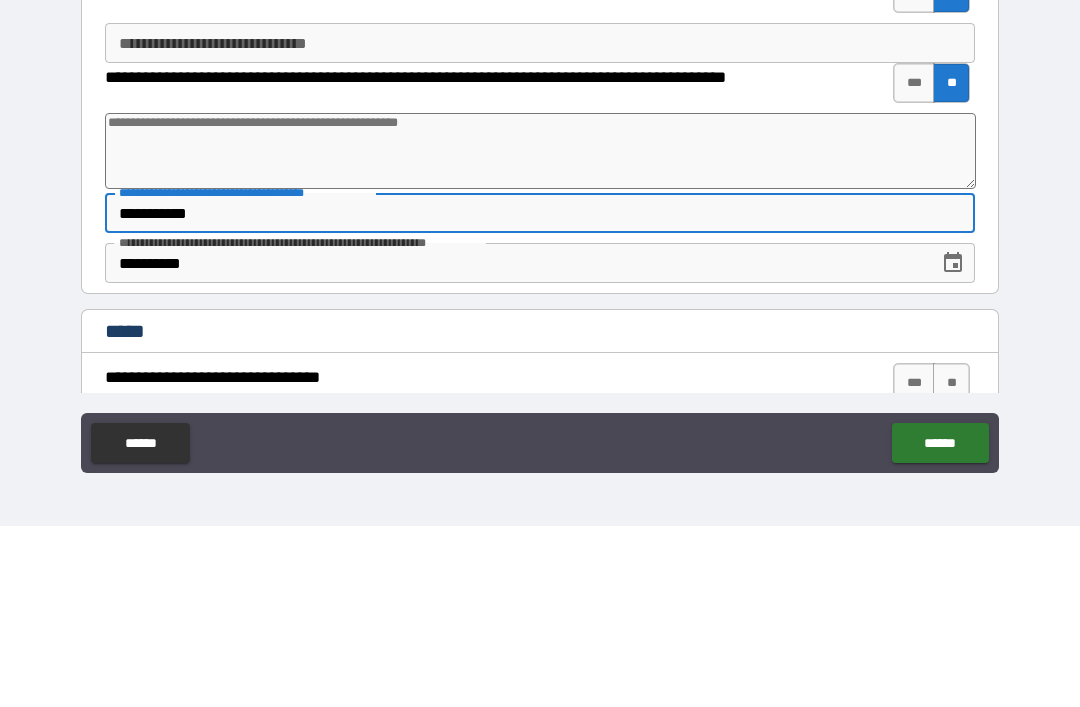 type on "**********" 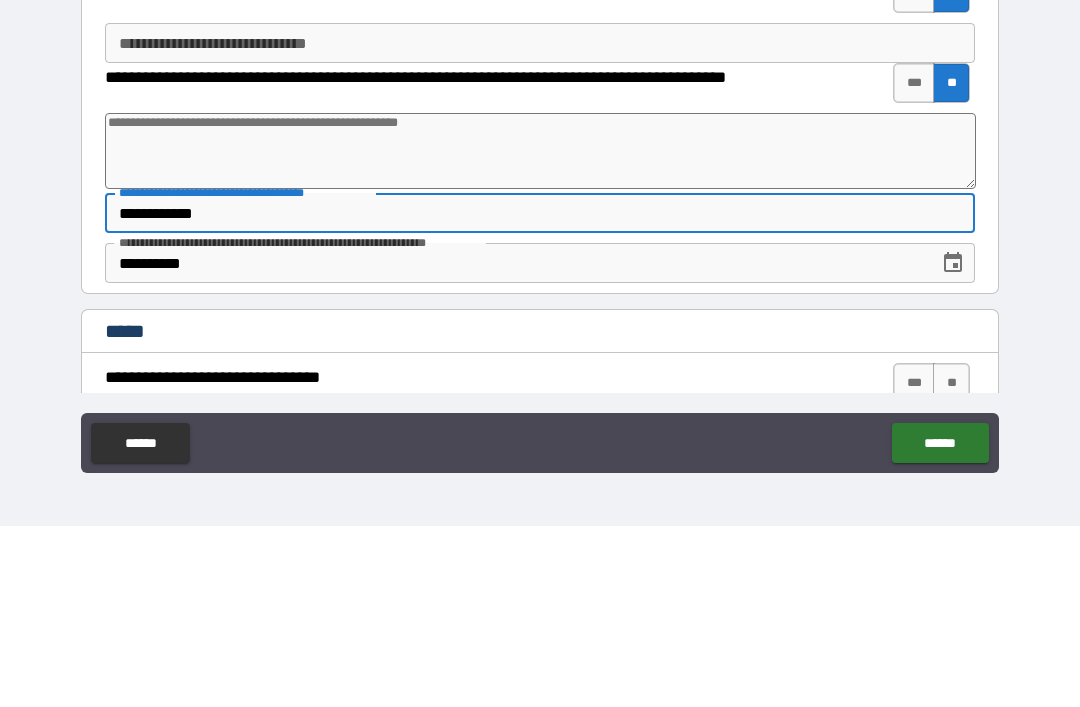 type on "*" 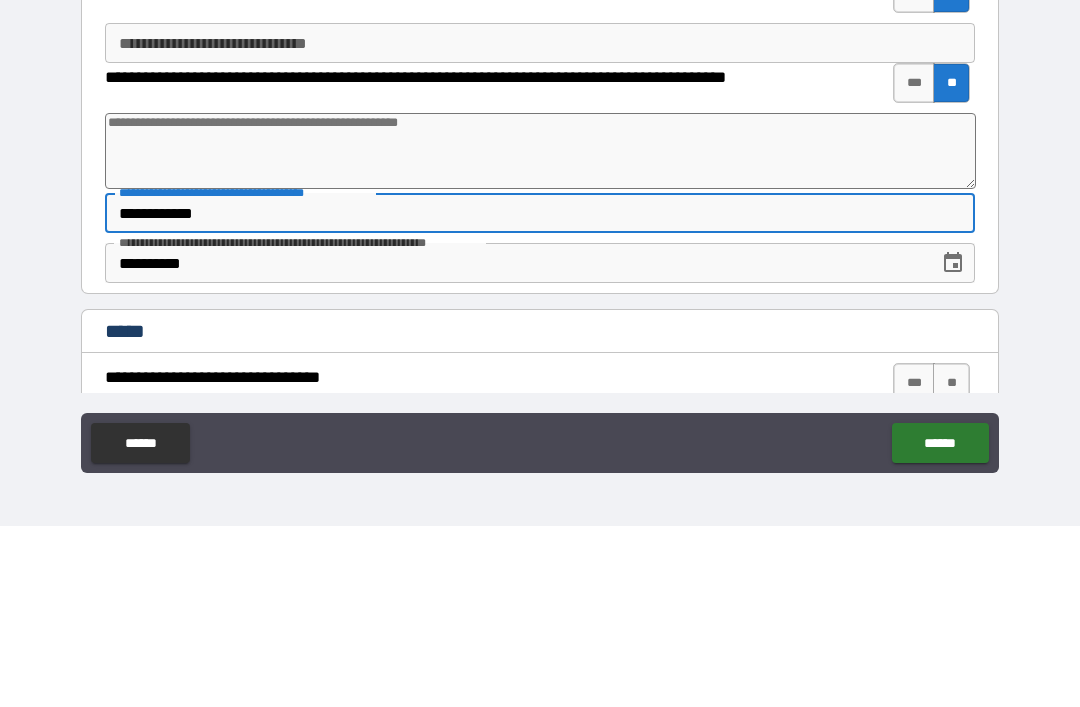 type on "**********" 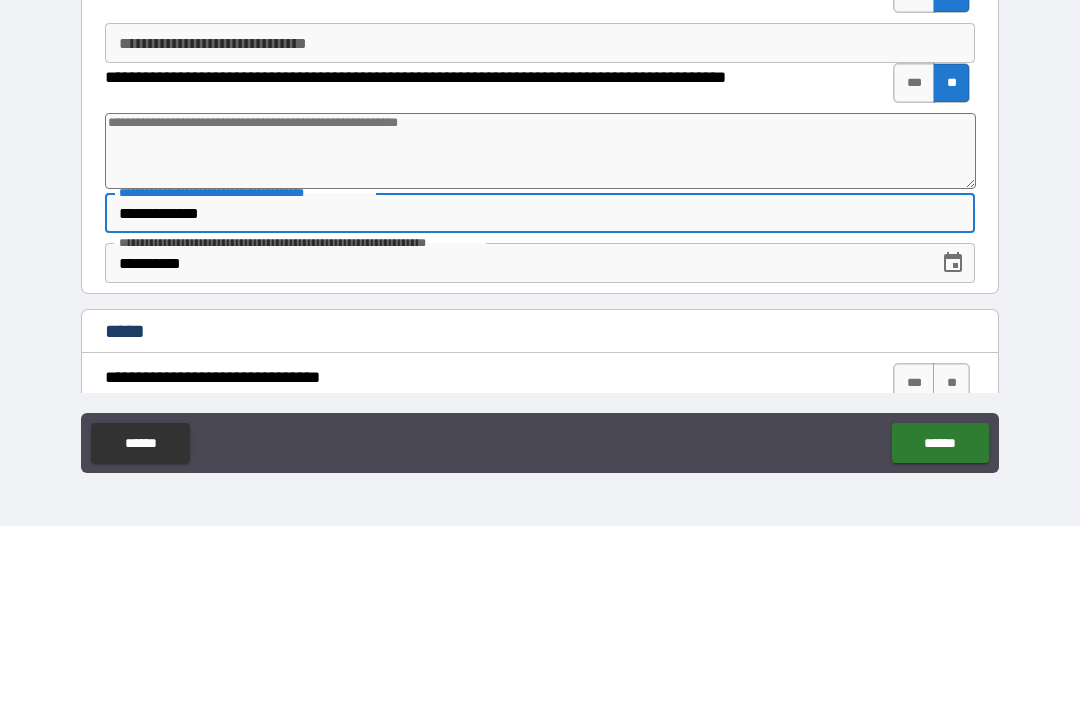 type on "*" 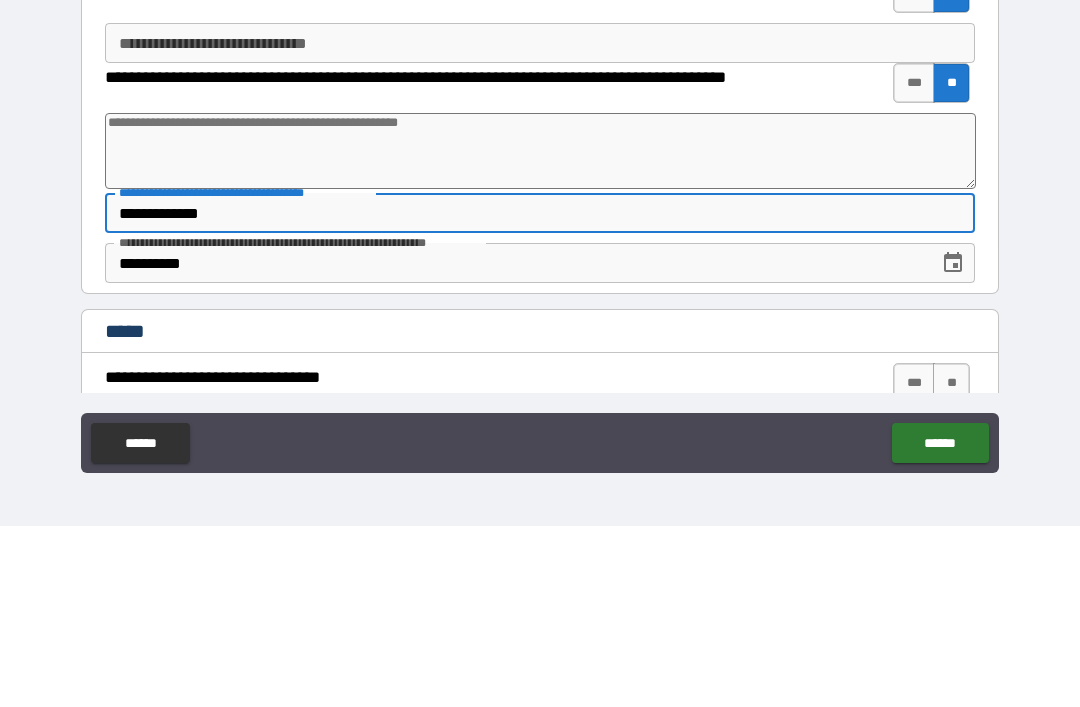 type on "**********" 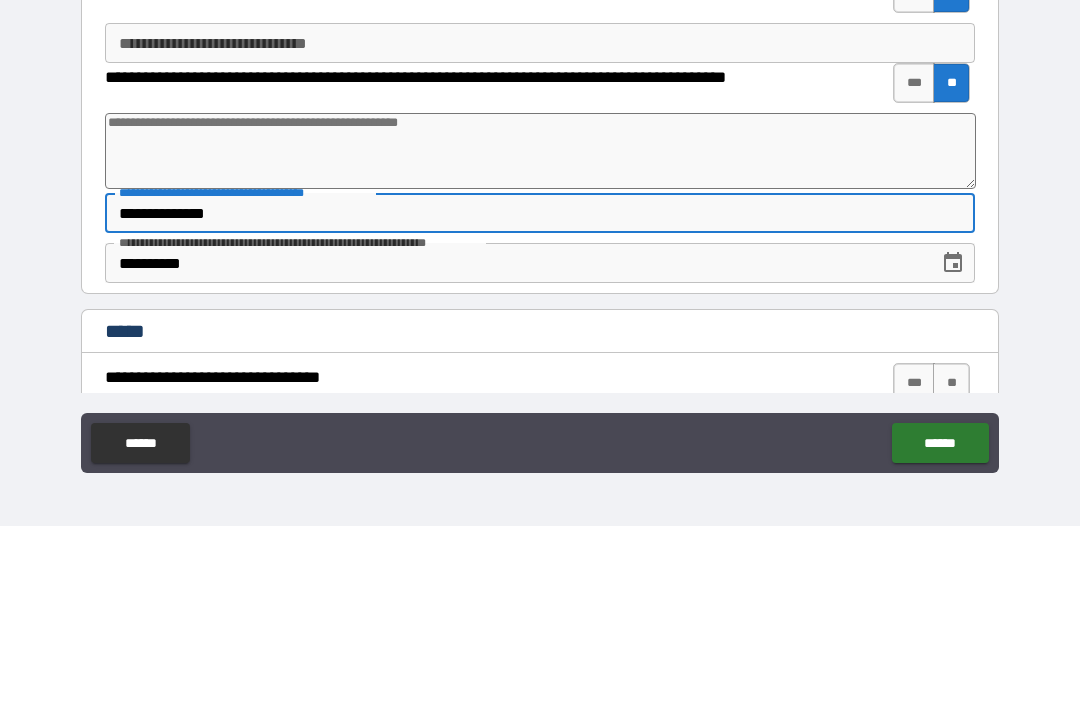 type on "*" 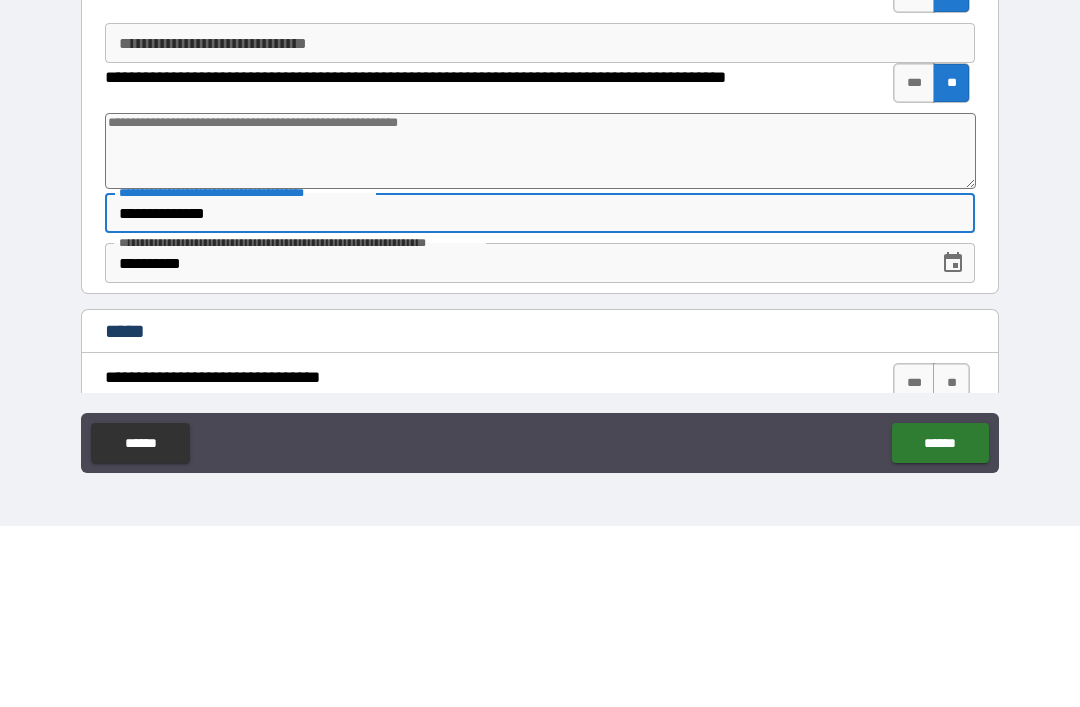 type on "**********" 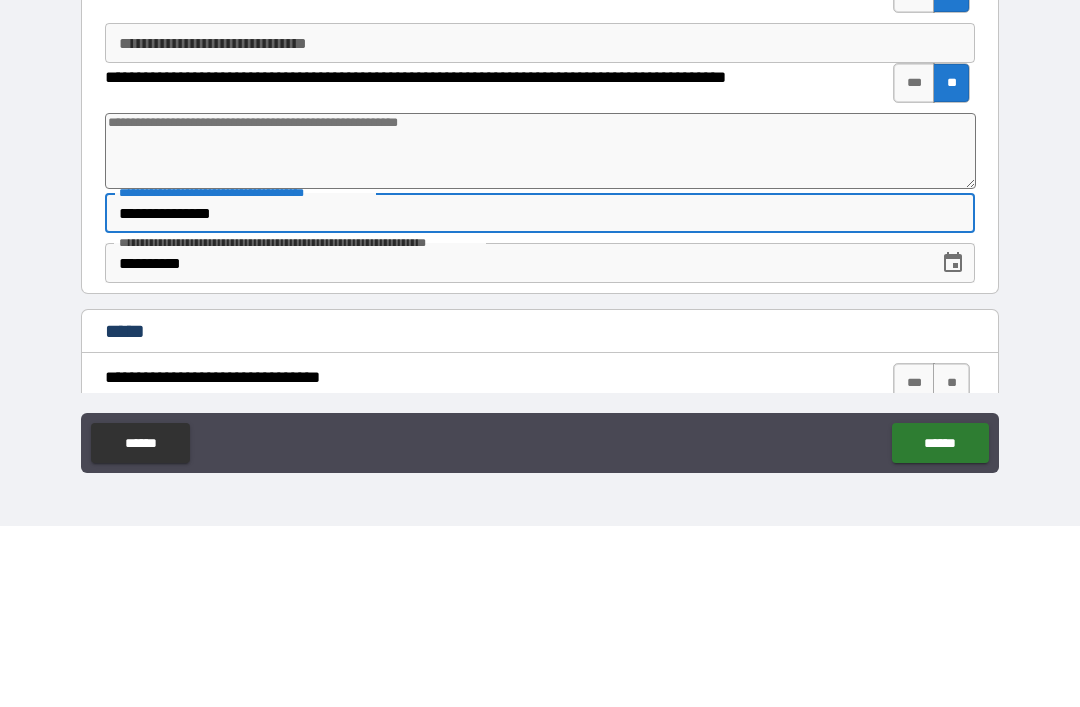 type on "*" 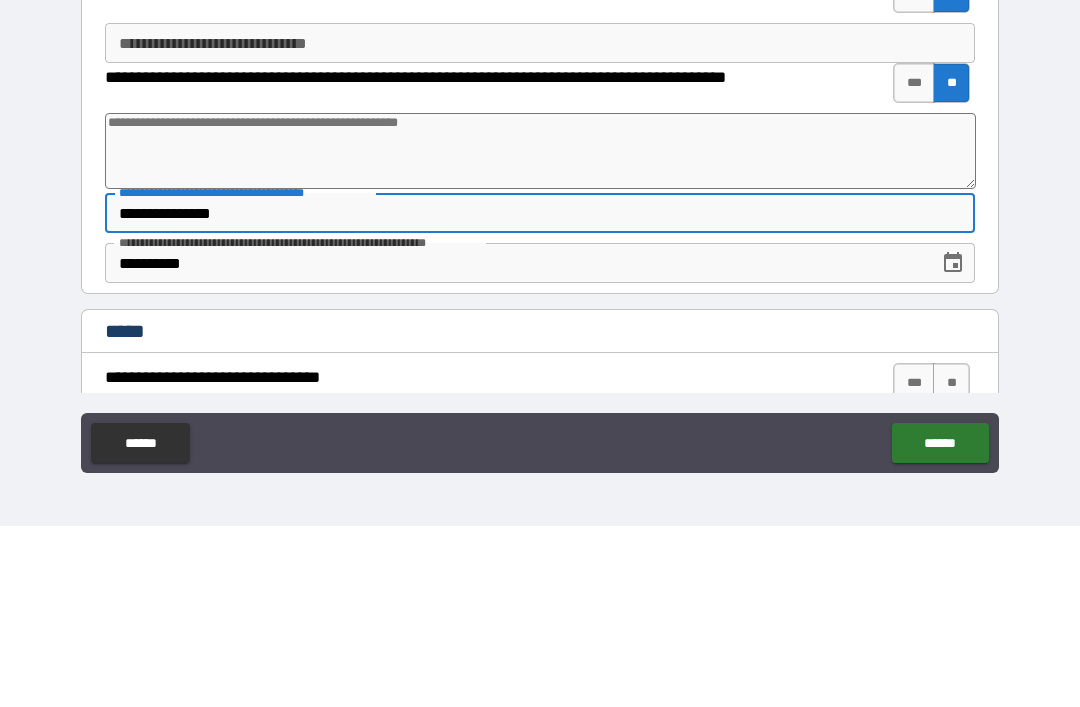 type on "**********" 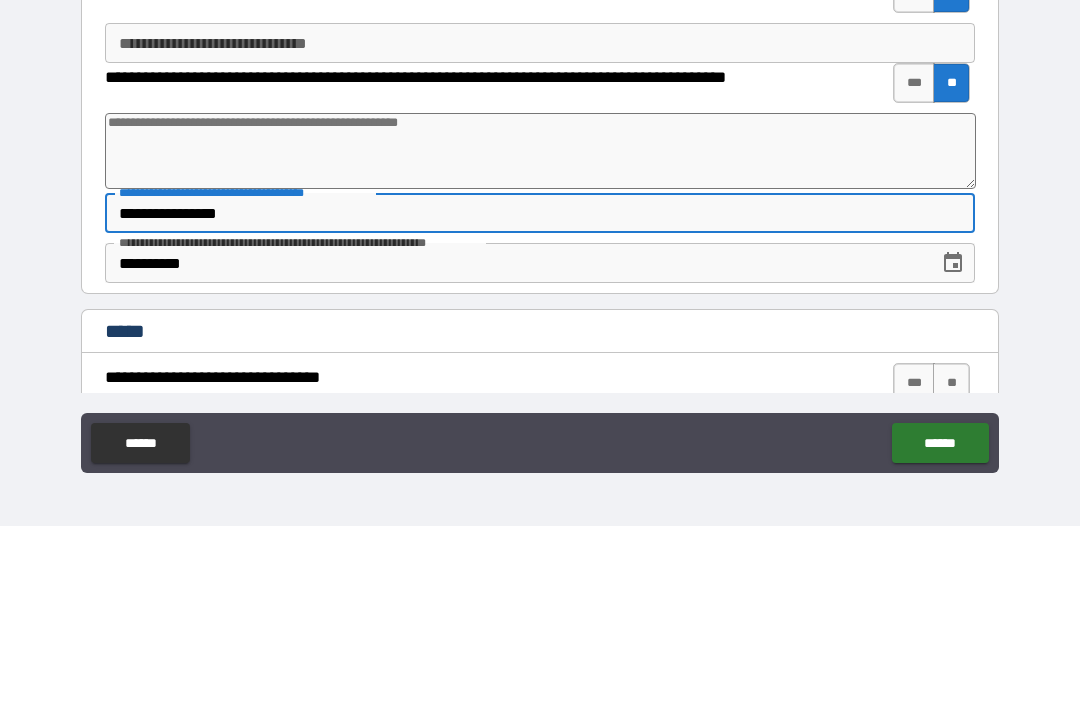 type on "*" 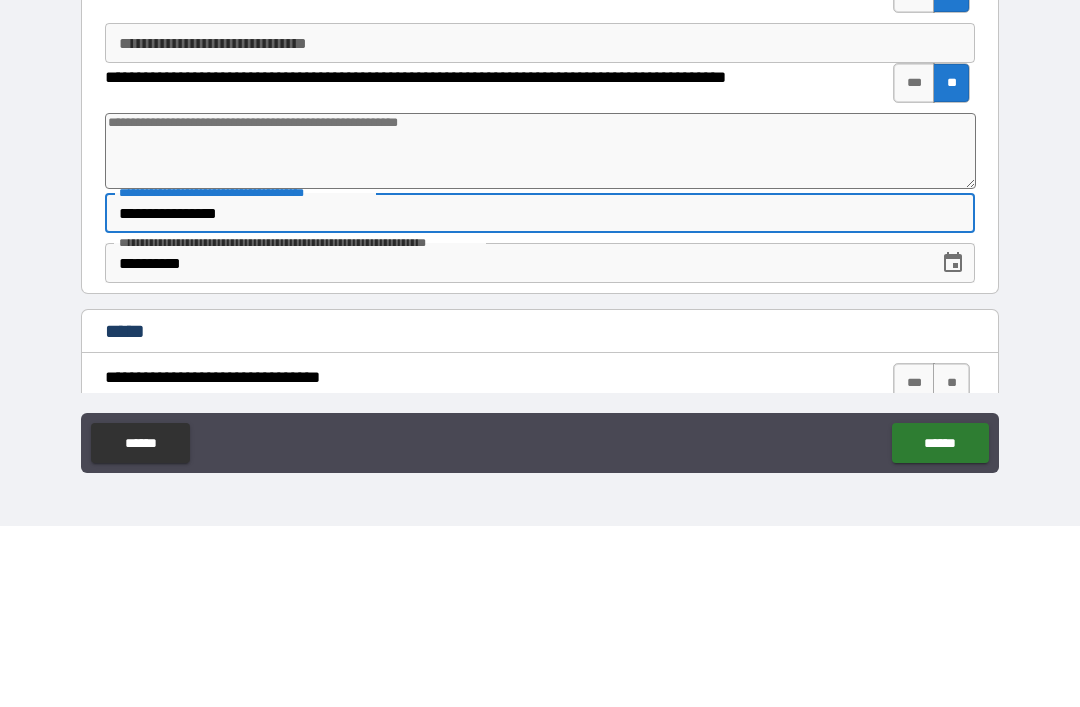 type on "**********" 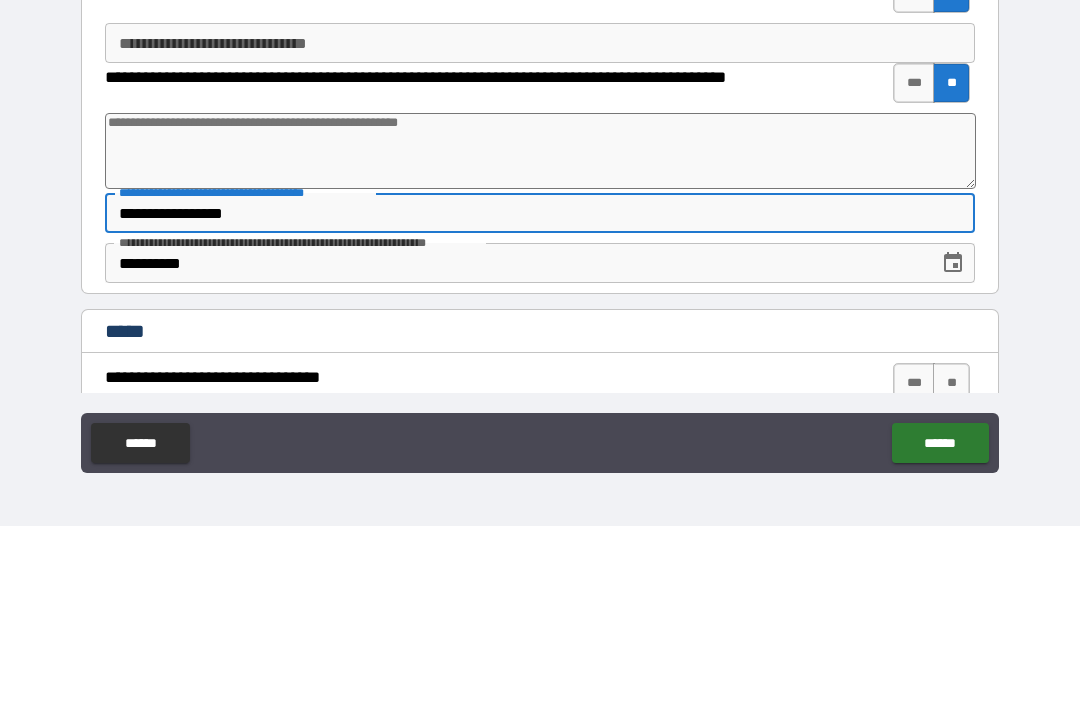 type on "*" 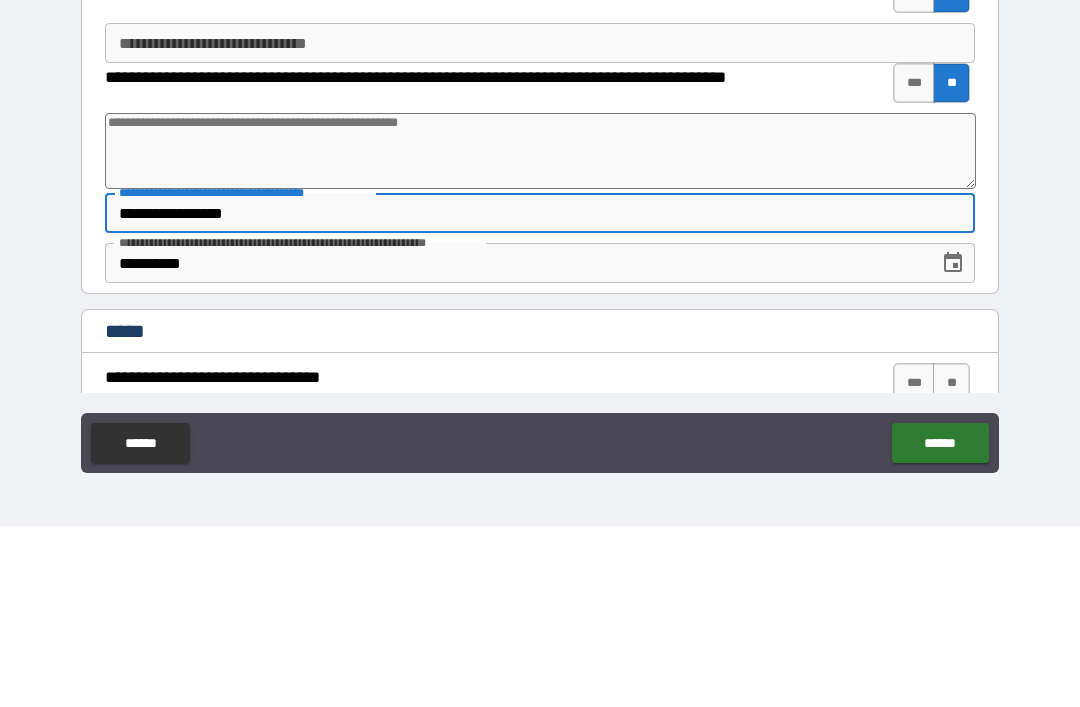 type on "**********" 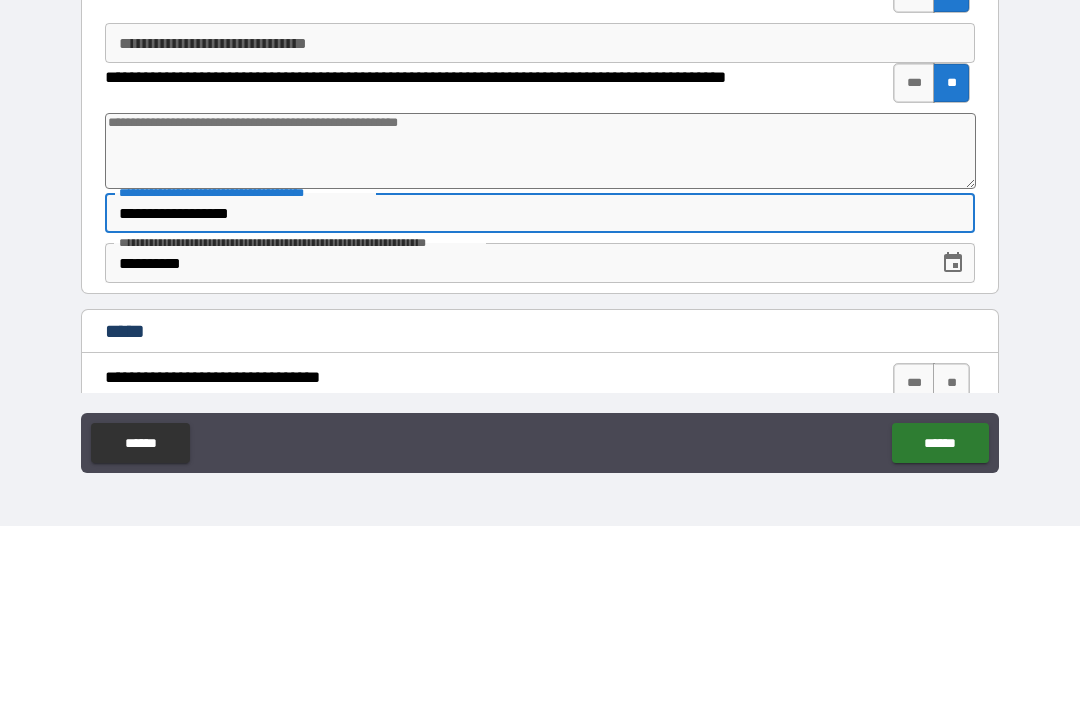 type on "*" 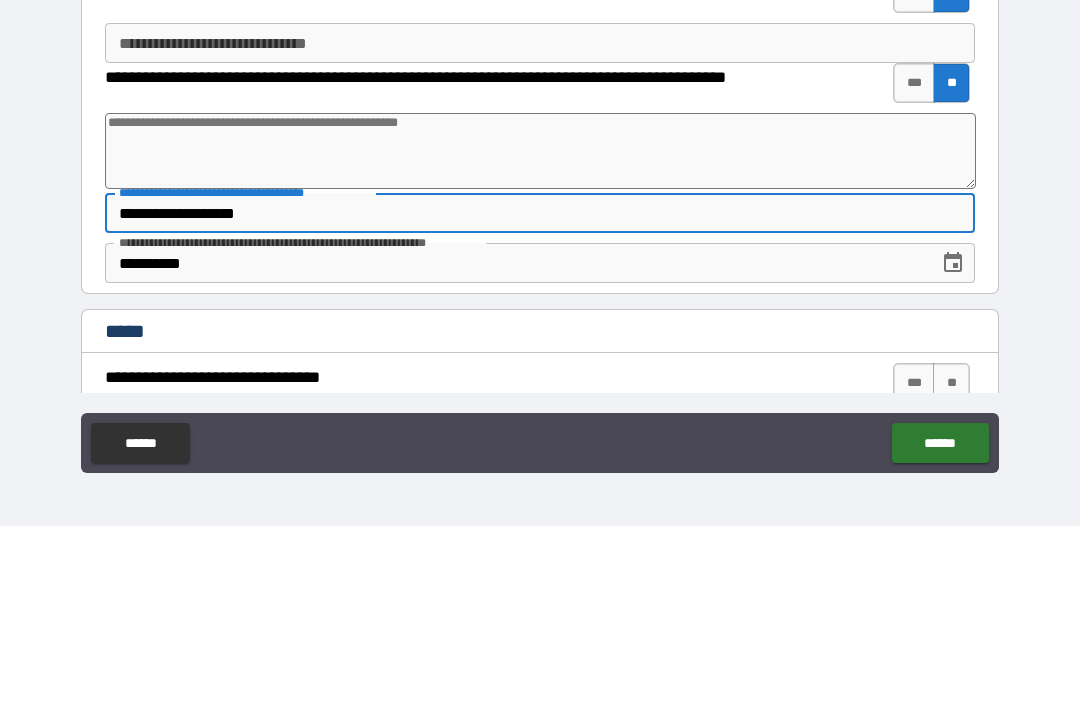 type on "*" 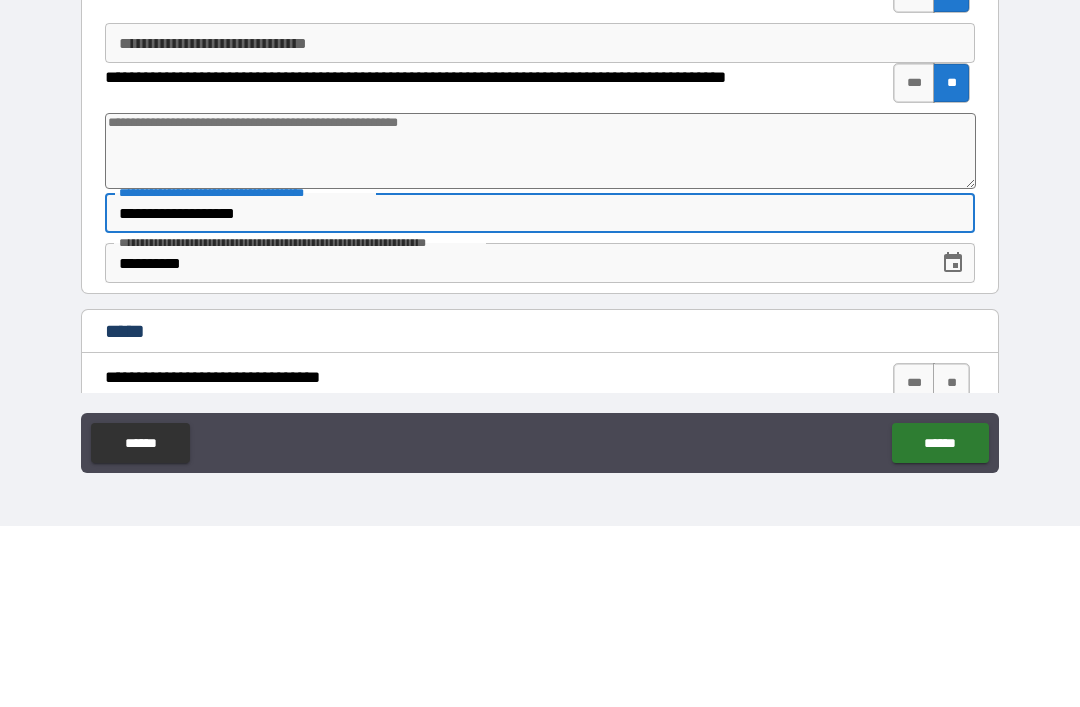 type on "**********" 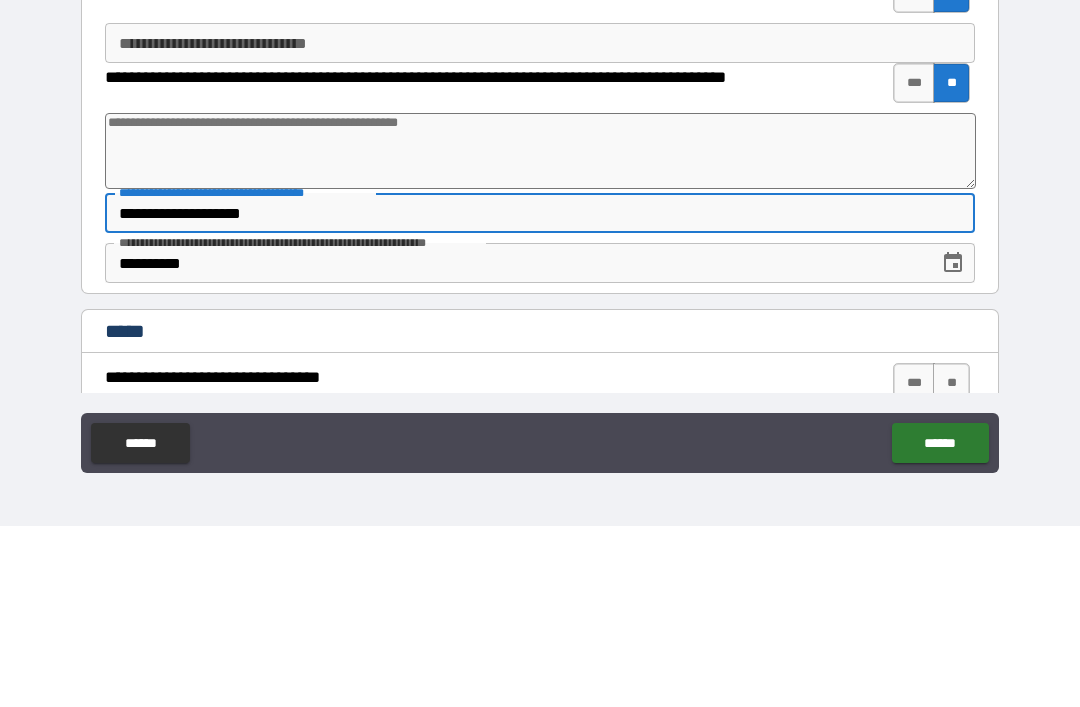 type on "*" 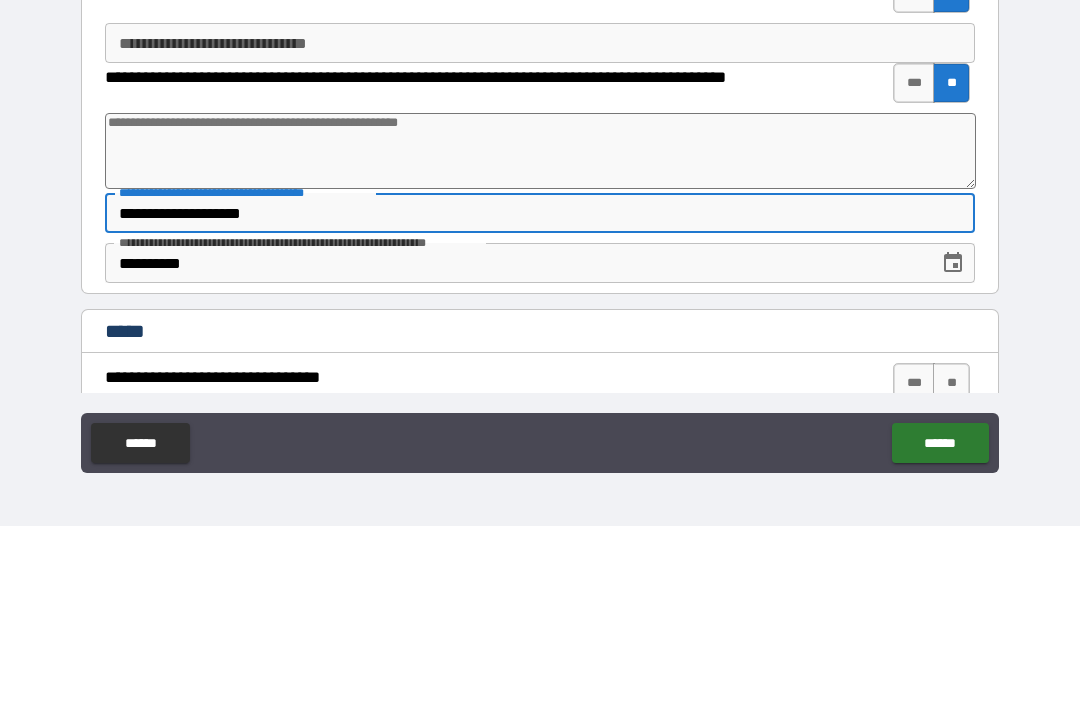 type on "**********" 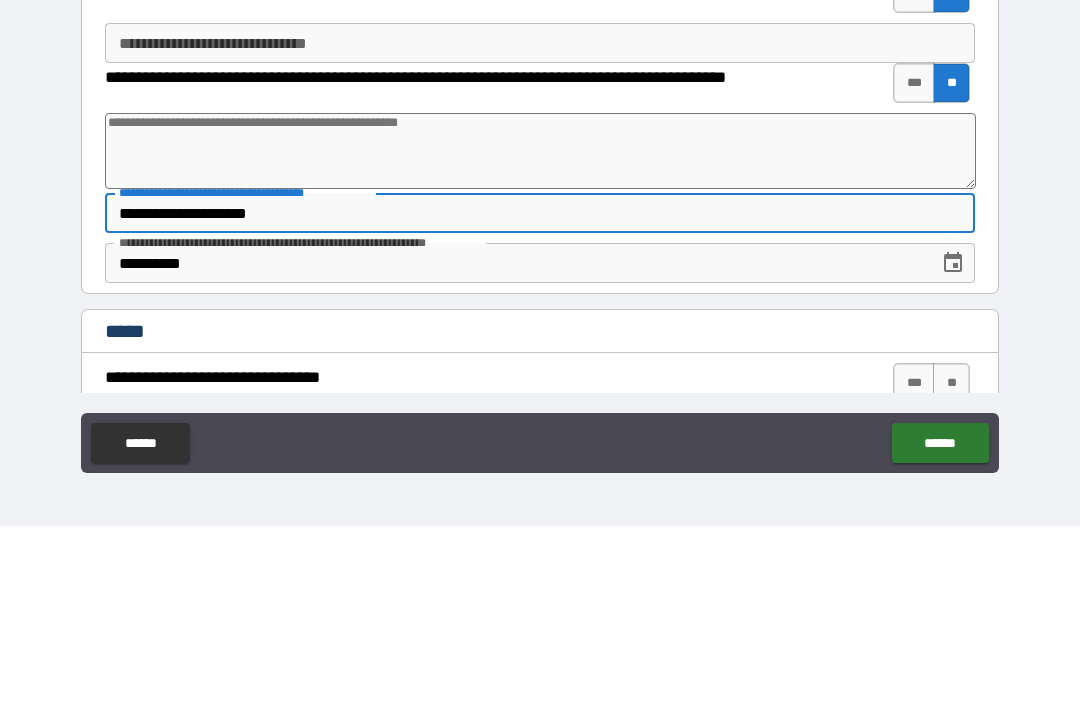 type on "*" 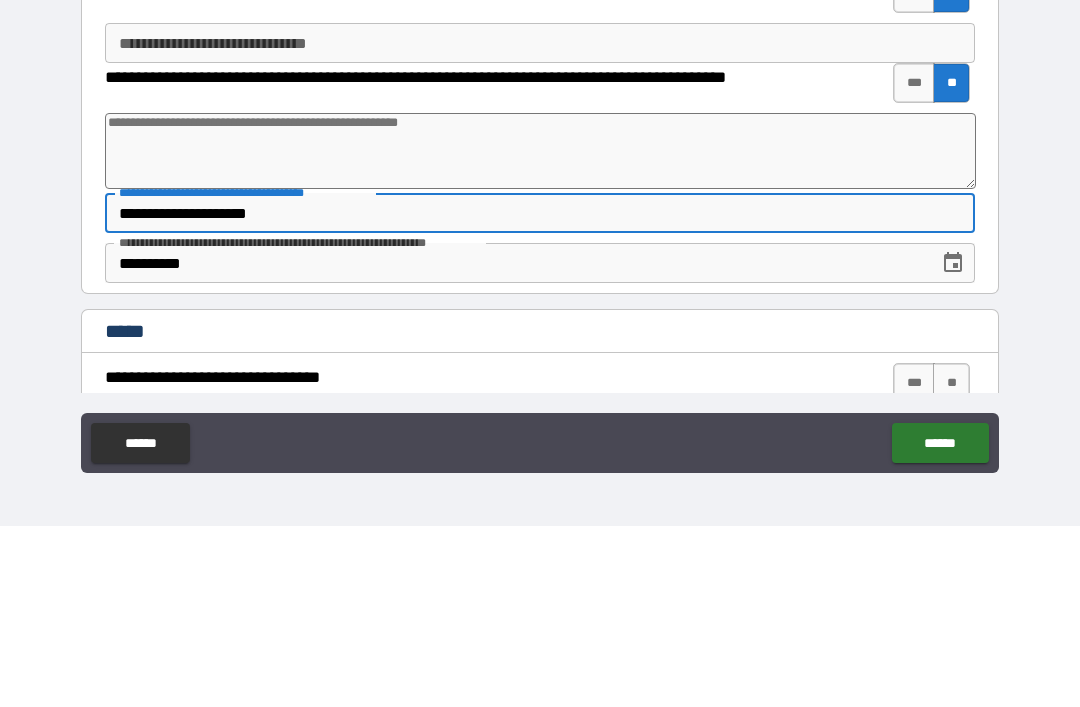 type on "**********" 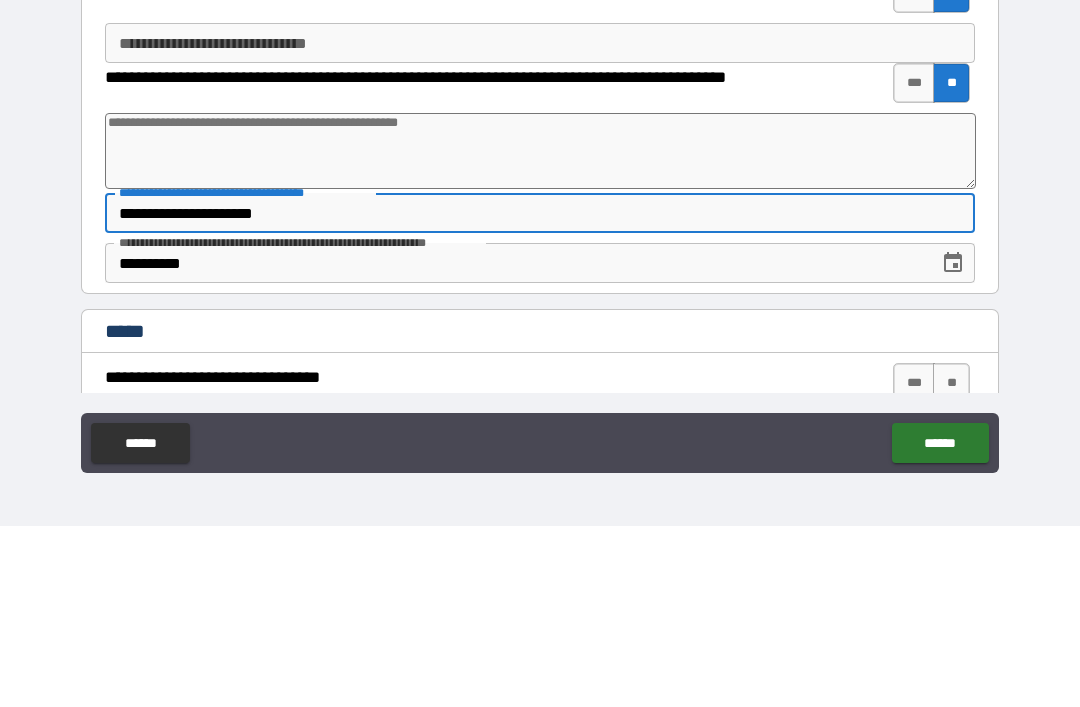 type on "*" 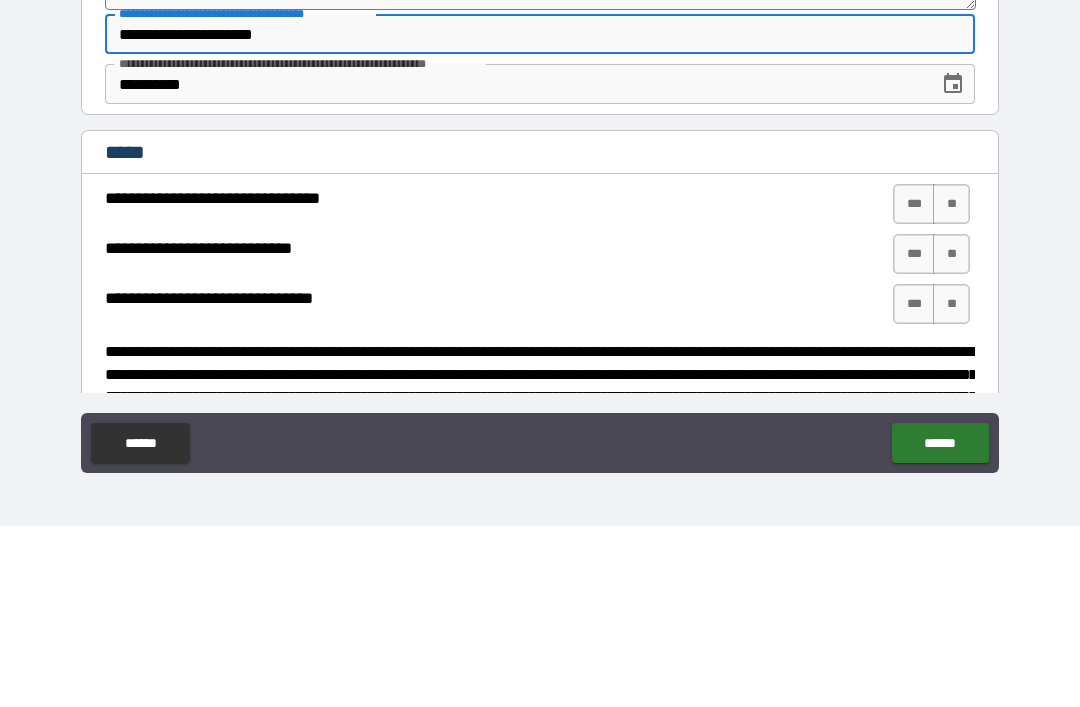 scroll, scrollTop: 2571, scrollLeft: 0, axis: vertical 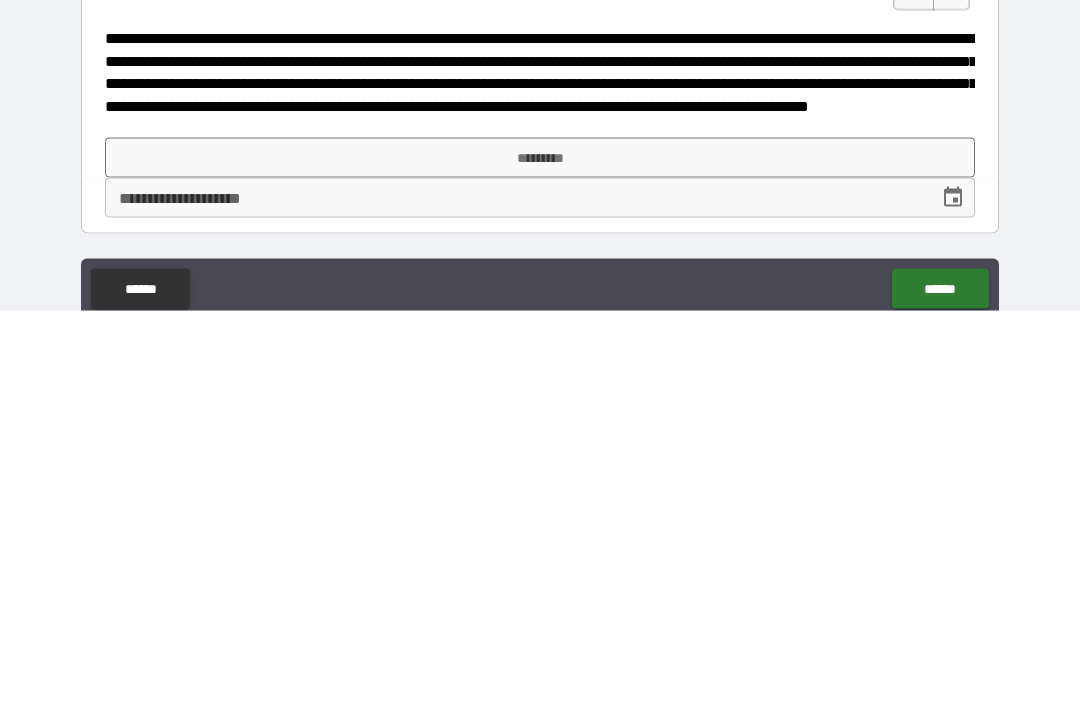 type on "**********" 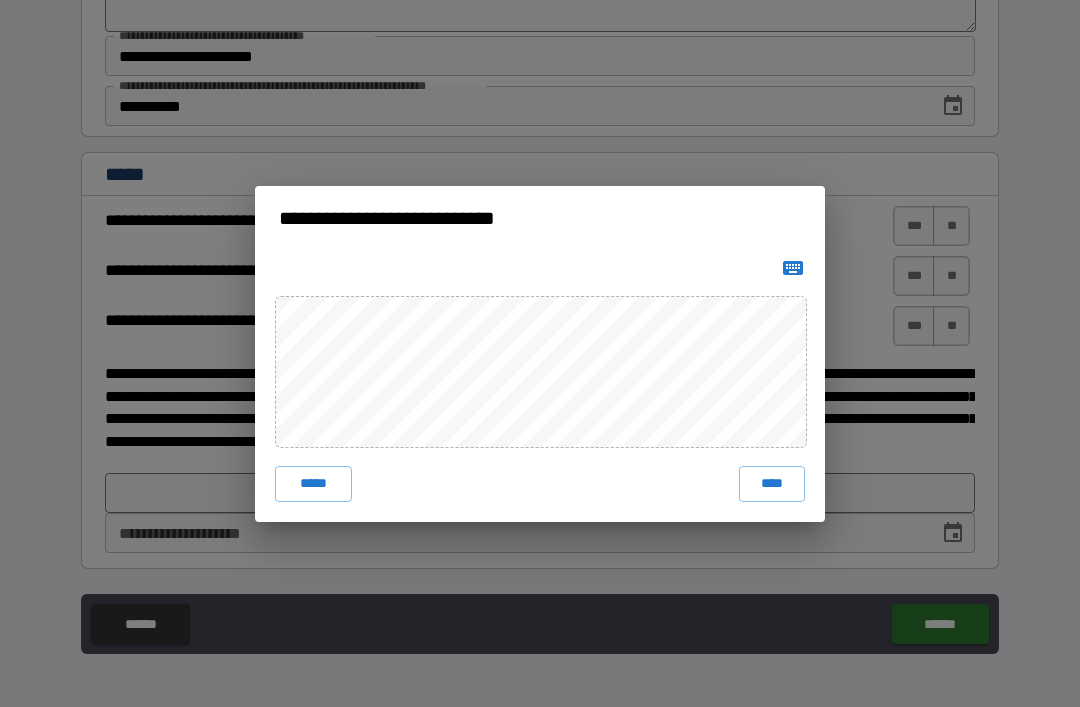 click on "****" at bounding box center [772, 484] 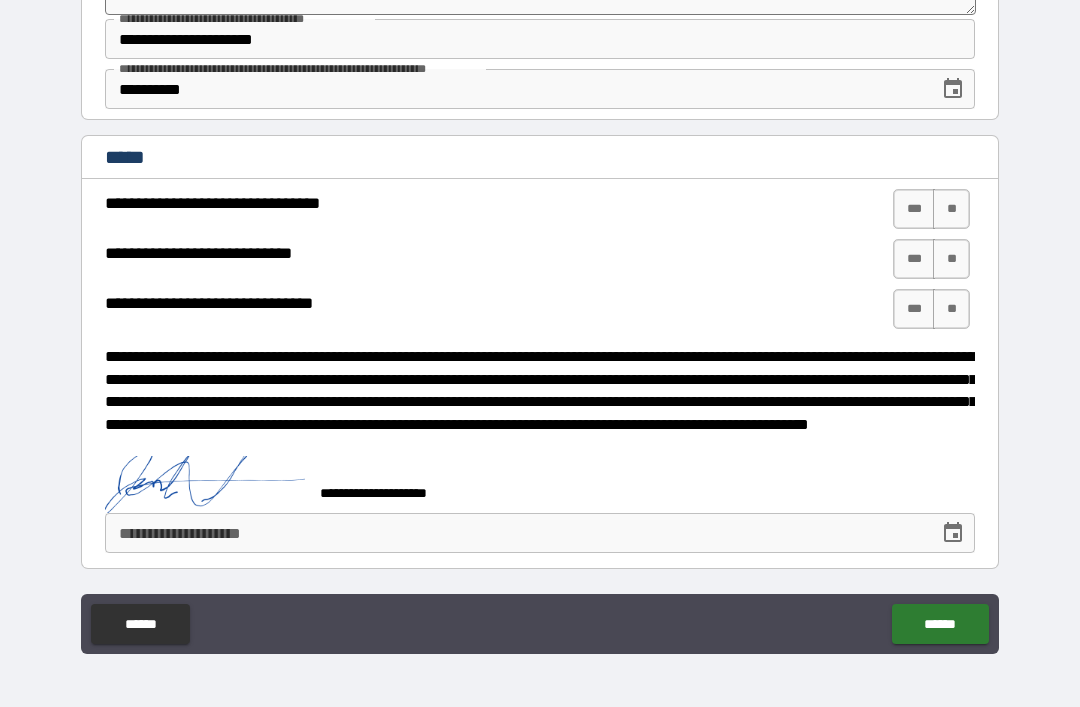 scroll, scrollTop: 2751, scrollLeft: 0, axis: vertical 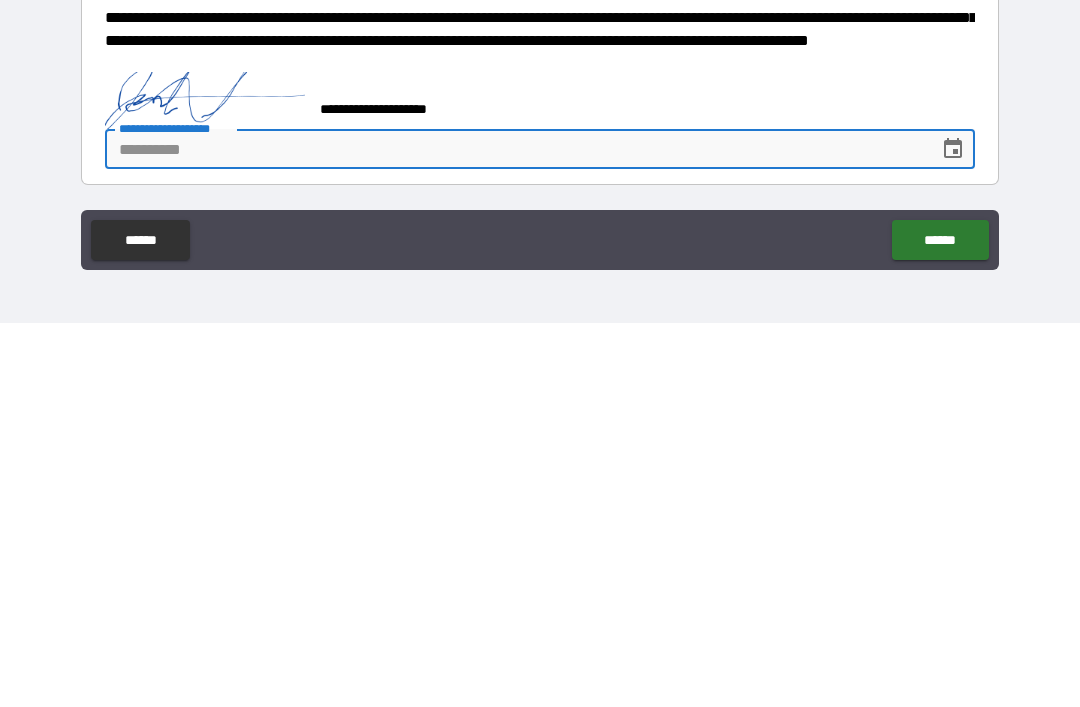 click at bounding box center (953, 533) 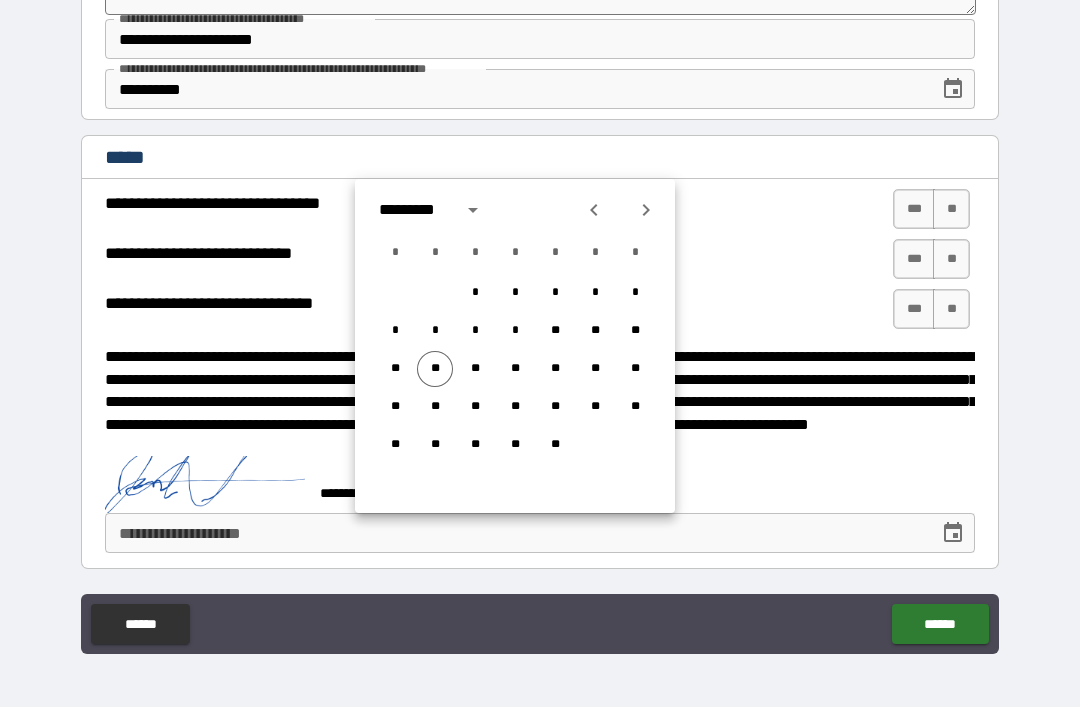 click on "**" at bounding box center (435, 369) 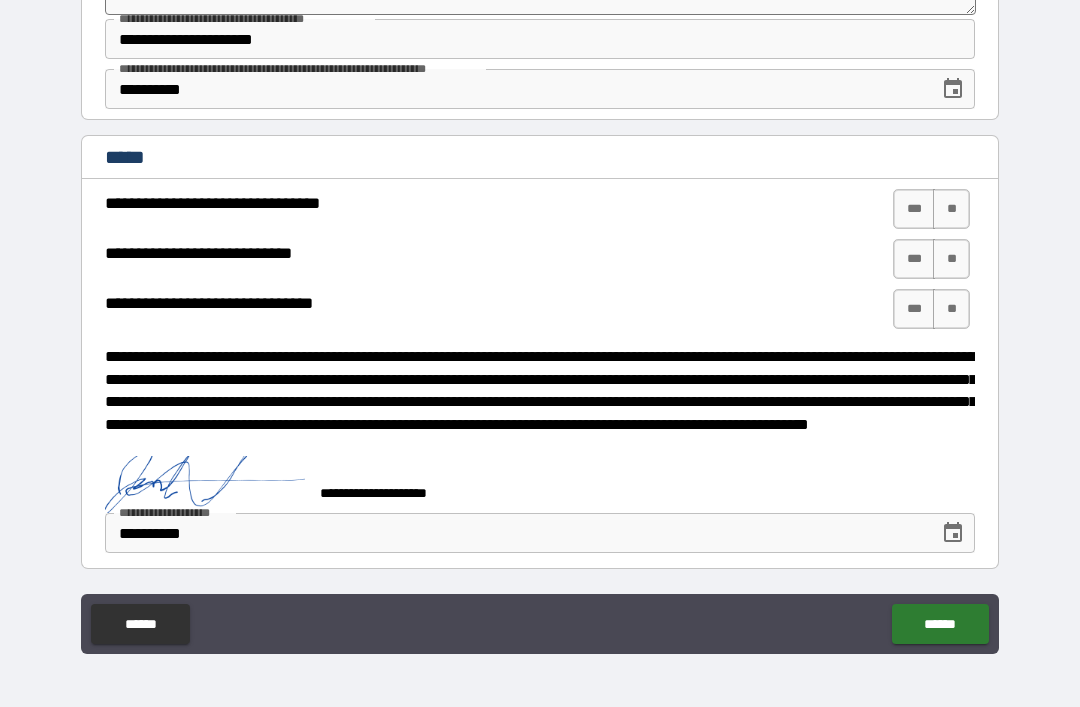 type on "*" 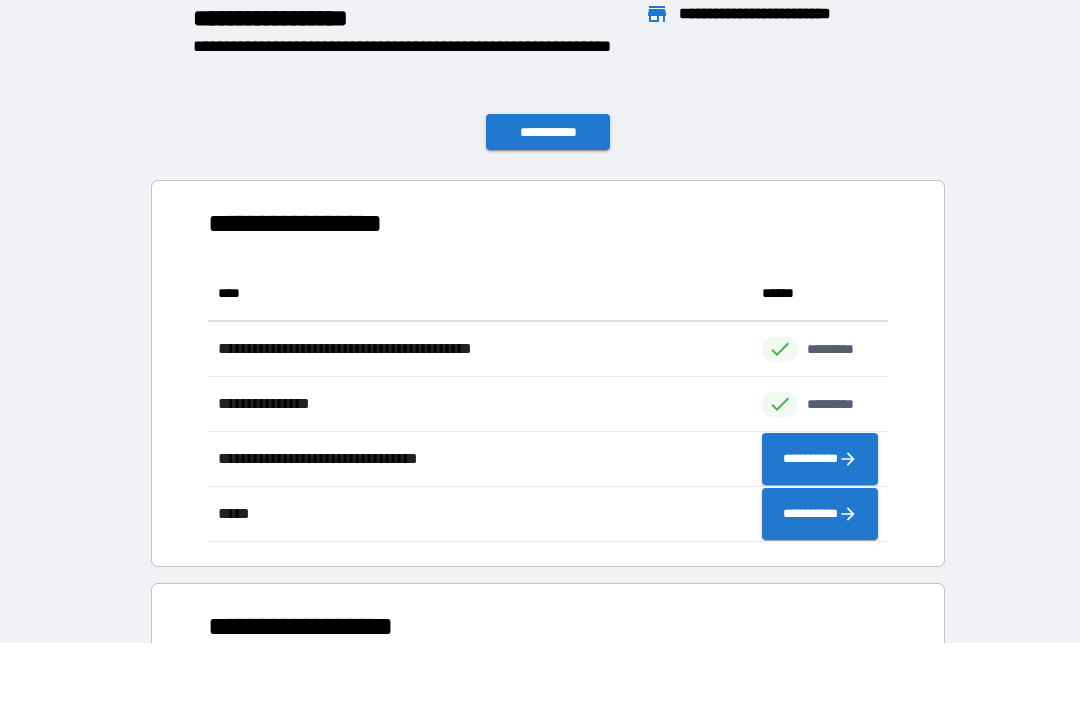 scroll, scrollTop: 1, scrollLeft: 1, axis: both 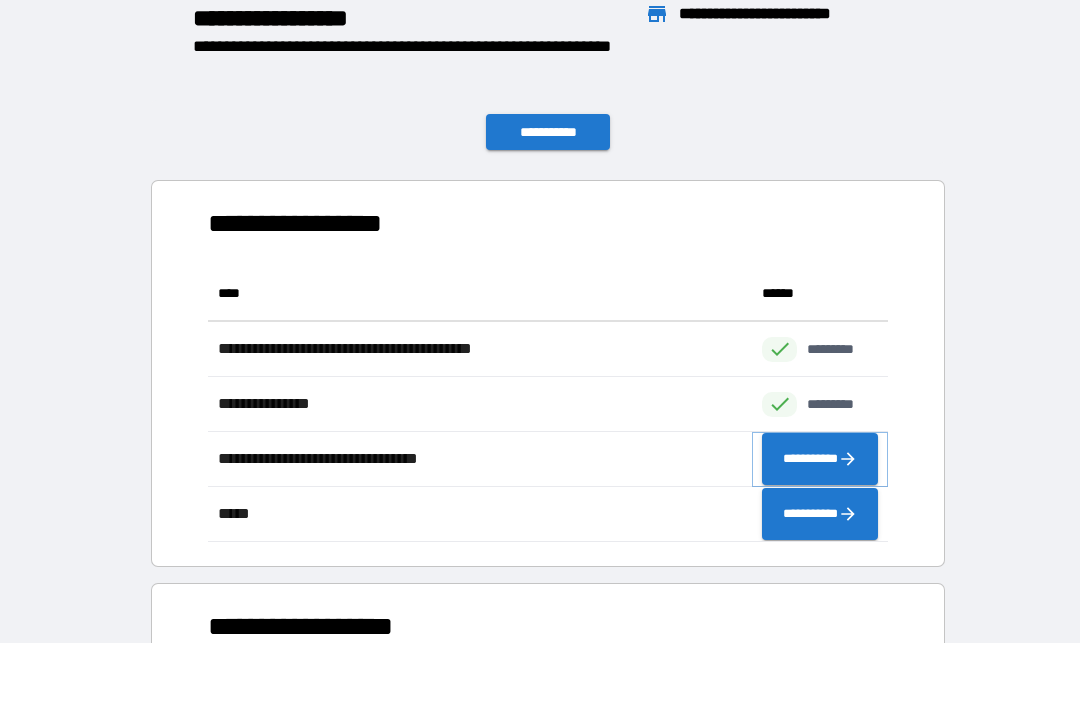 click on "**********" at bounding box center [820, 459] 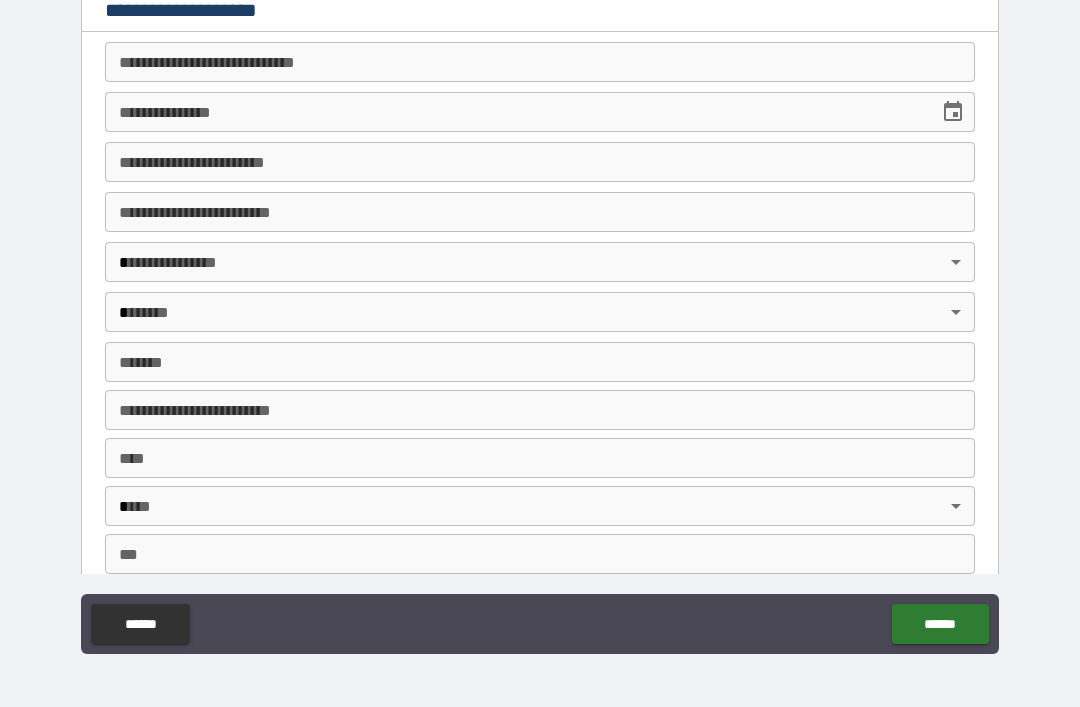 scroll, scrollTop: 0, scrollLeft: 0, axis: both 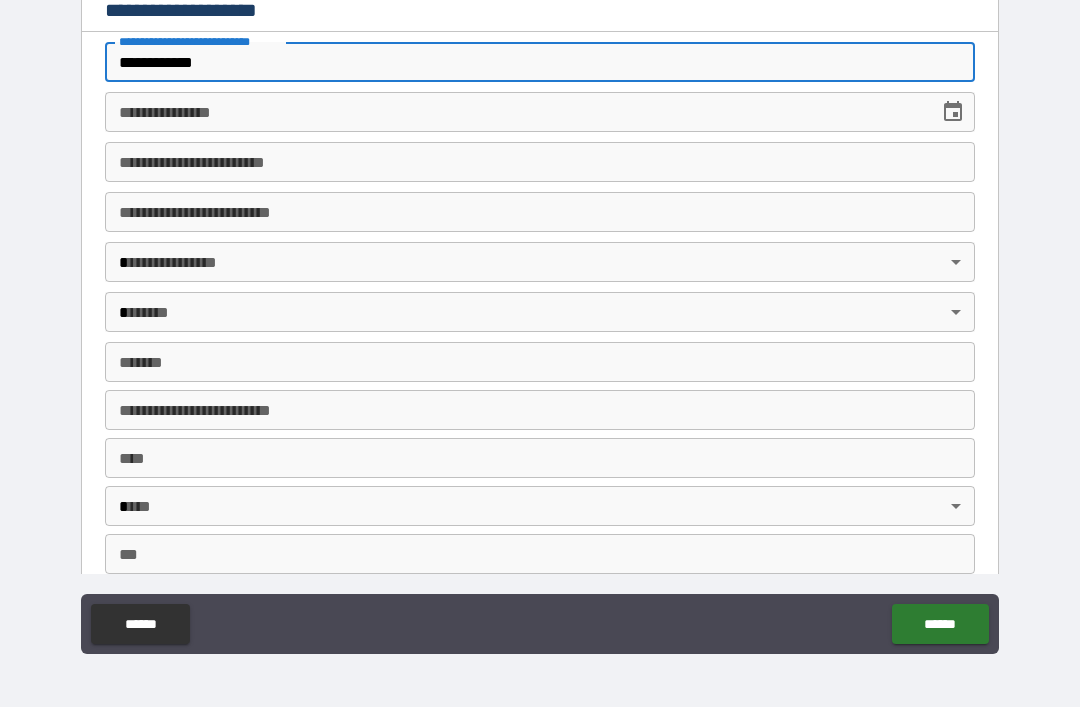 type on "**********" 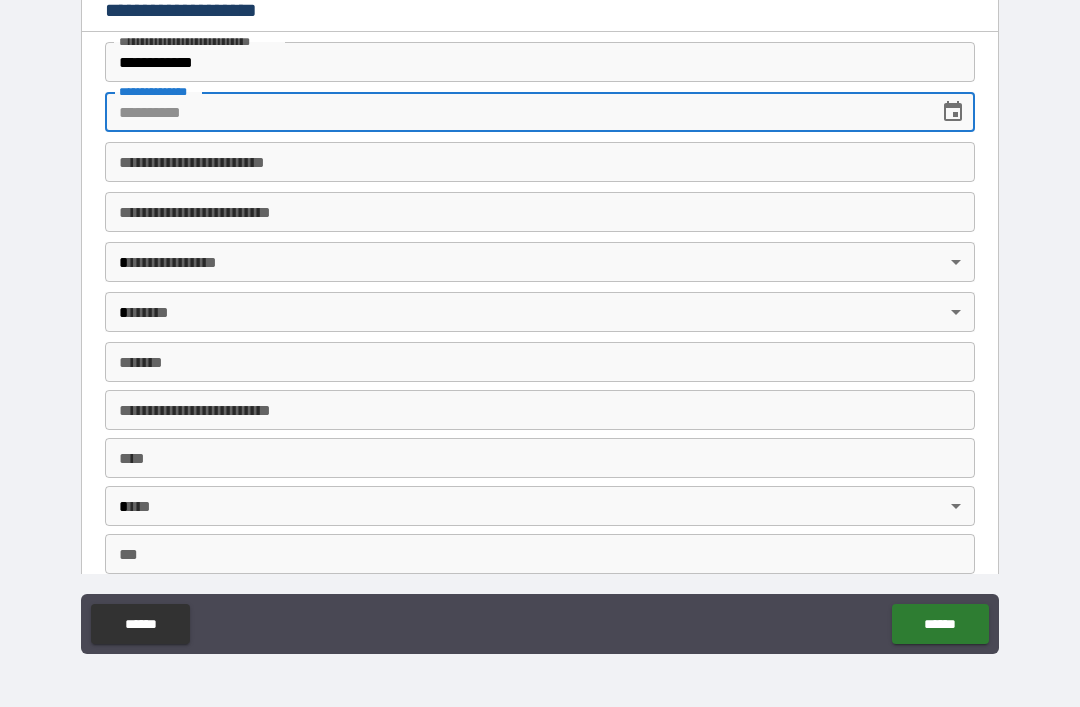 click 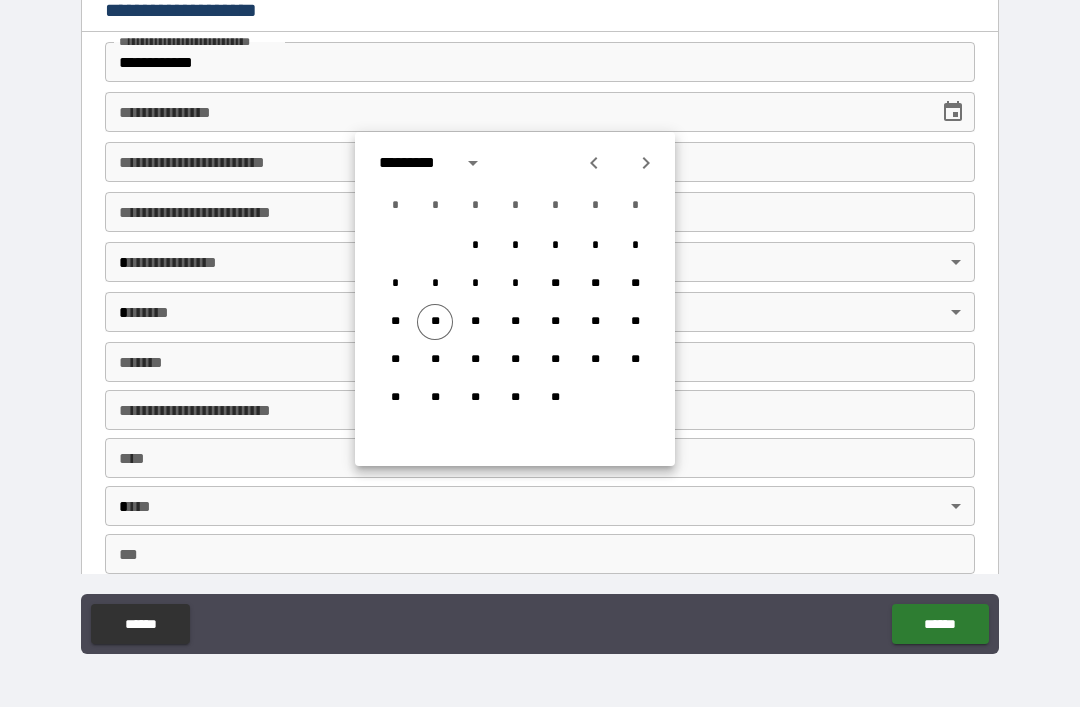 click 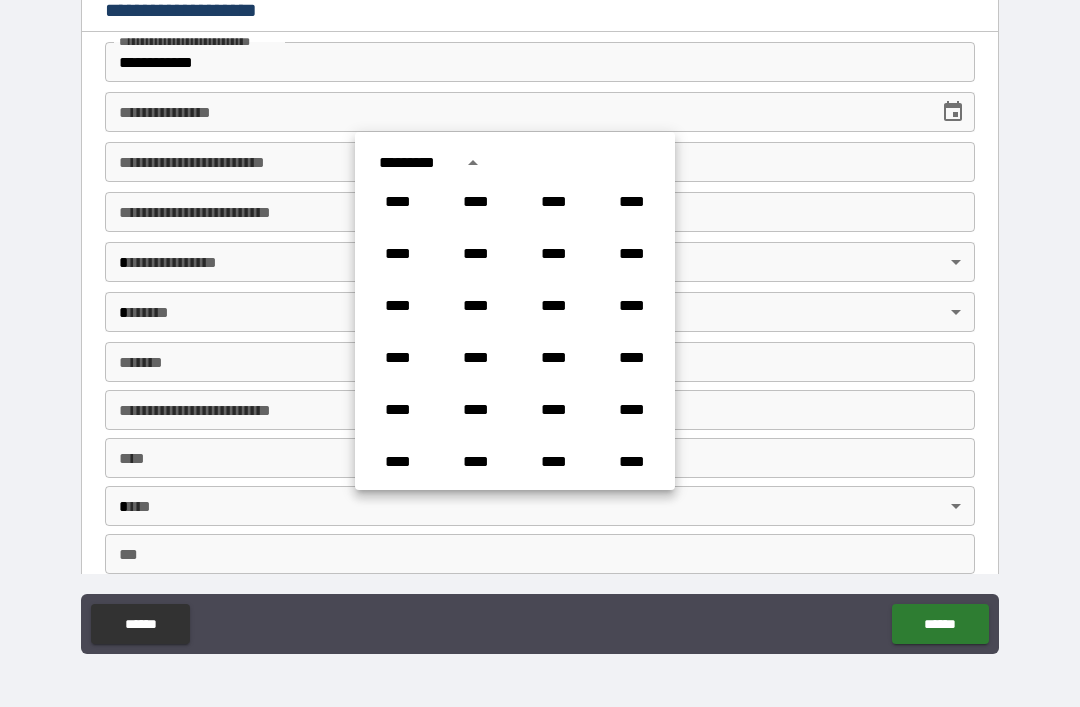 scroll, scrollTop: 1045, scrollLeft: 0, axis: vertical 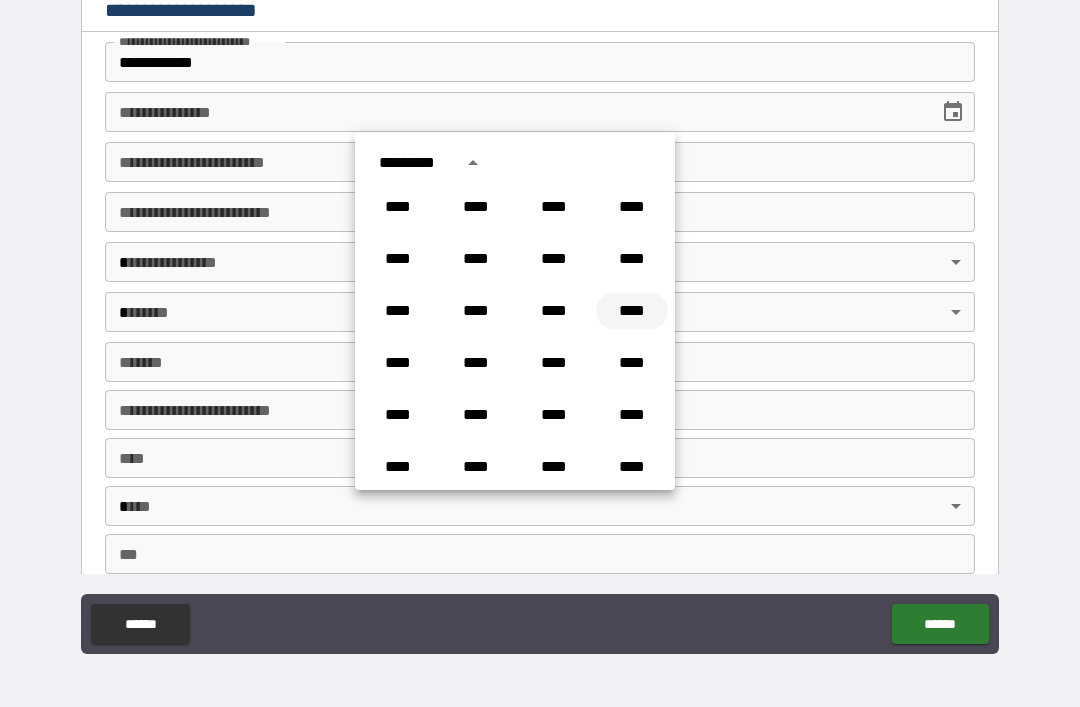 click on "****" at bounding box center (632, 311) 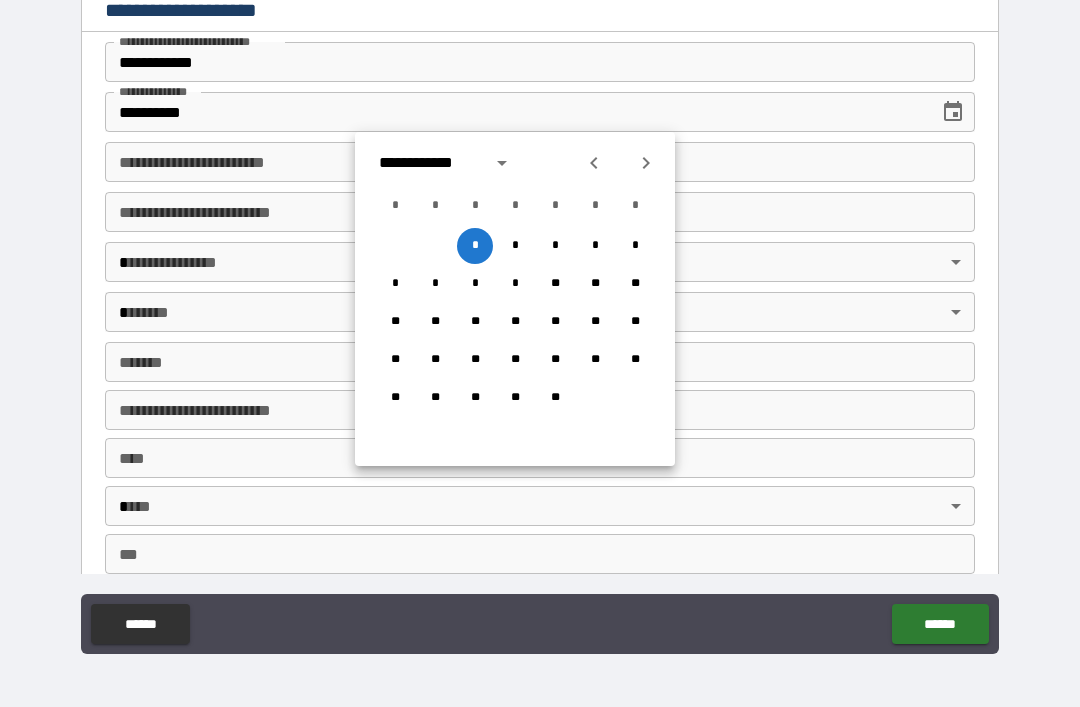 click 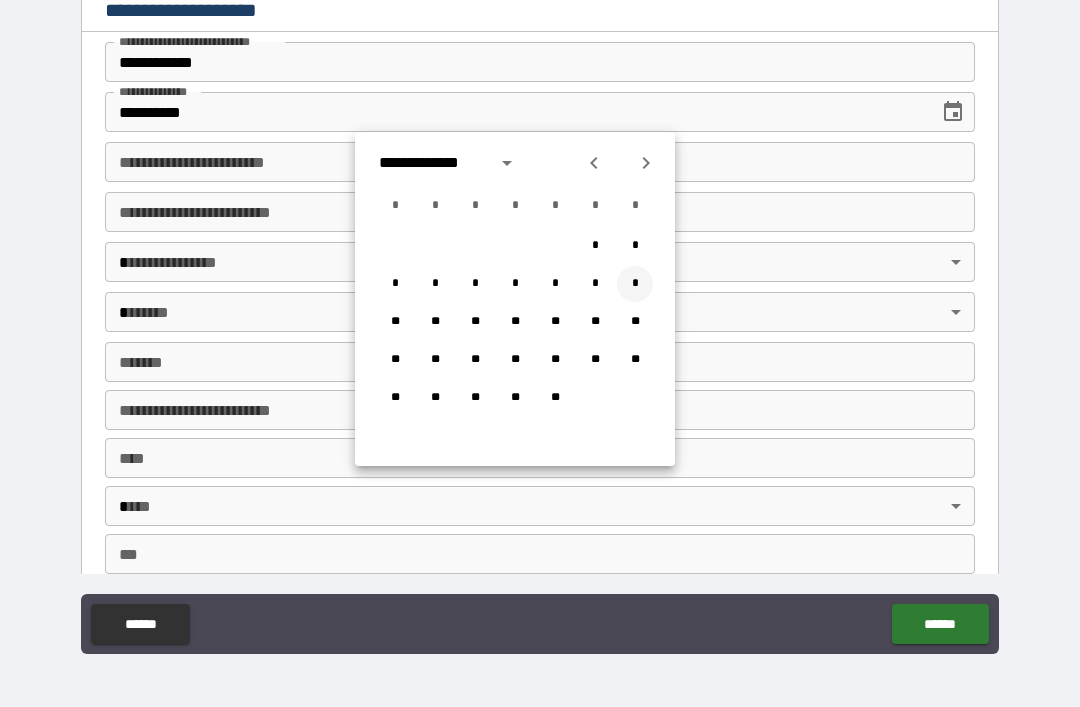 click on "*" at bounding box center (635, 284) 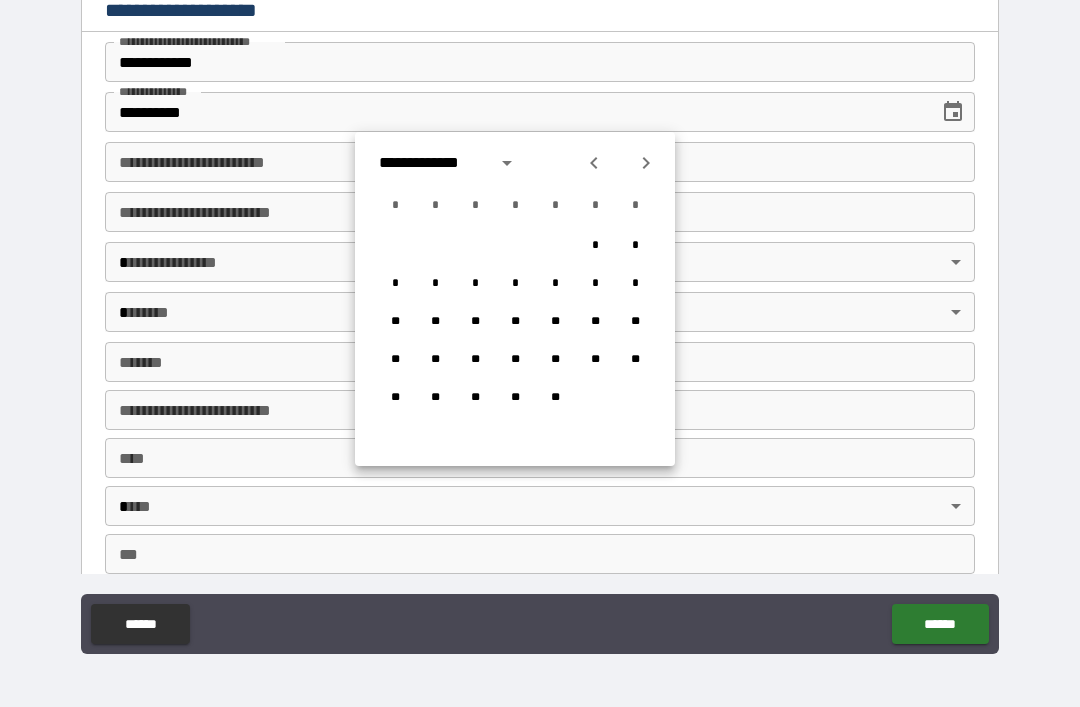 type on "**********" 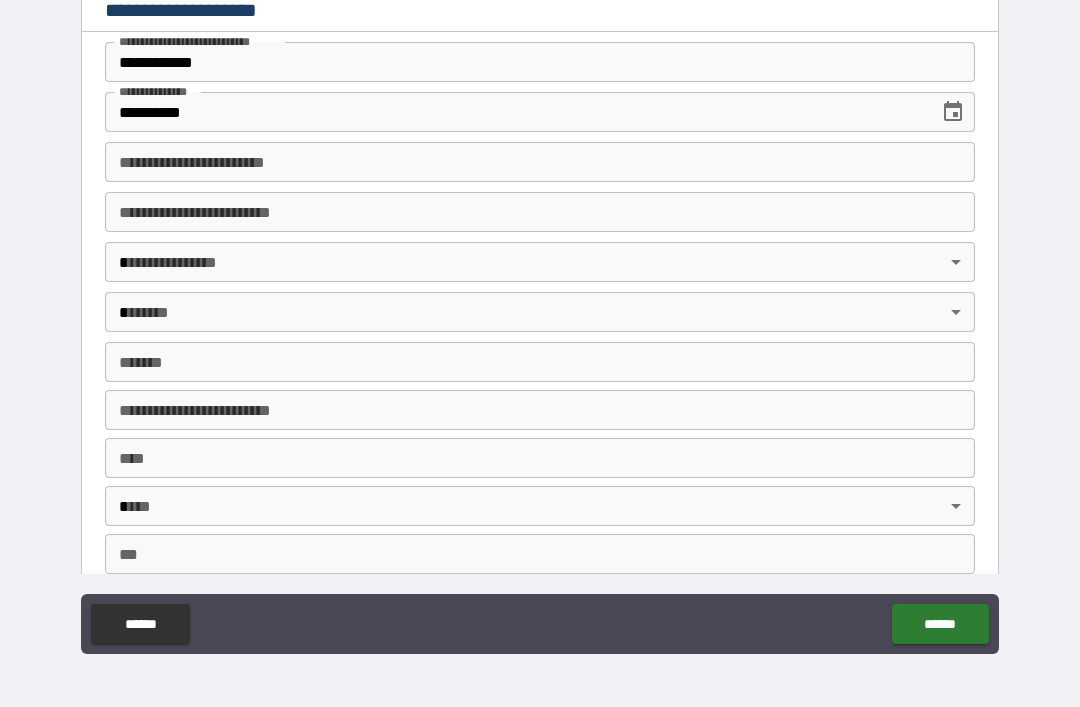click on "**********" at bounding box center [540, 162] 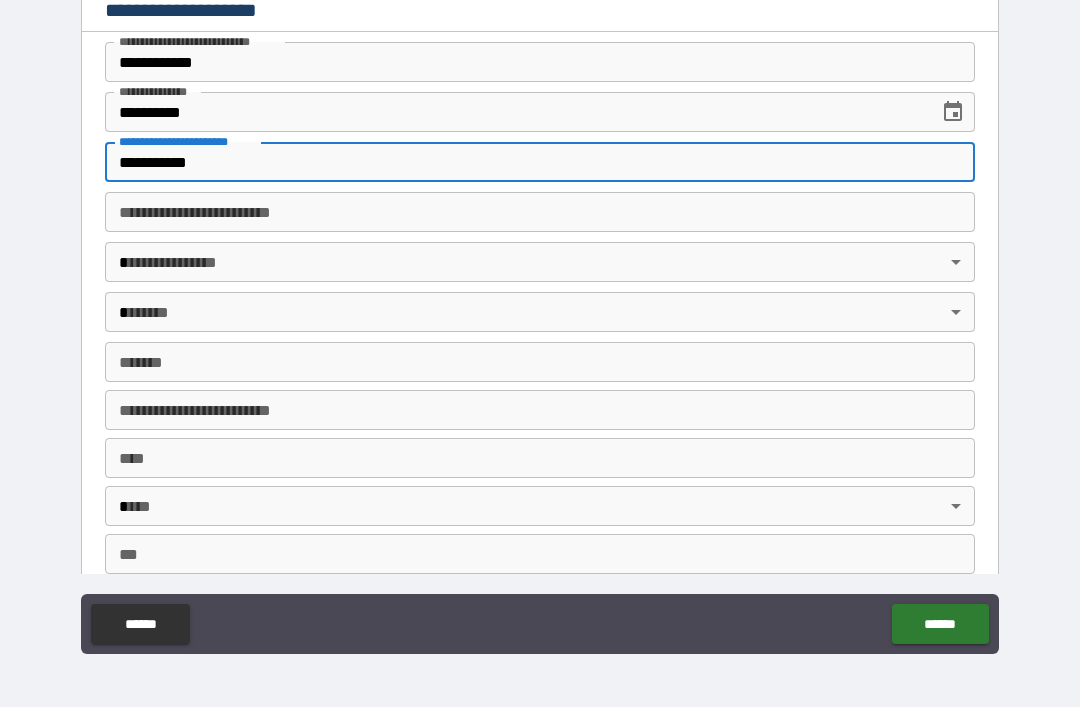 type on "**********" 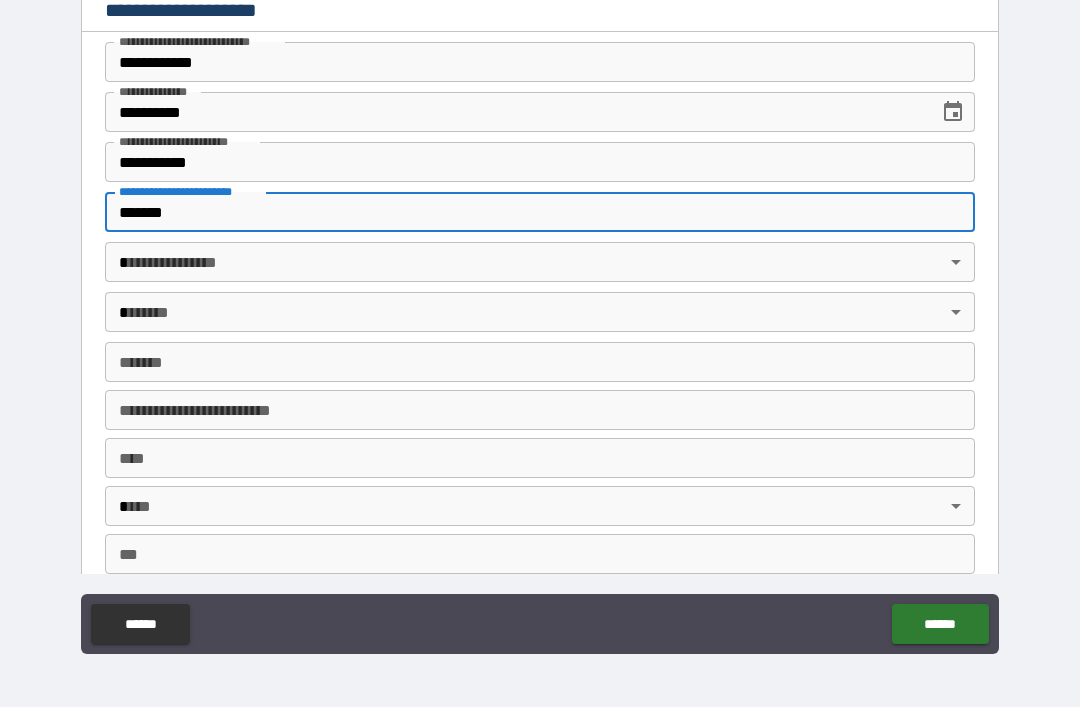 type on "*******" 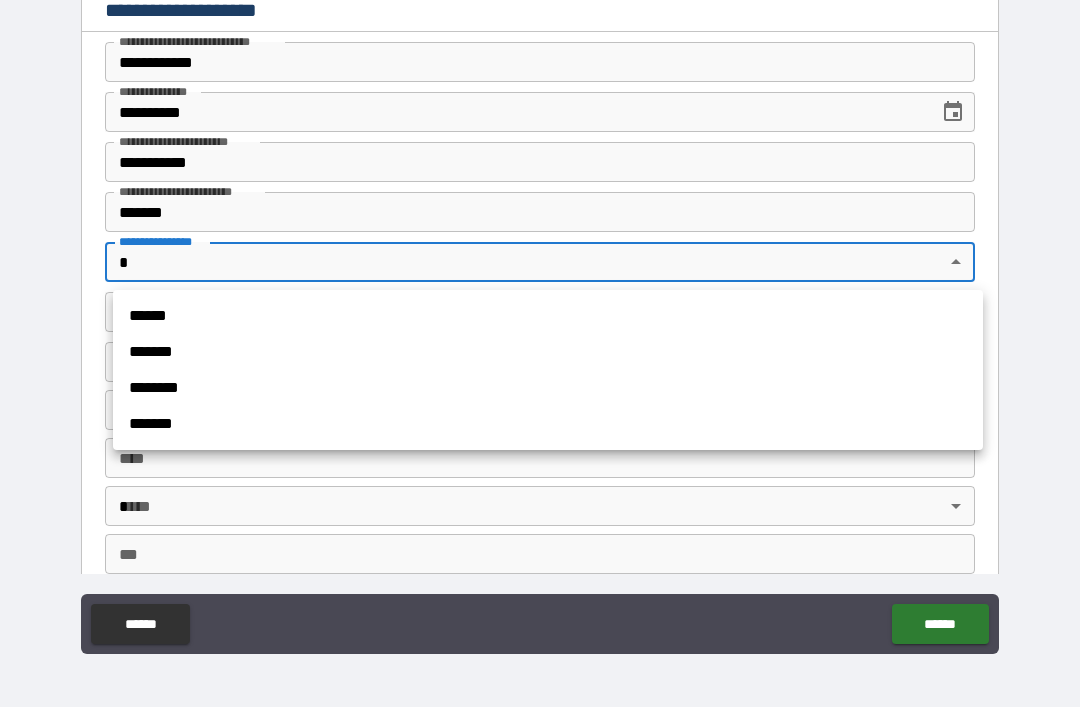 click on "*******" at bounding box center [548, 352] 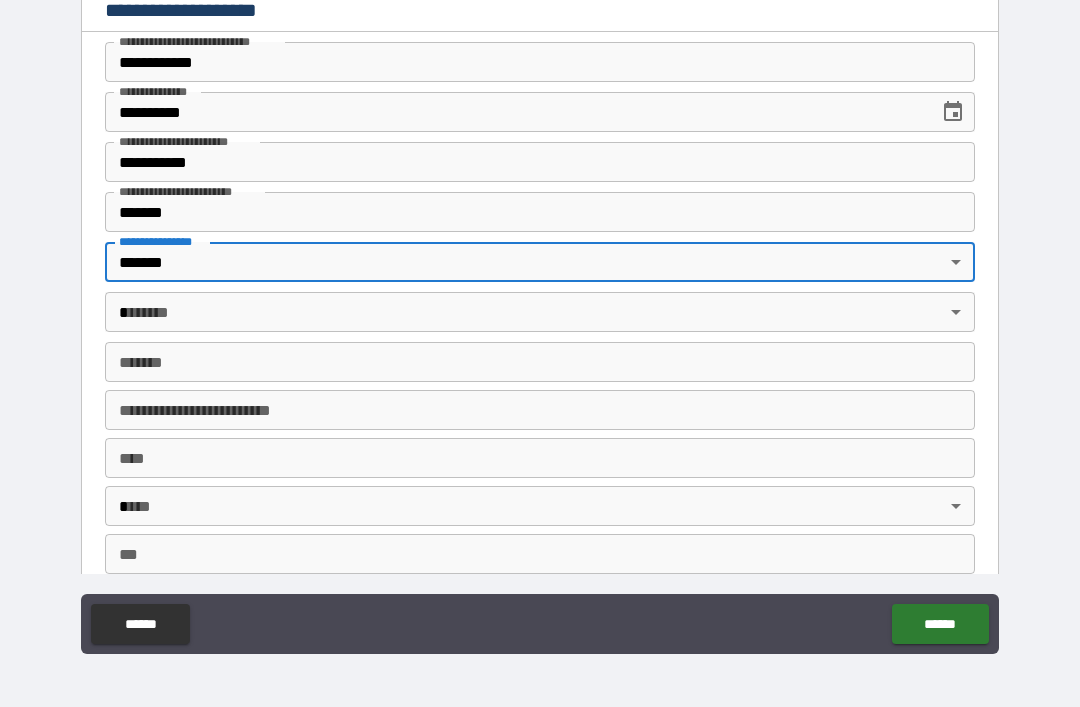 click on "**********" at bounding box center [540, 321] 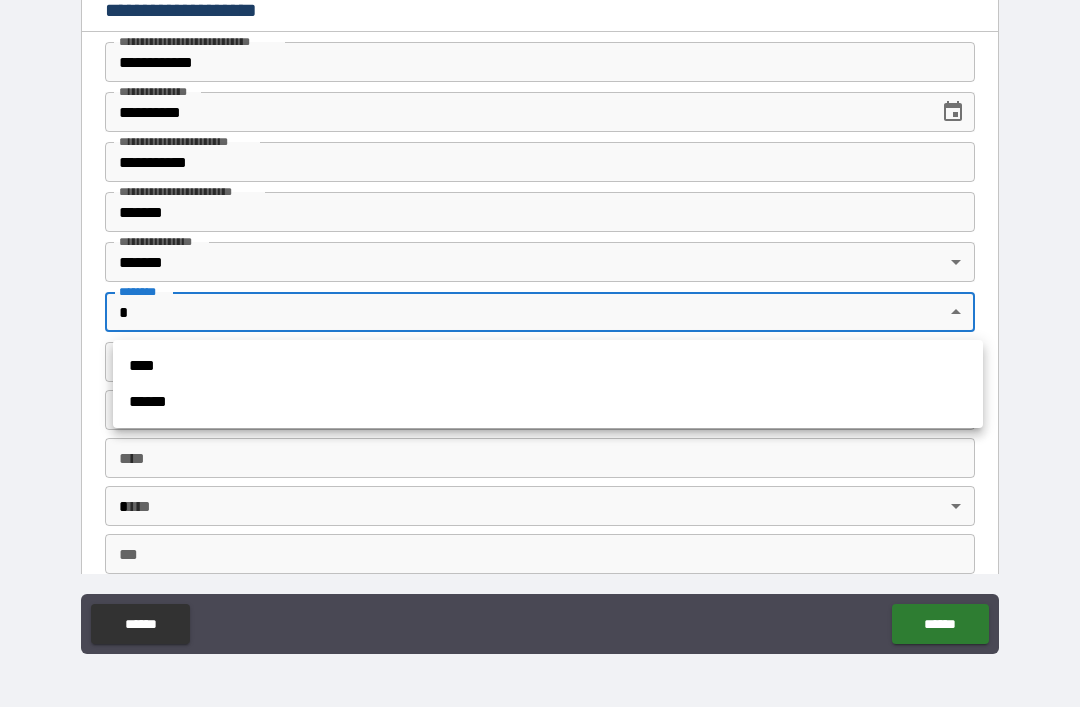 click on "****" at bounding box center [548, 366] 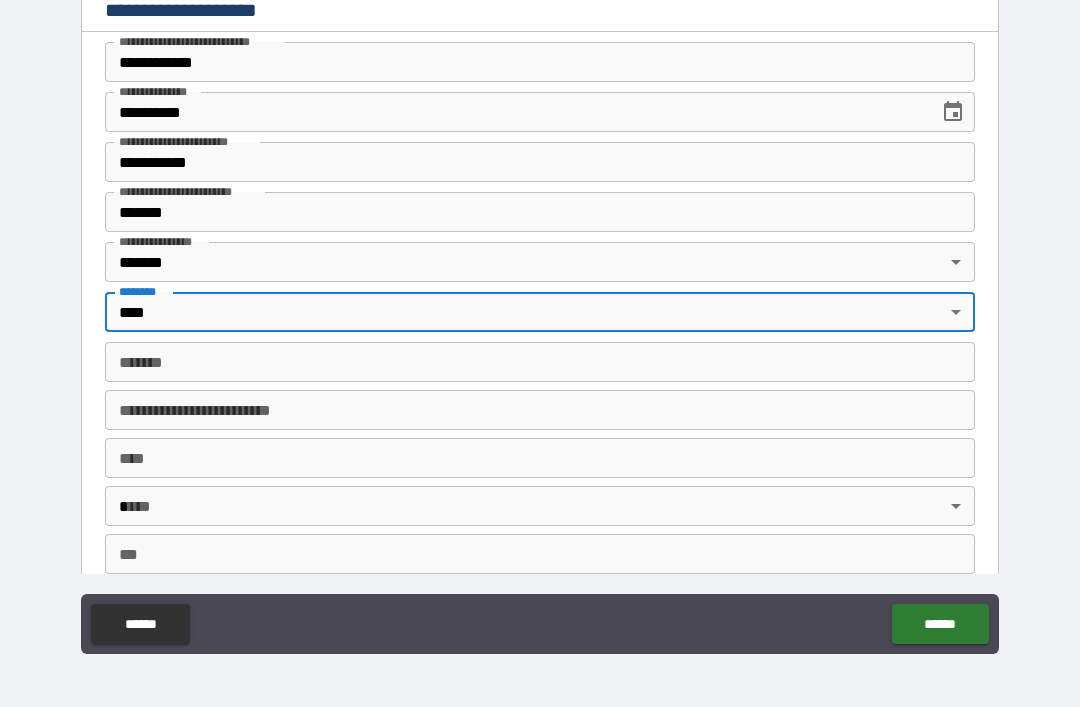click on "*******" at bounding box center [540, 362] 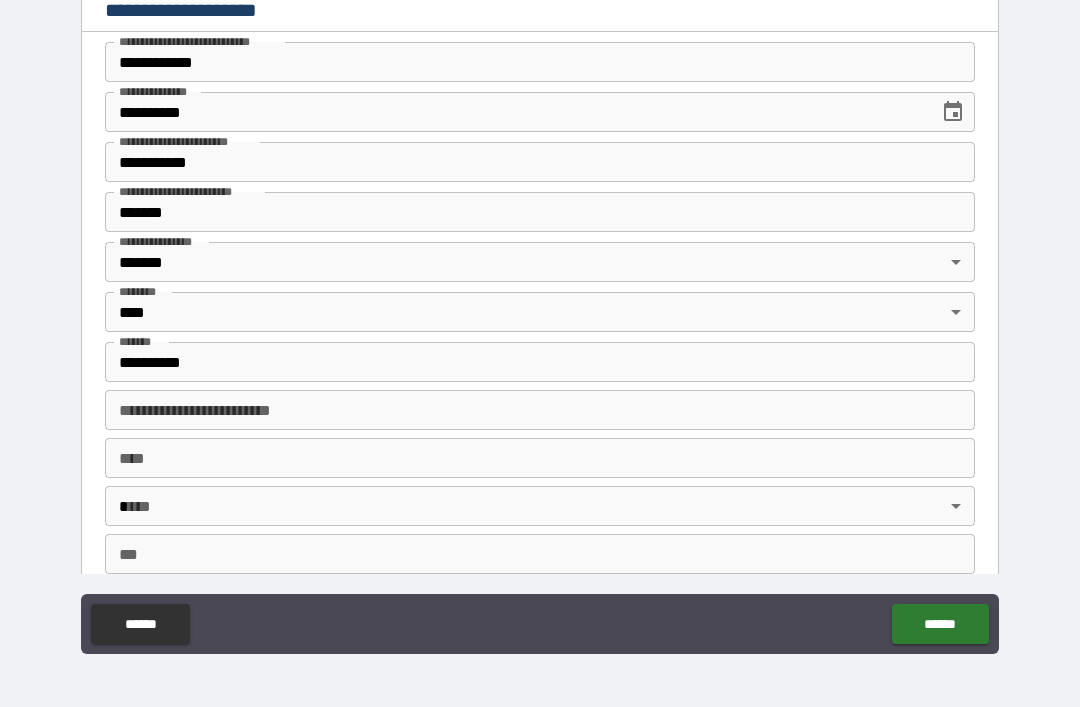 type on "**********" 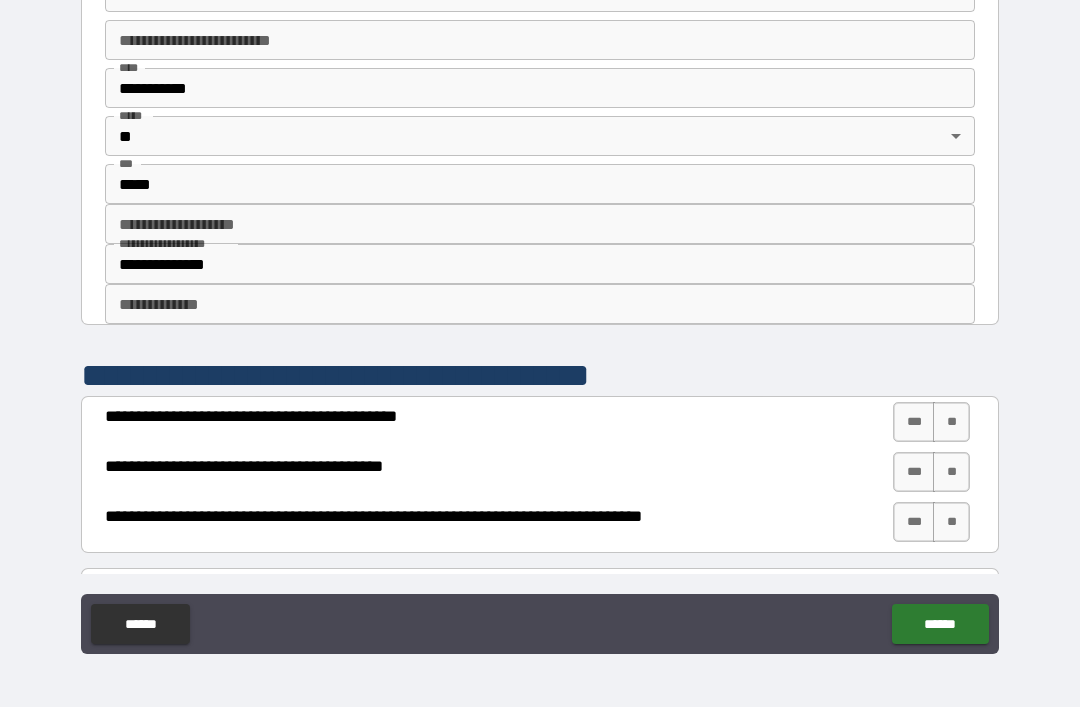 scroll, scrollTop: 373, scrollLeft: 0, axis: vertical 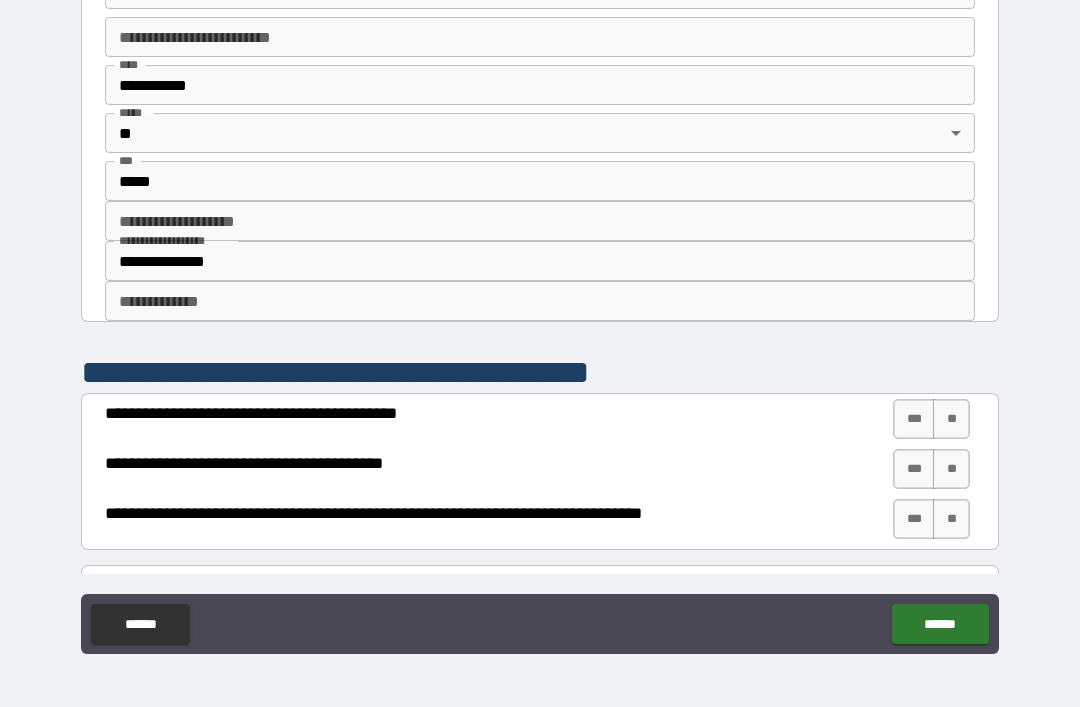 click on "**********" at bounding box center (540, 301) 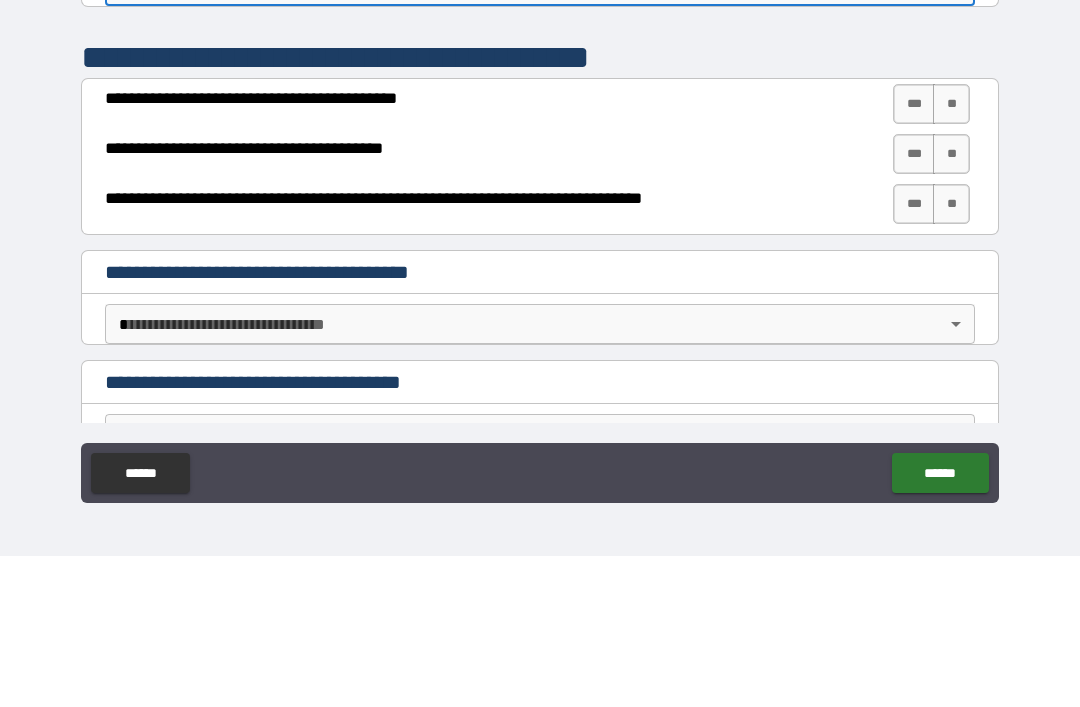 scroll, scrollTop: 563, scrollLeft: 0, axis: vertical 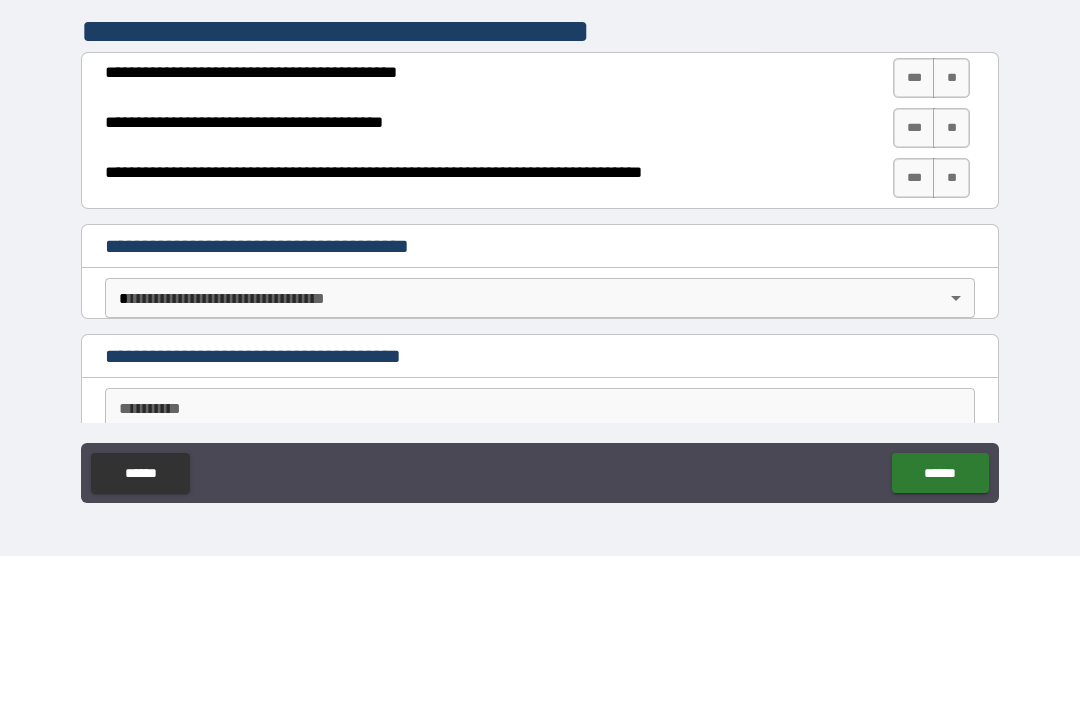type on "**********" 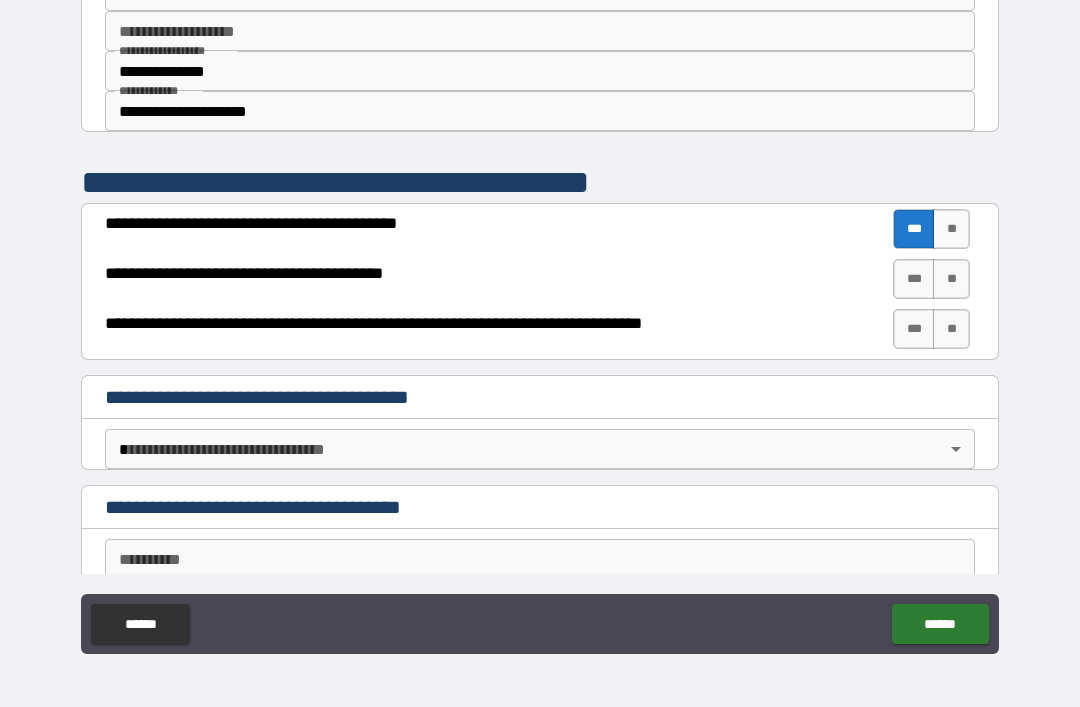 click on "***" at bounding box center (914, 279) 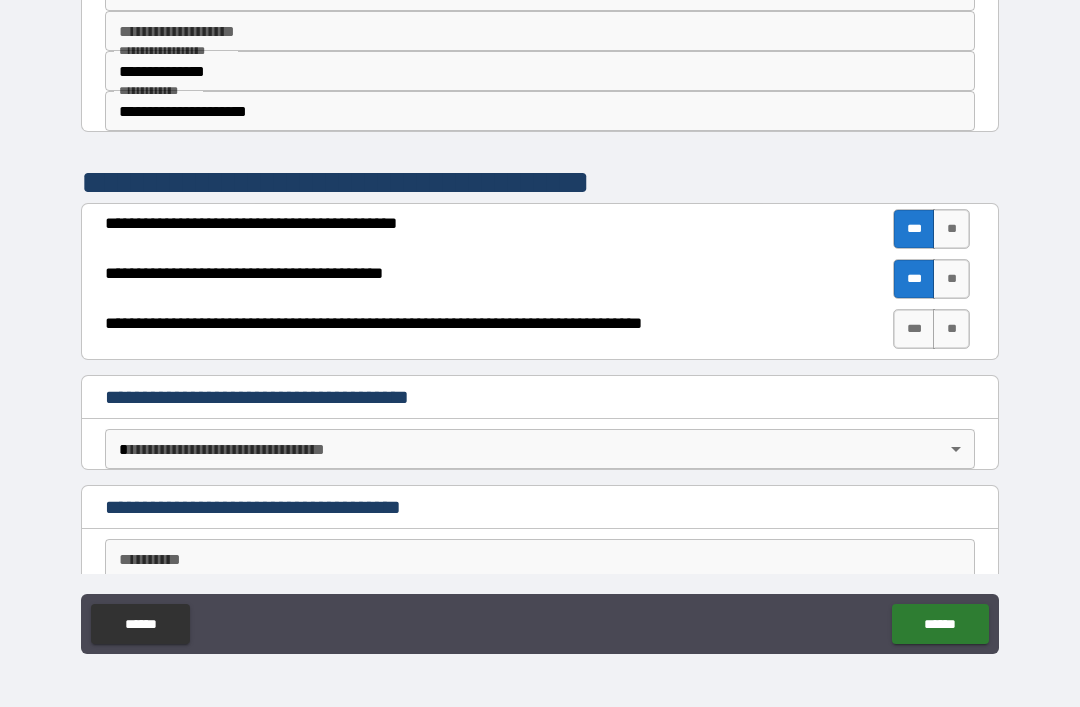 click on "***" at bounding box center (914, 329) 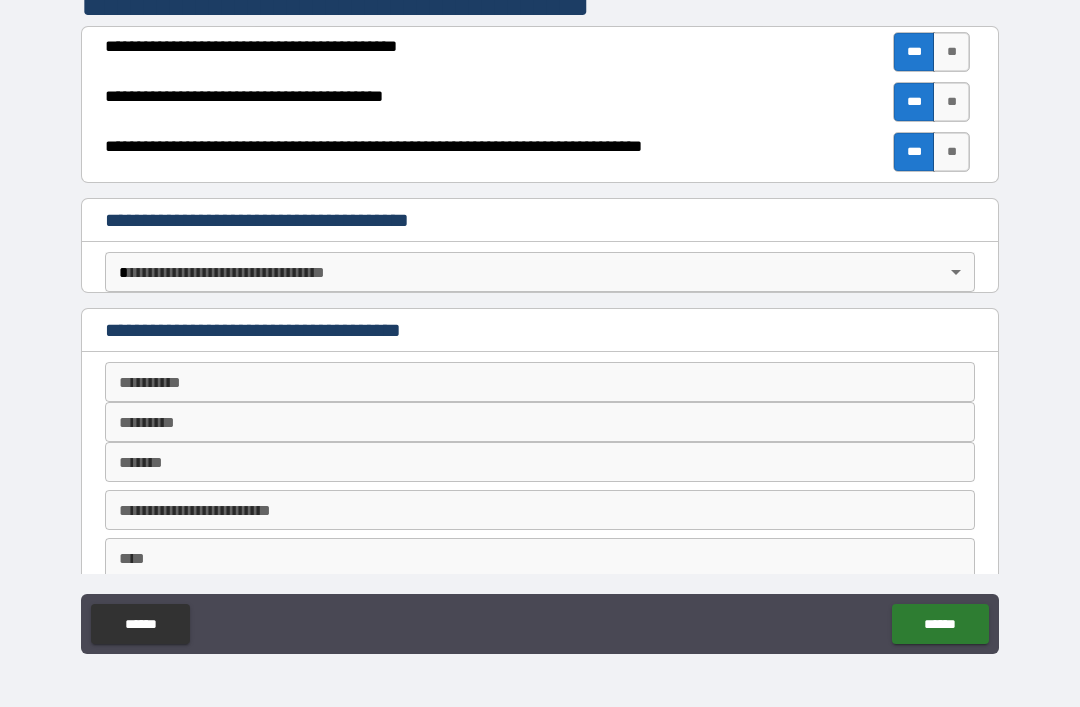 scroll, scrollTop: 742, scrollLeft: 0, axis: vertical 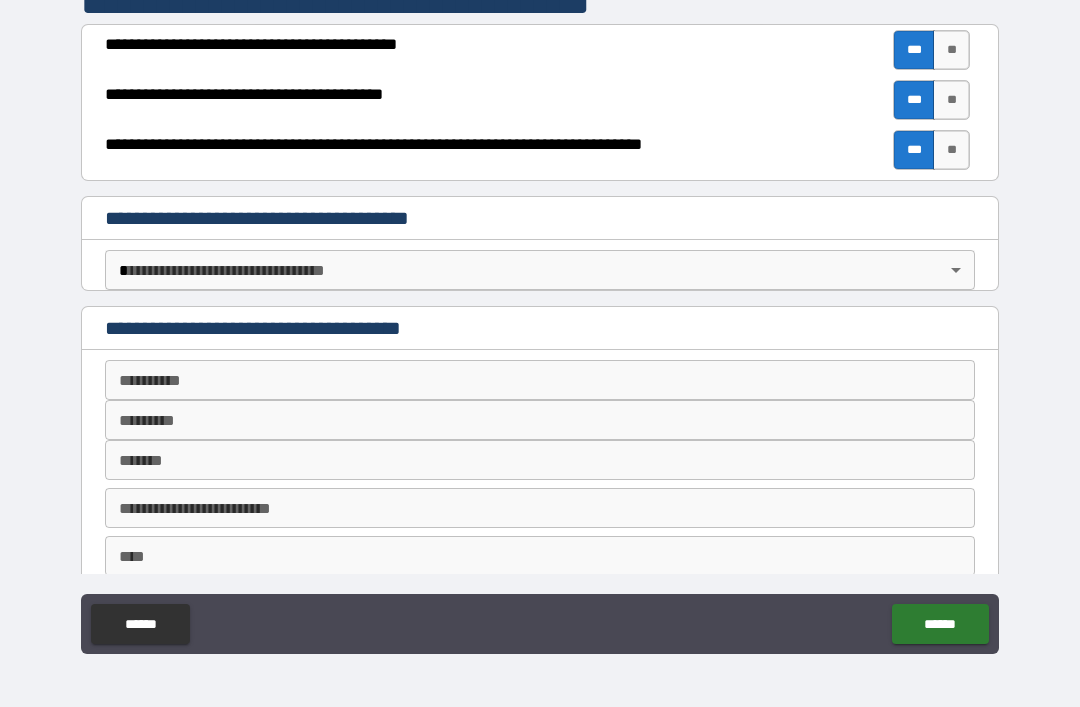 click on "**********" at bounding box center (540, 321) 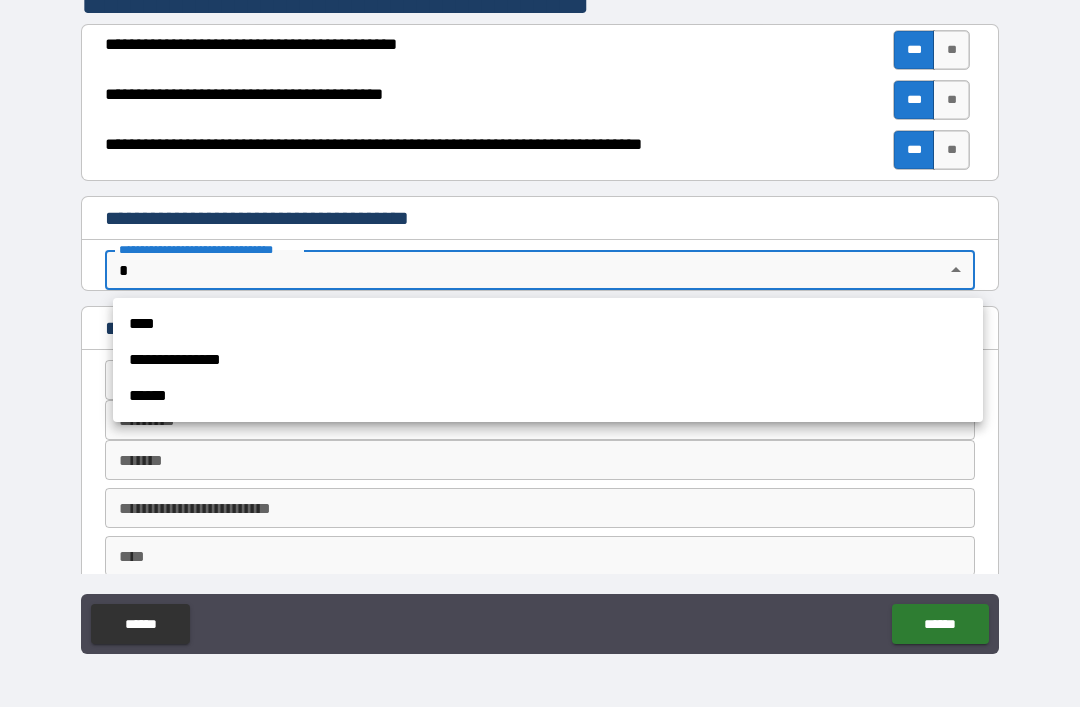 click on "****" at bounding box center [548, 324] 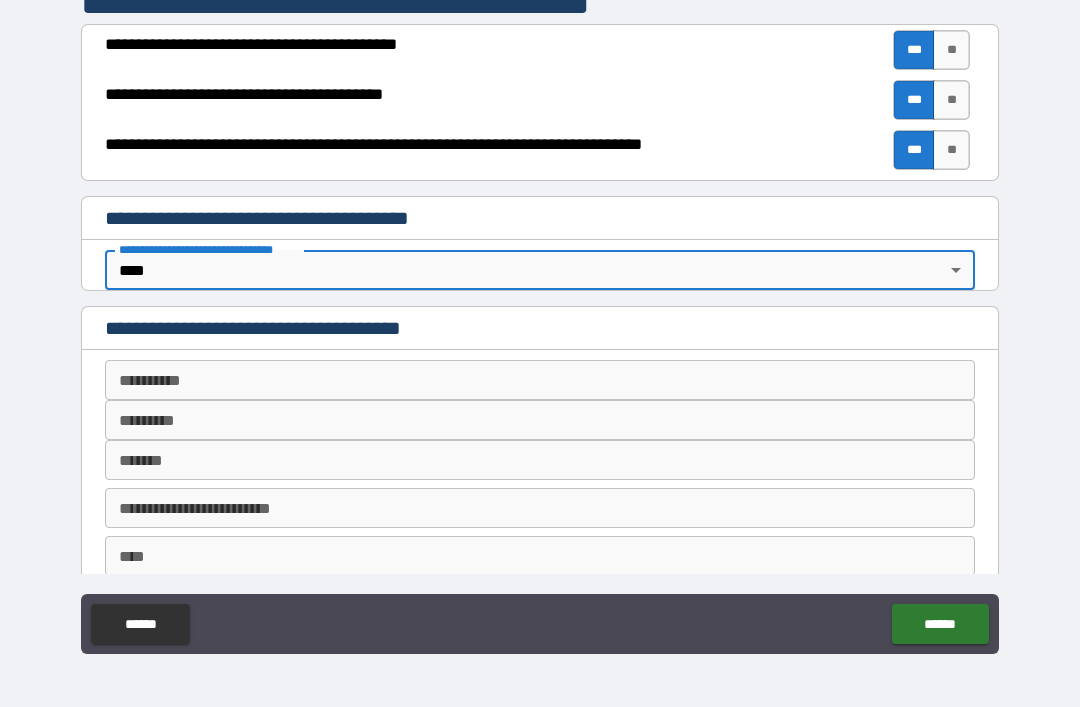 type on "****" 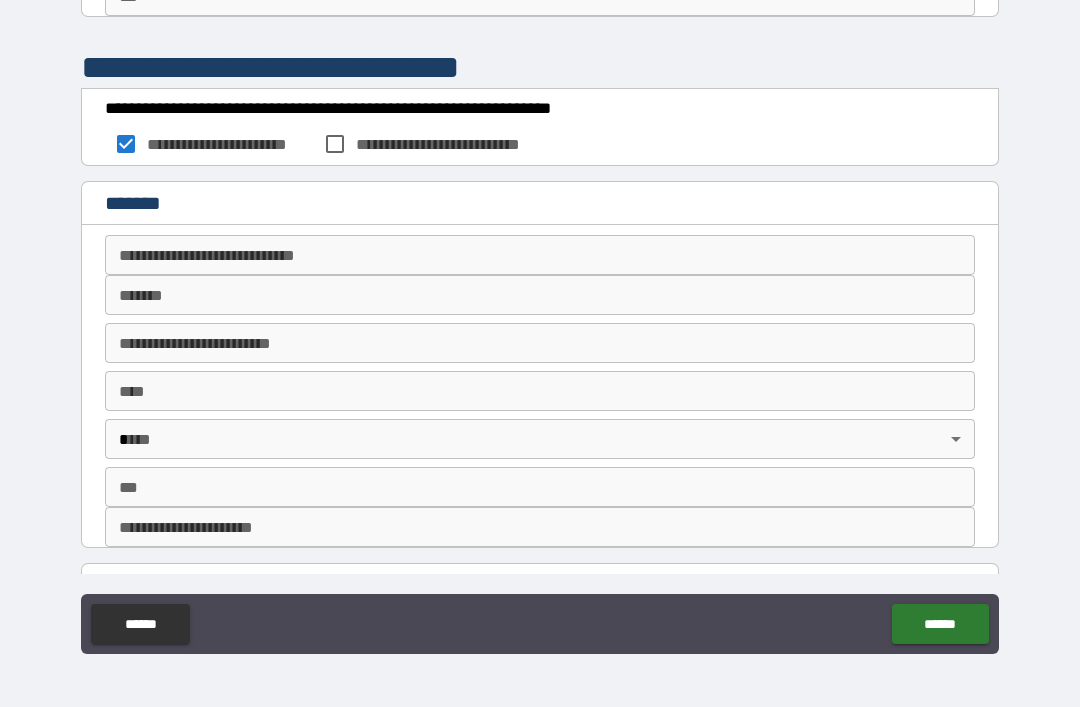 scroll, scrollTop: 1400, scrollLeft: 0, axis: vertical 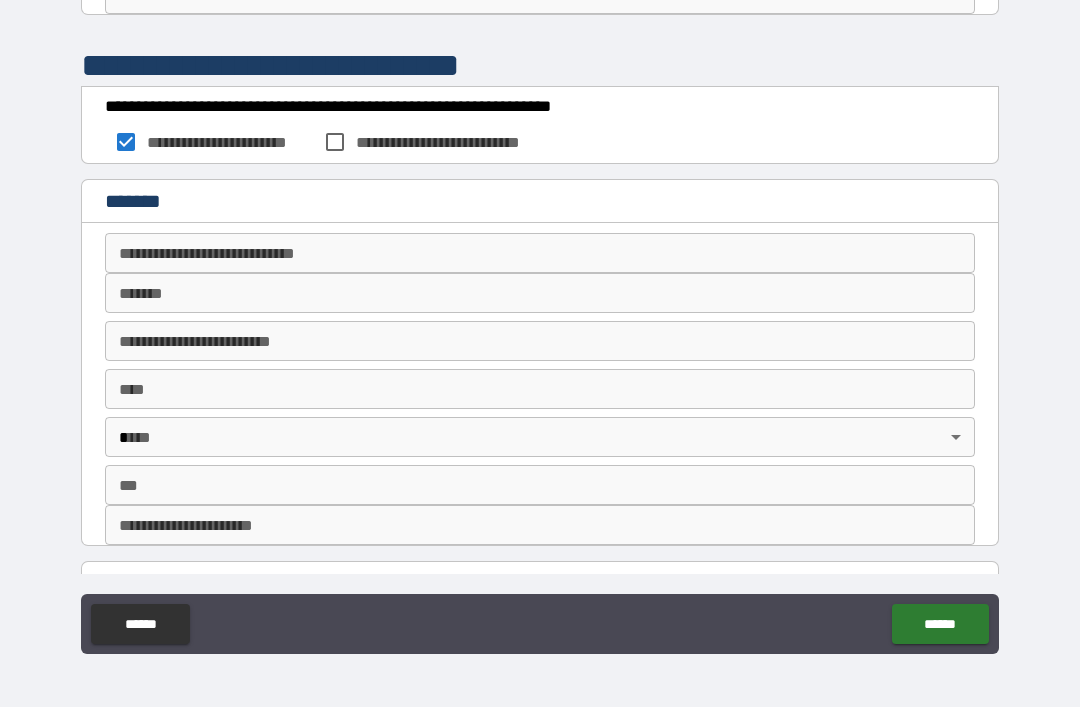 click on "**********" at bounding box center [540, 253] 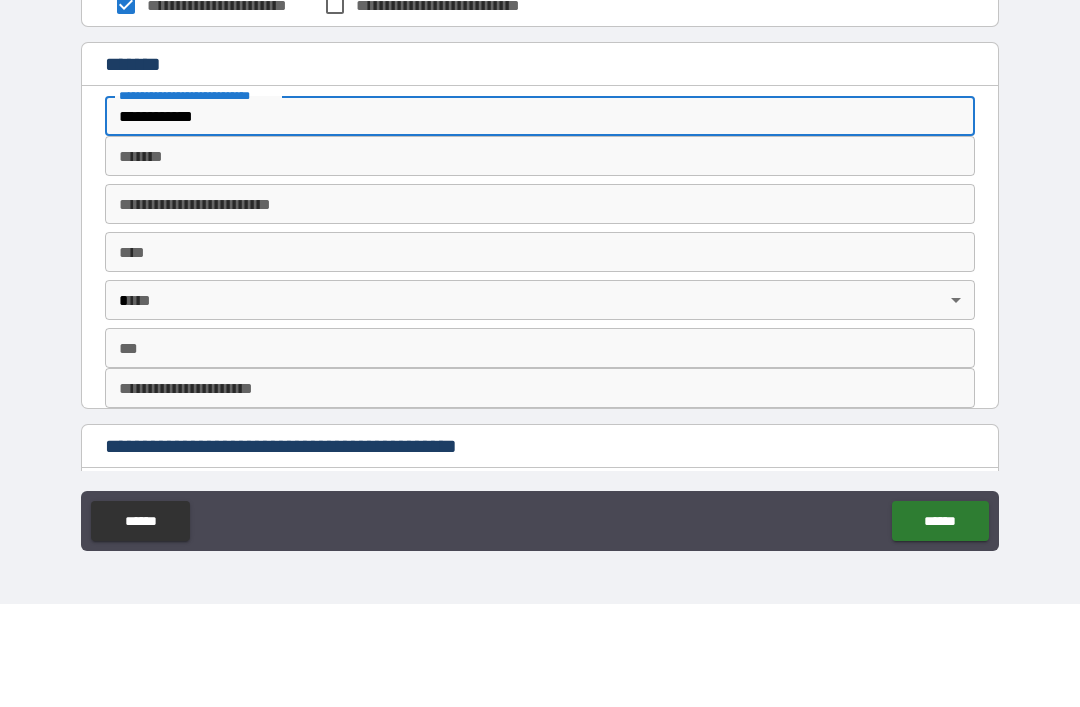 scroll, scrollTop: 1447, scrollLeft: 0, axis: vertical 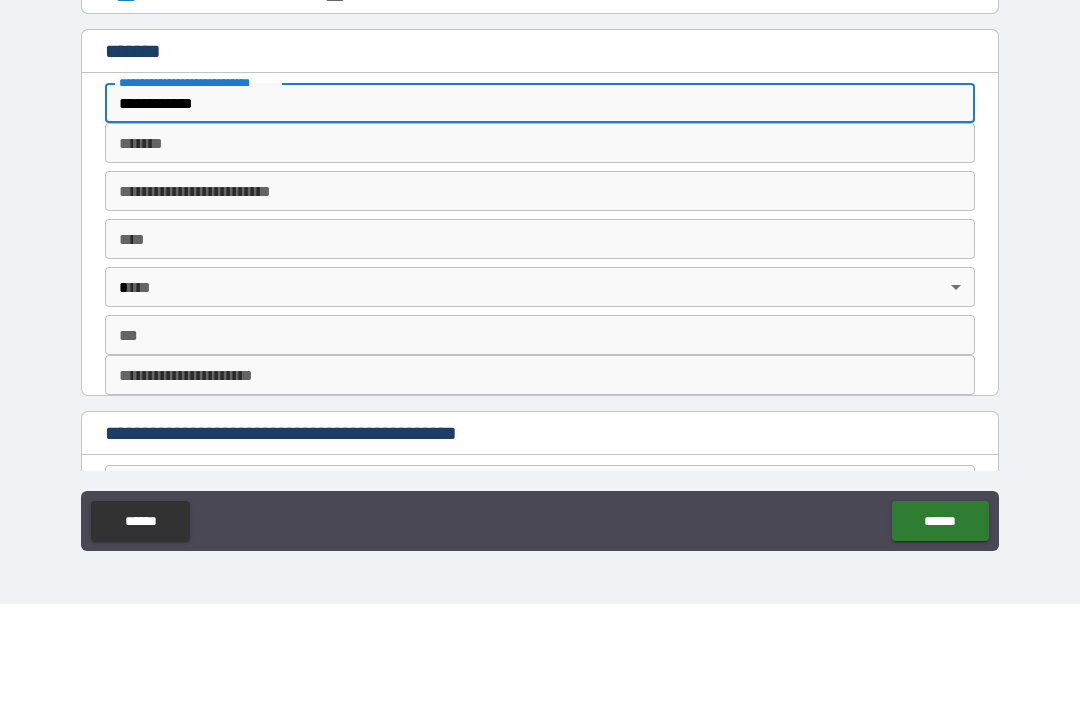 type on "**********" 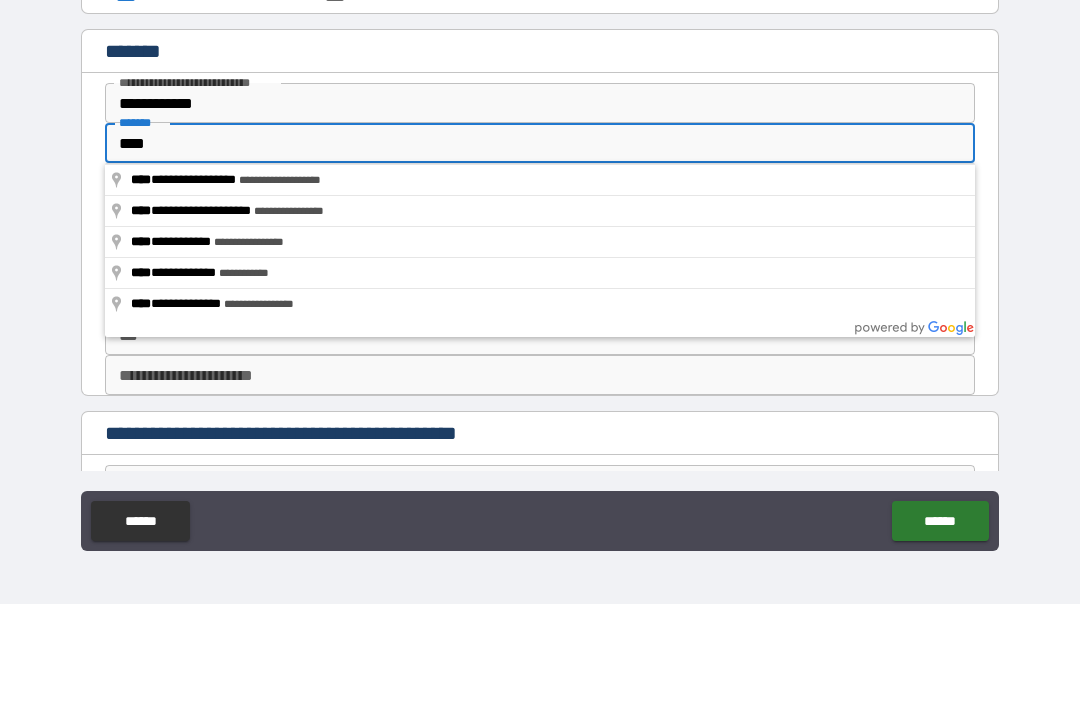 type on "**********" 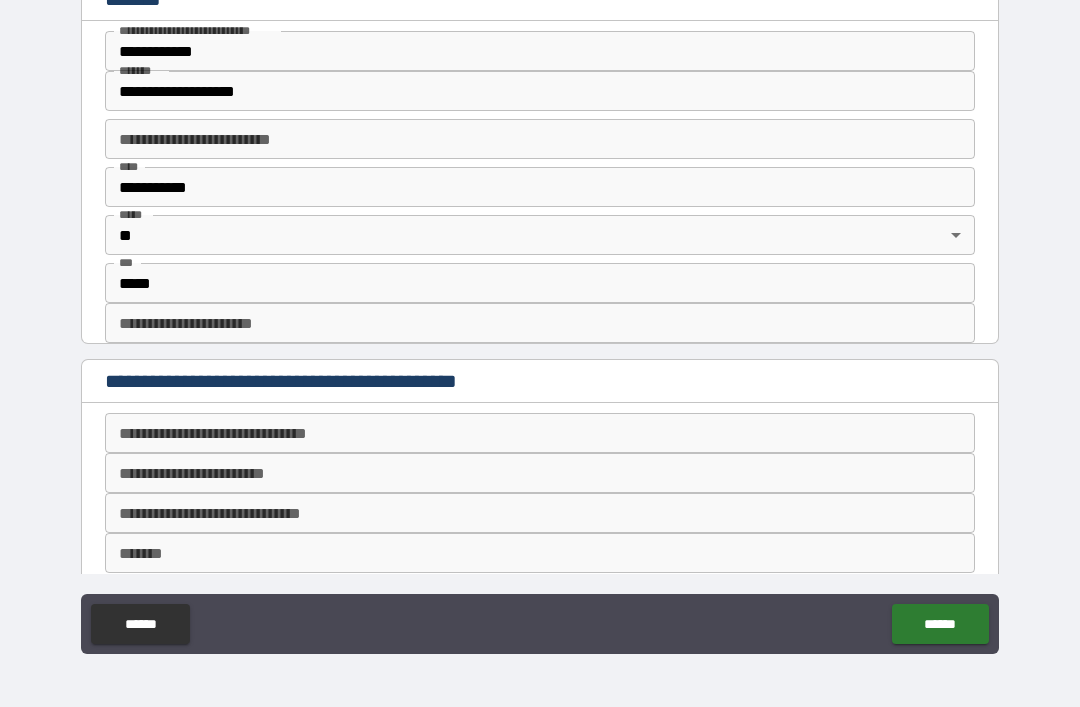 scroll, scrollTop: 1603, scrollLeft: 0, axis: vertical 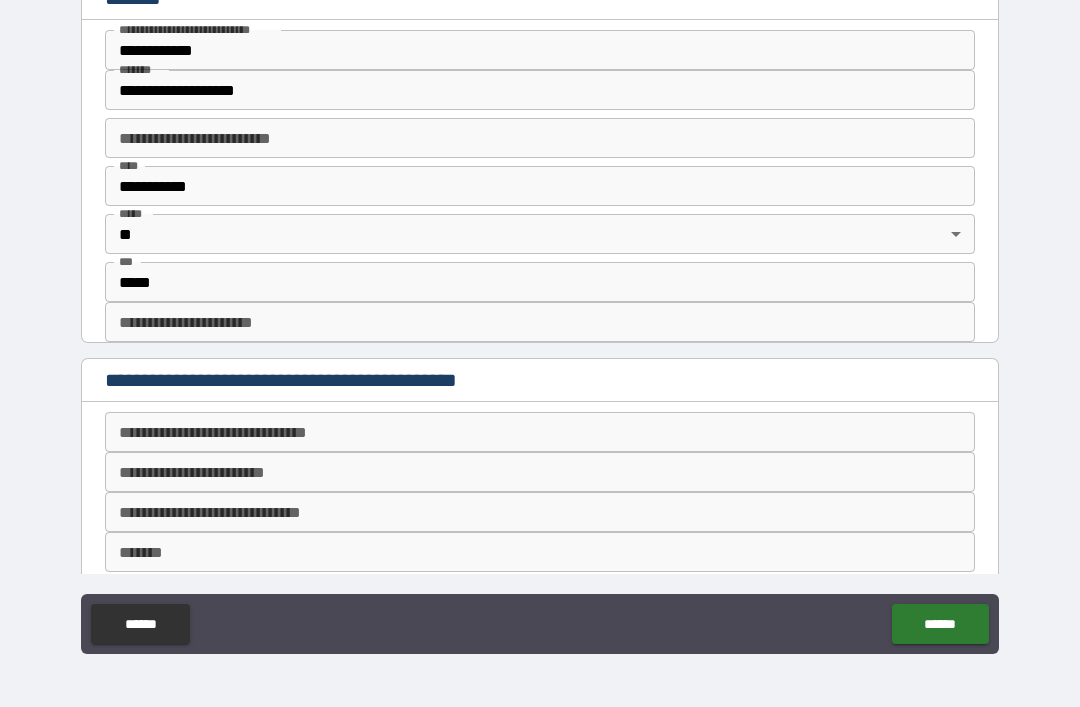click on "**********" at bounding box center [540, 322] 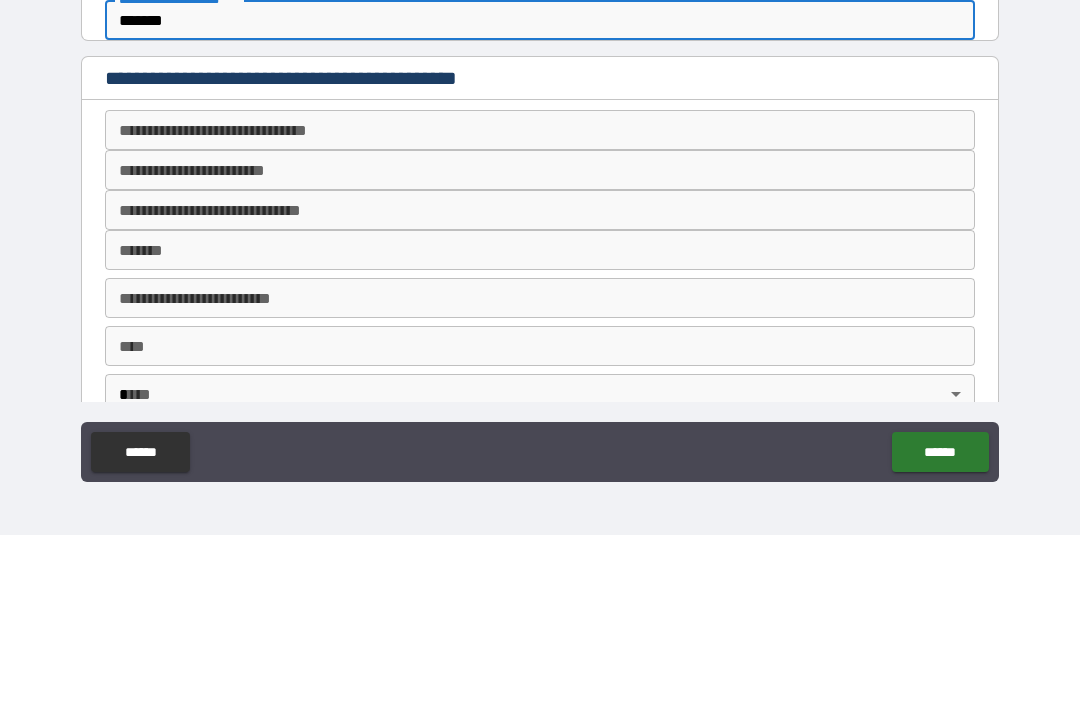 scroll, scrollTop: 1734, scrollLeft: 0, axis: vertical 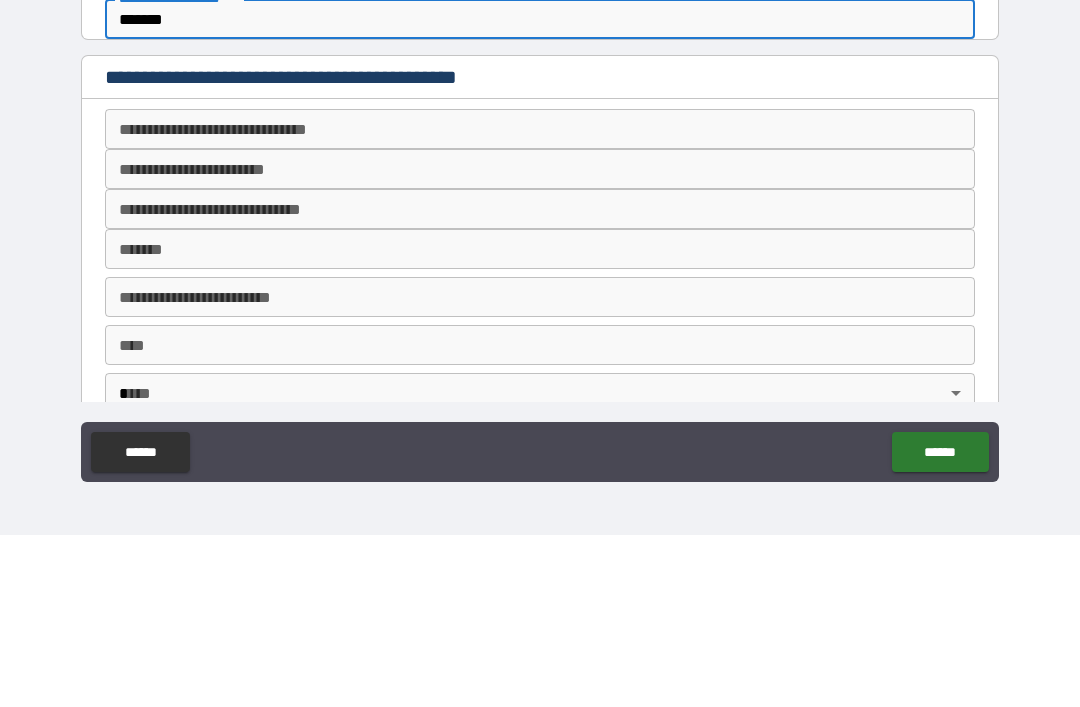type on "*******" 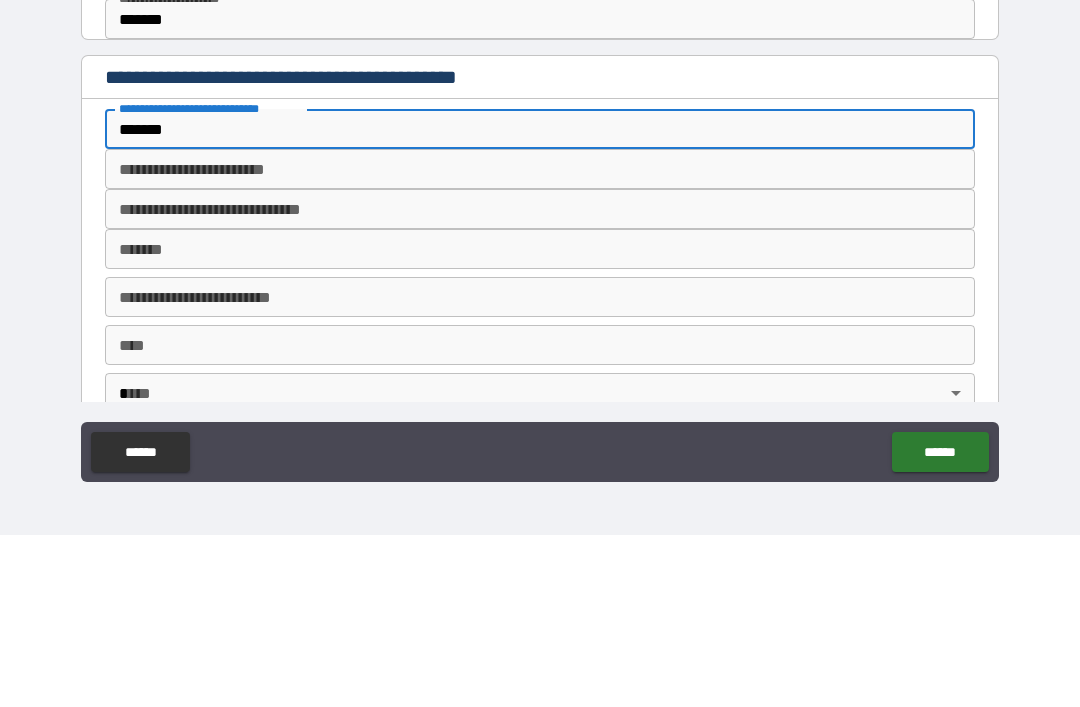 type on "*******" 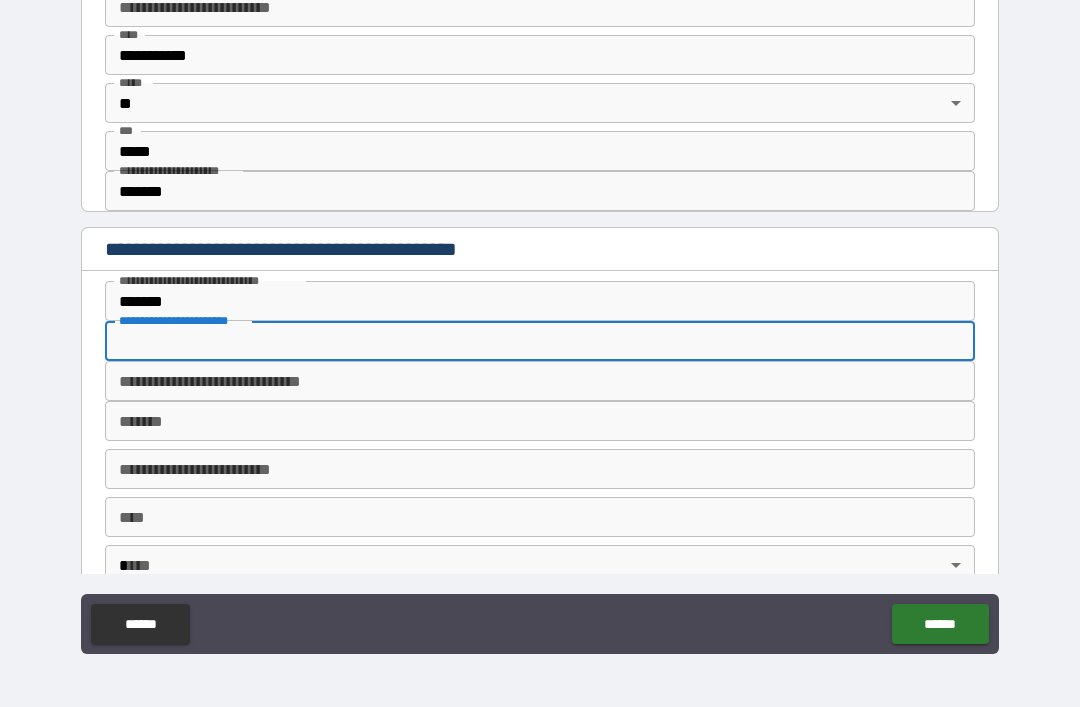 click on "**********" at bounding box center [540, 341] 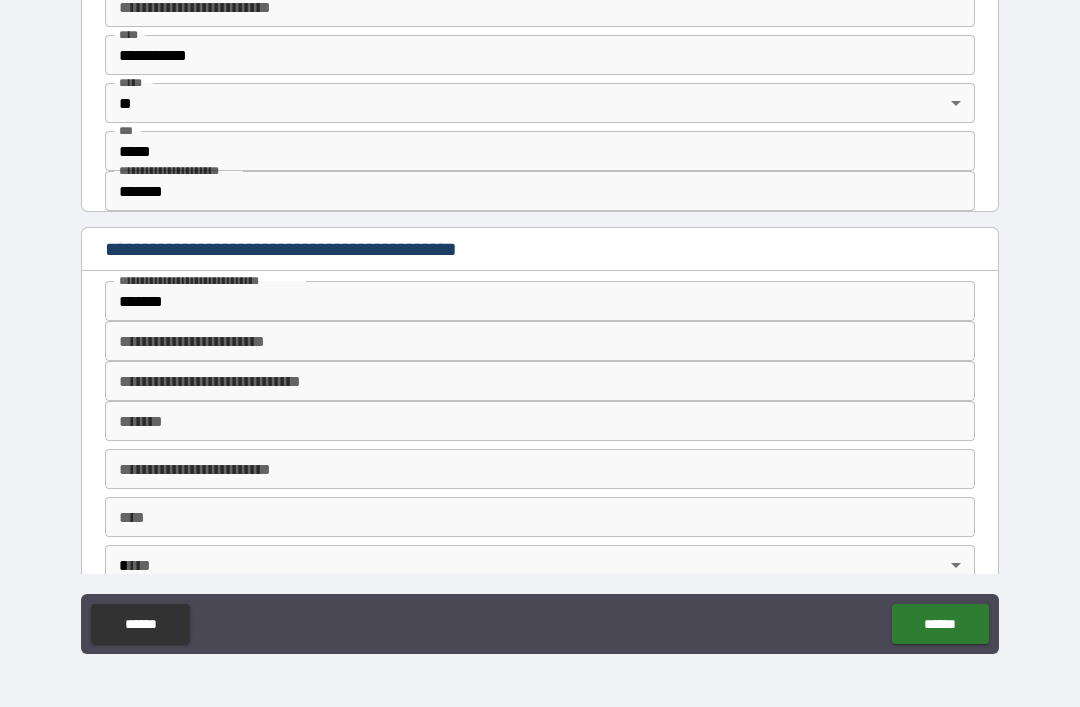 click on "**********" at bounding box center [540, 341] 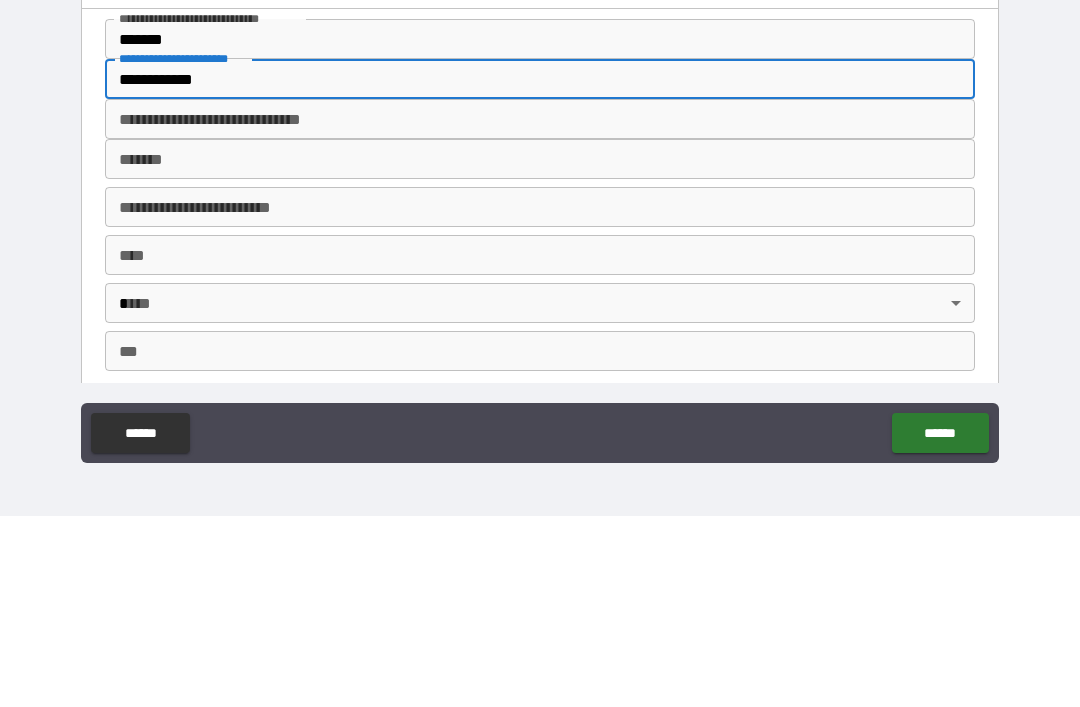 scroll, scrollTop: 1822, scrollLeft: 0, axis: vertical 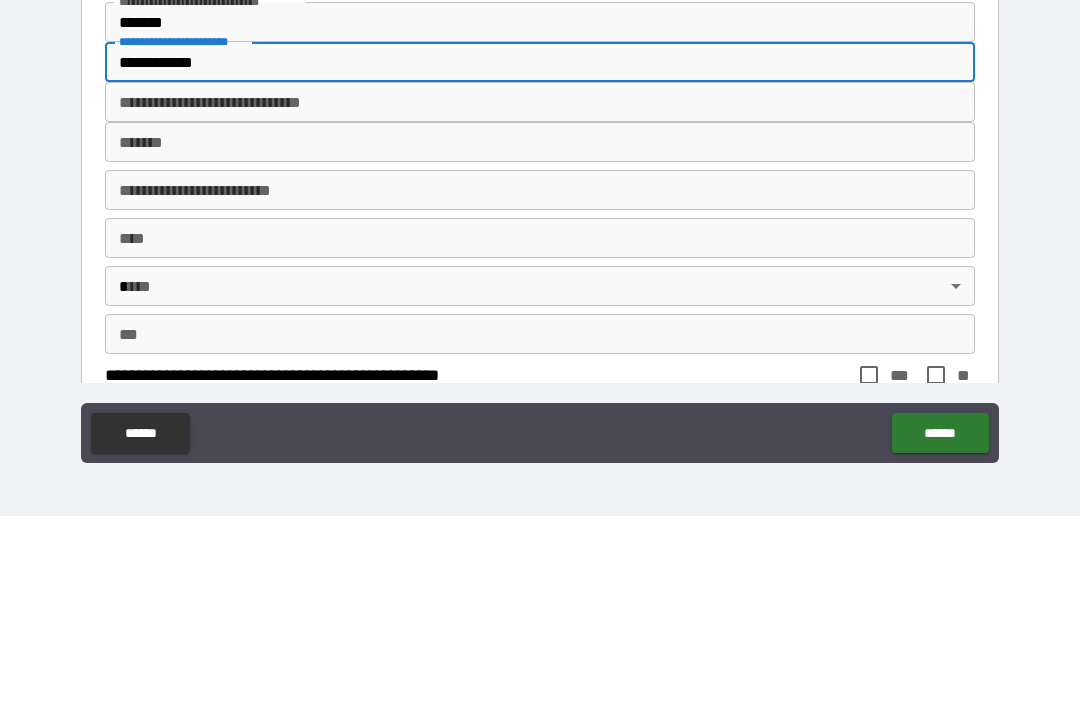 type on "**********" 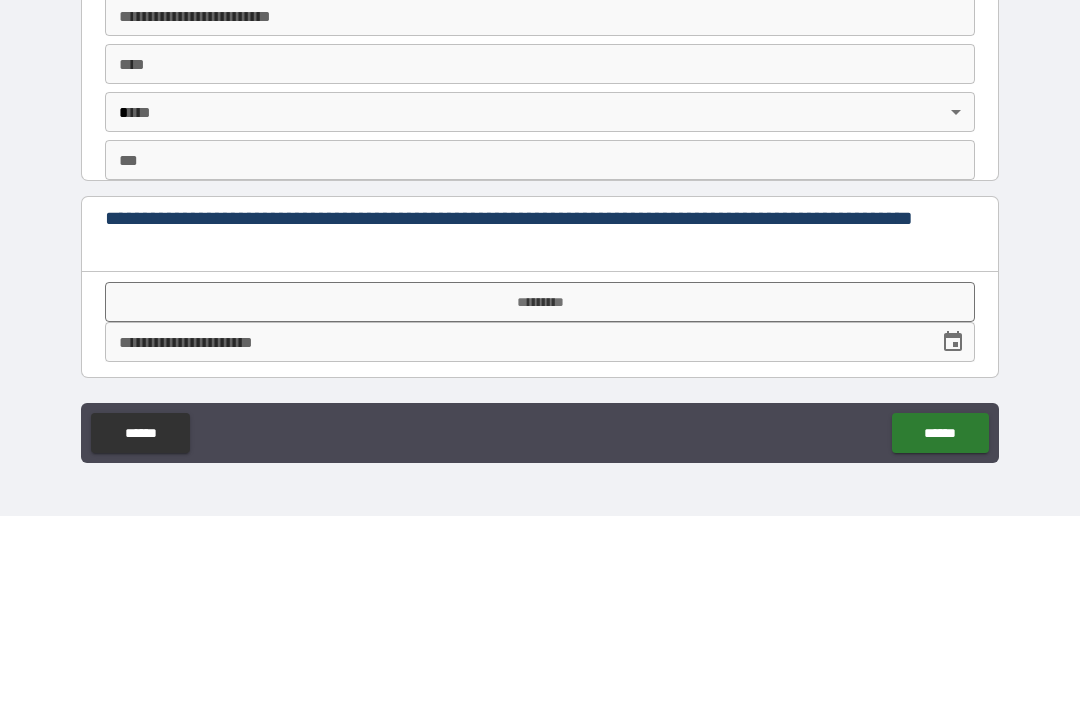 scroll, scrollTop: 2801, scrollLeft: 0, axis: vertical 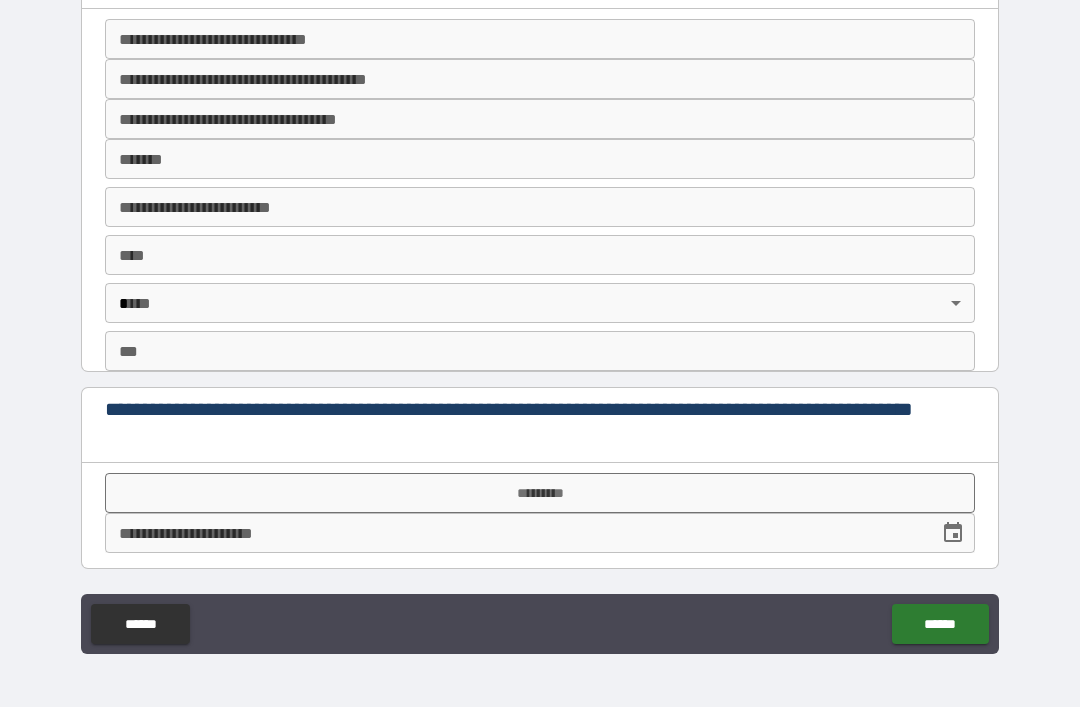 click on "*********" at bounding box center (540, 493) 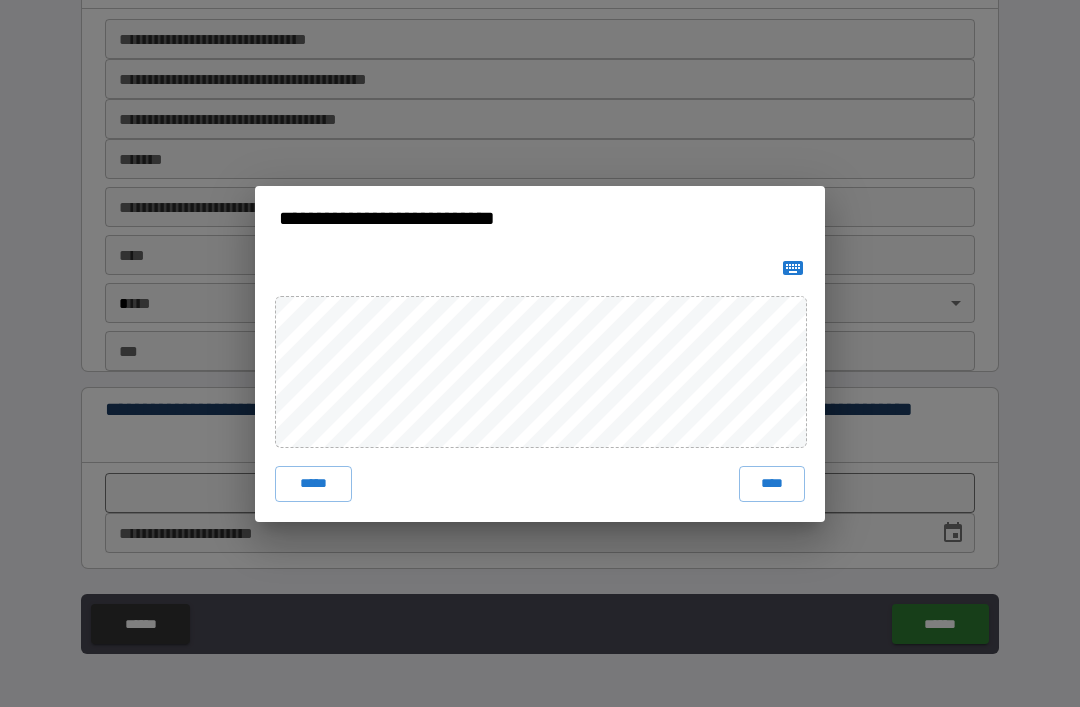 click on "****" at bounding box center (772, 484) 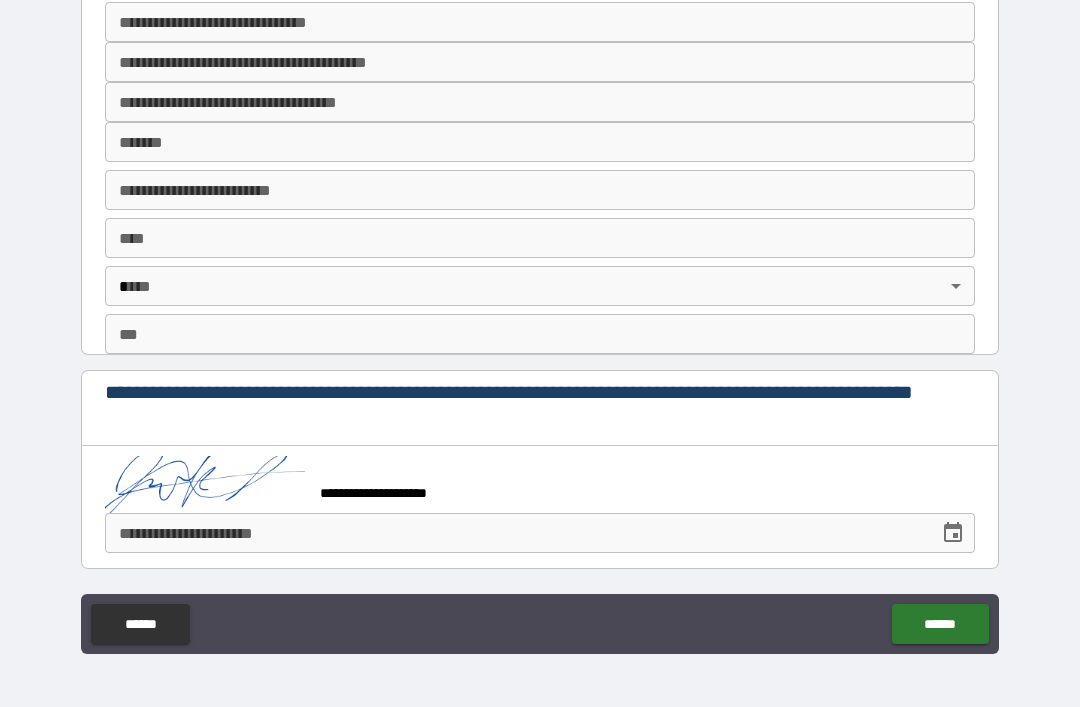scroll, scrollTop: 2818, scrollLeft: 0, axis: vertical 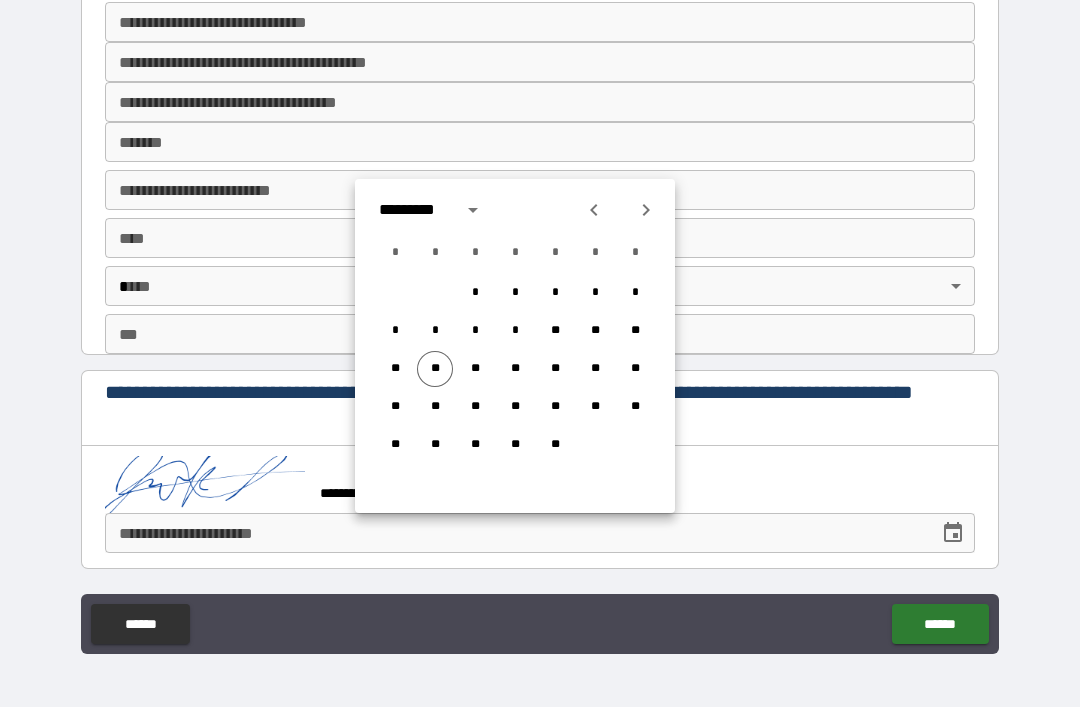 click on "**" at bounding box center (435, 369) 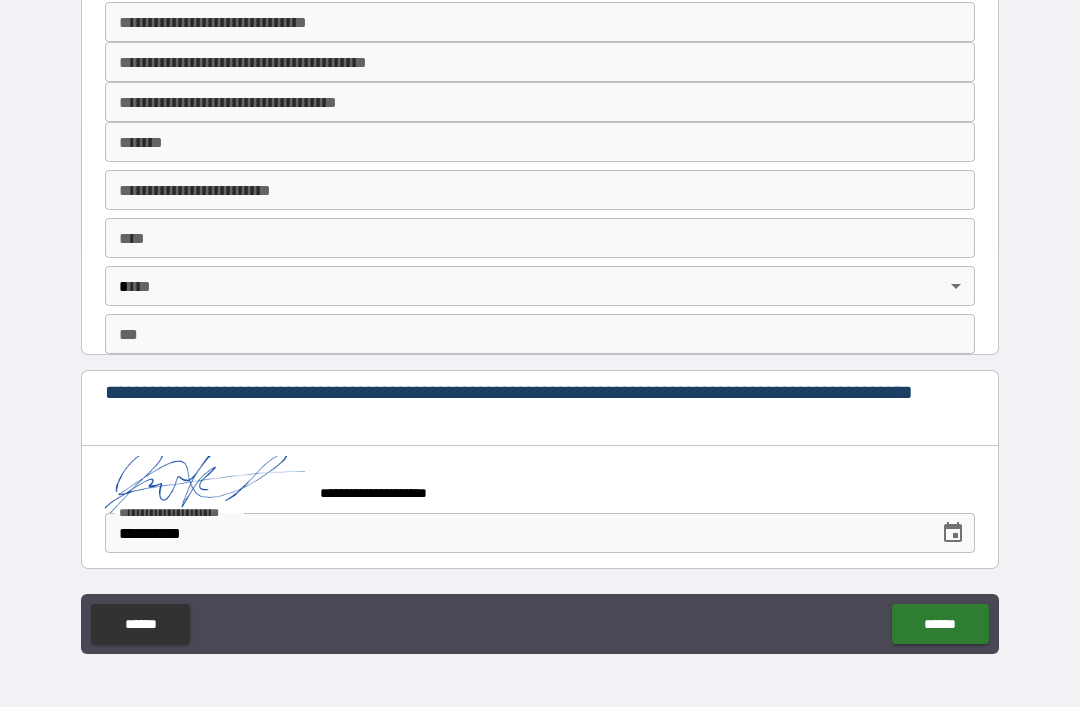 click on "******" at bounding box center (940, 624) 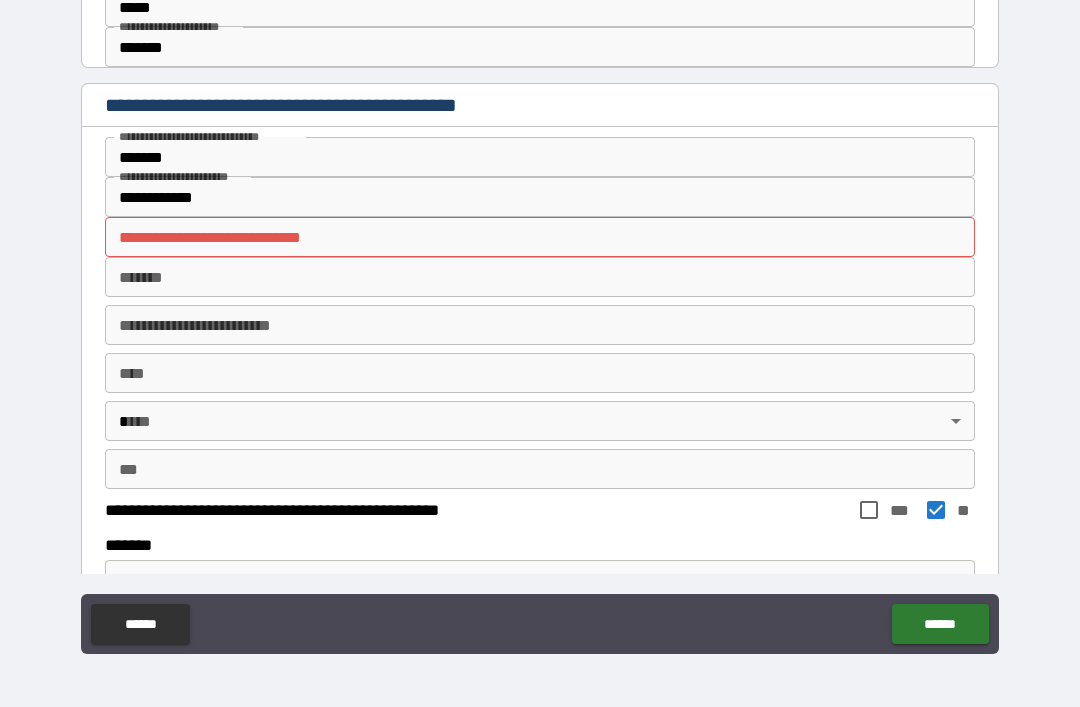 scroll, scrollTop: 1876, scrollLeft: 0, axis: vertical 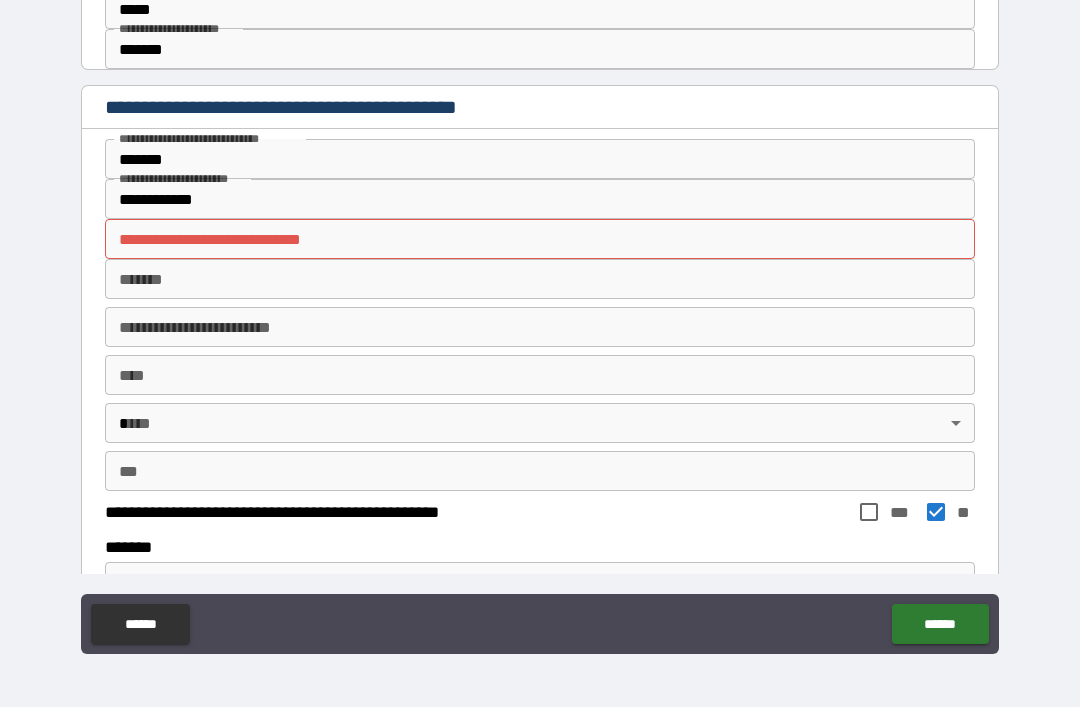 click on "**********" at bounding box center [540, 239] 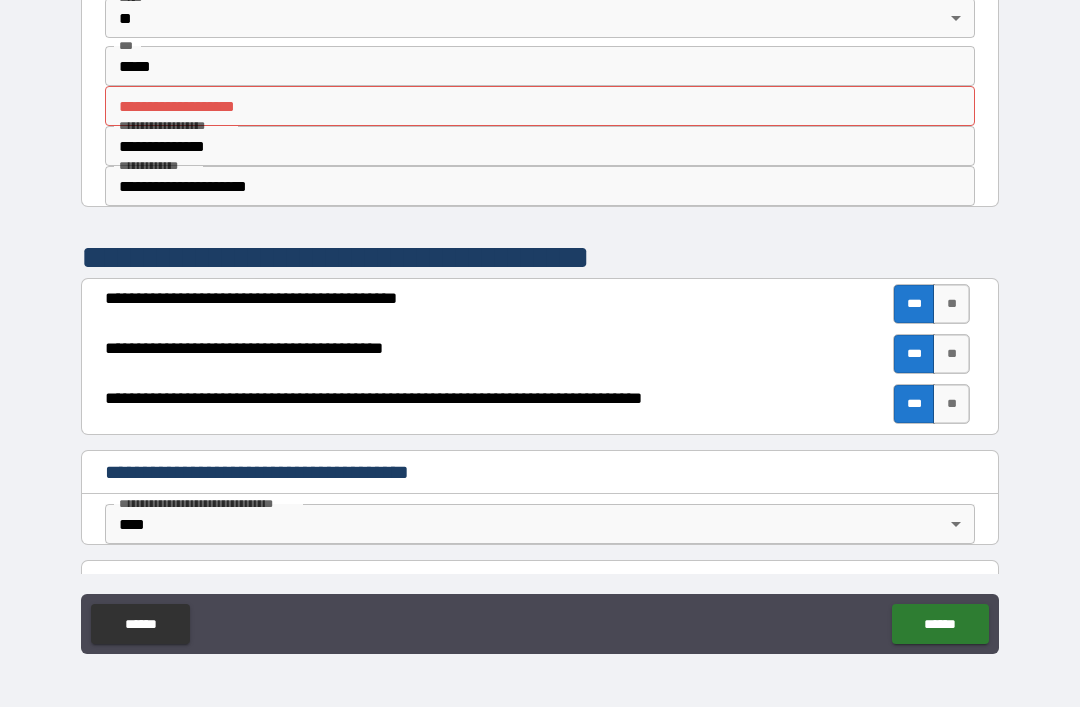 scroll, scrollTop: 492, scrollLeft: 0, axis: vertical 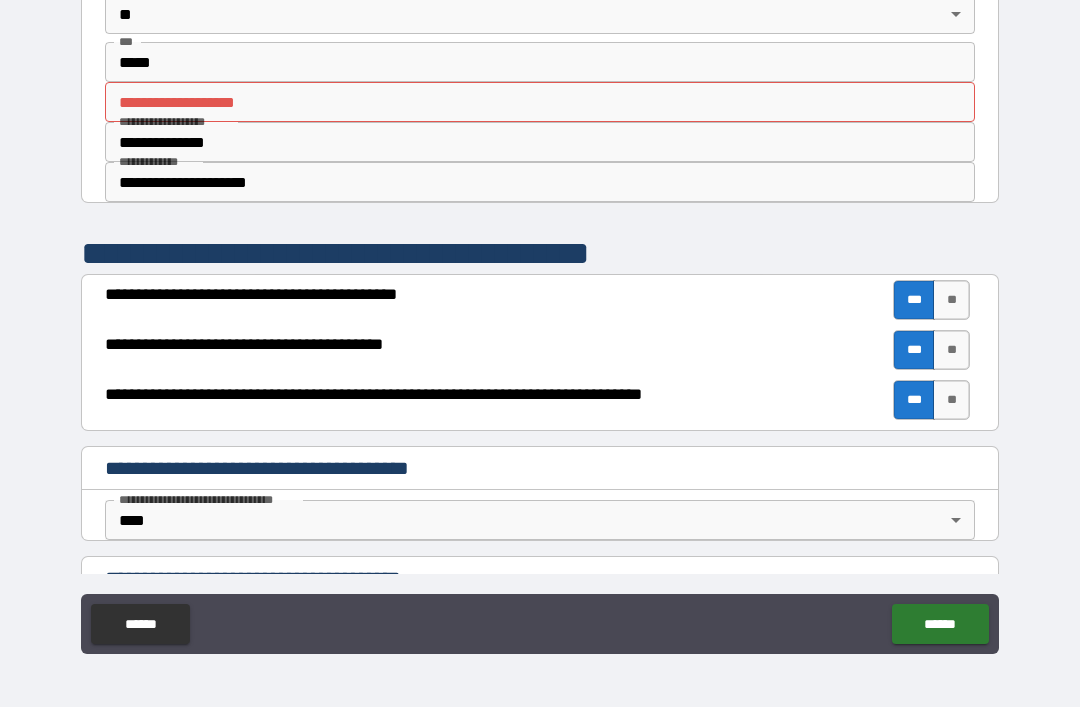type on "**********" 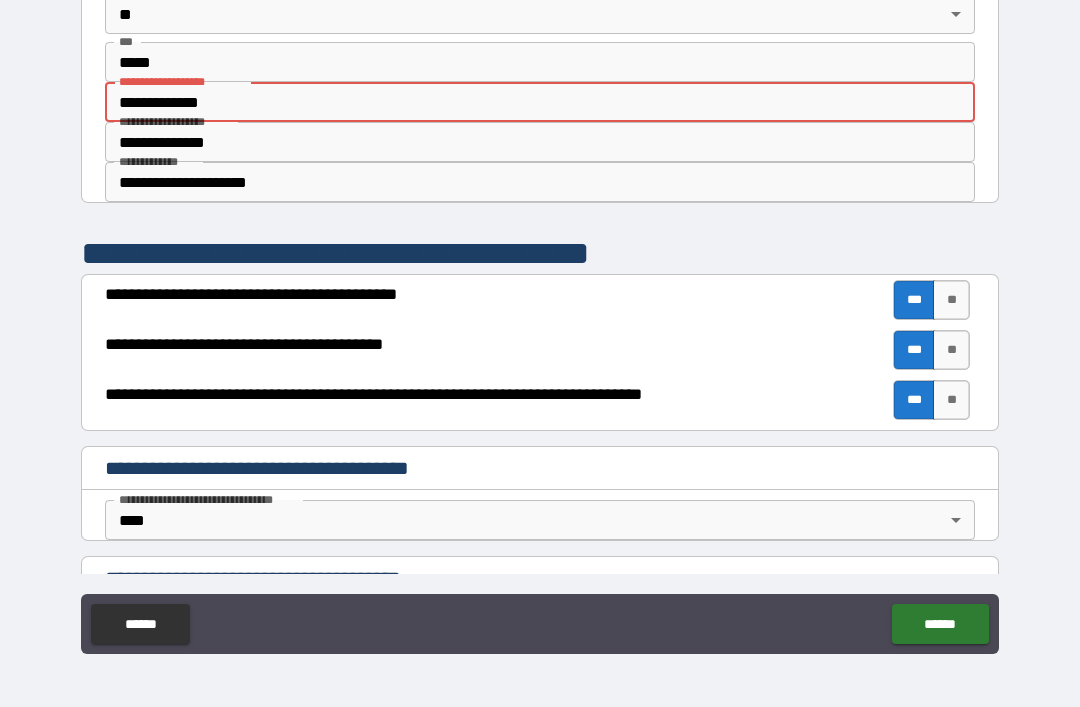type on "**********" 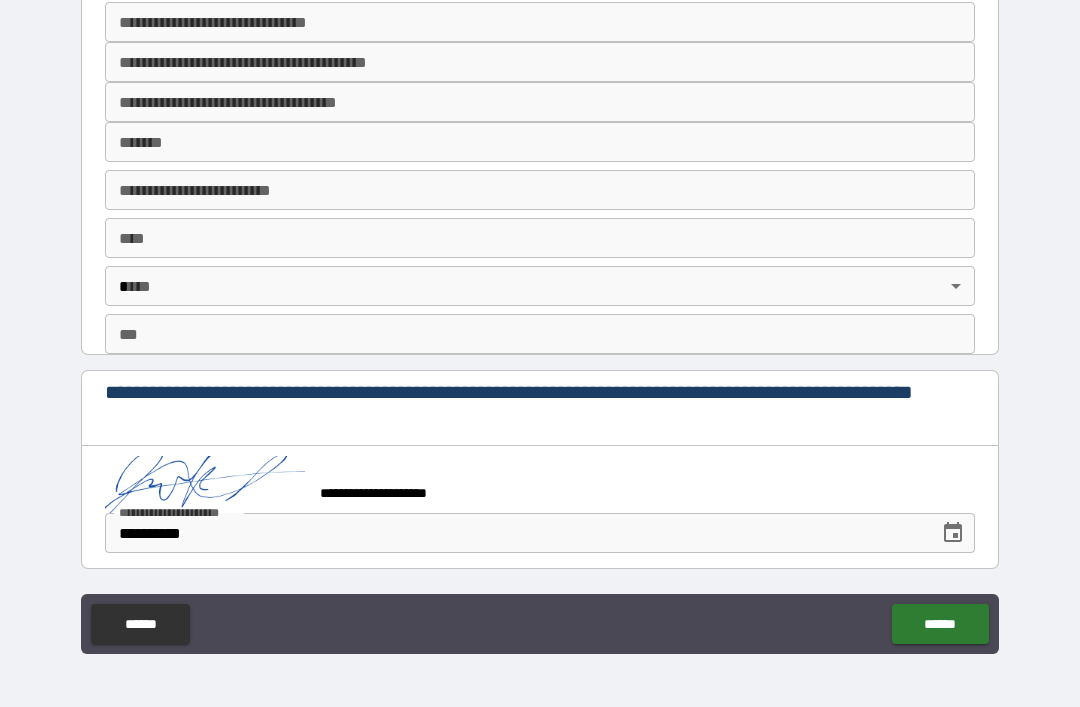 scroll, scrollTop: 2818, scrollLeft: 0, axis: vertical 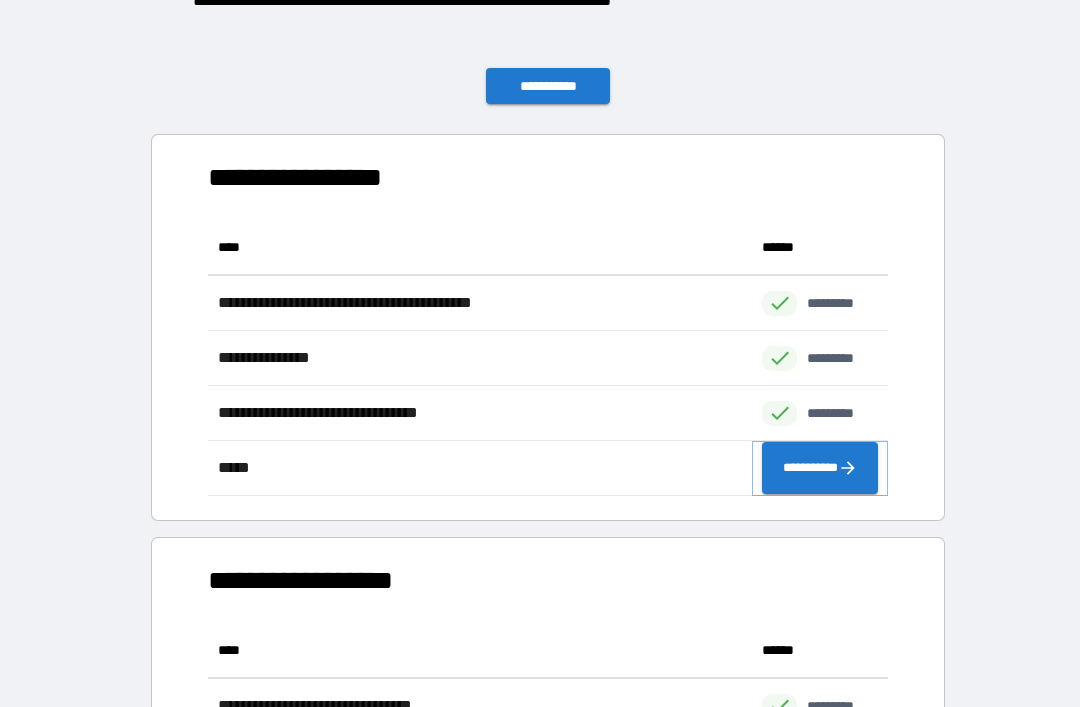 click on "**********" at bounding box center [820, 468] 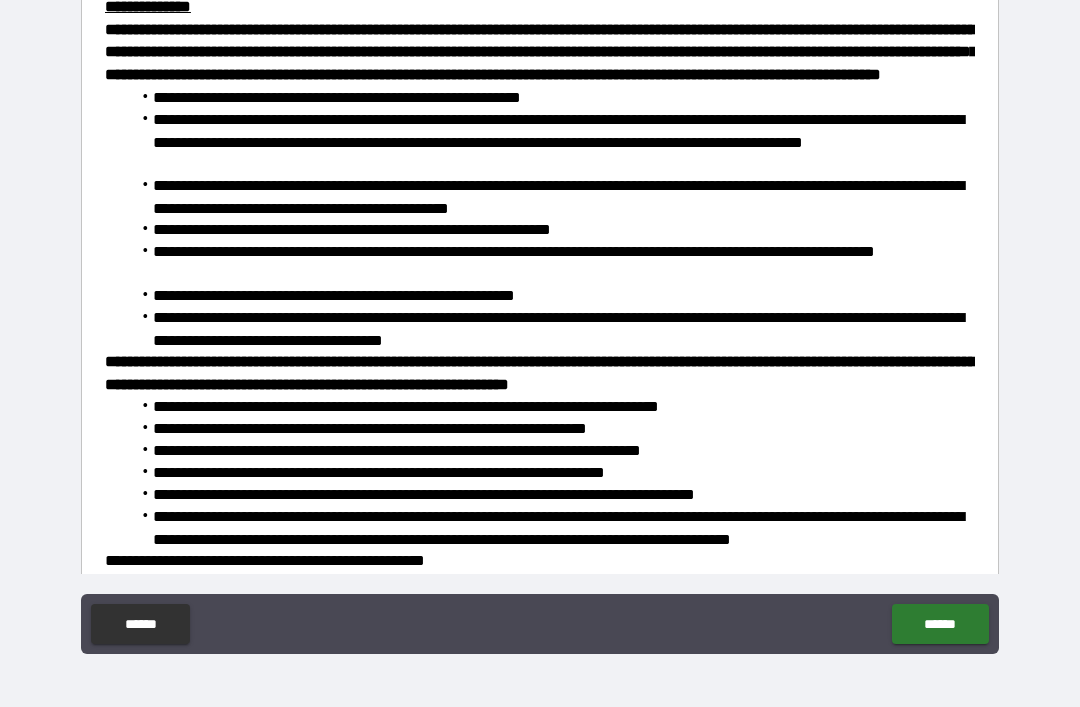 click on "******" at bounding box center [940, 624] 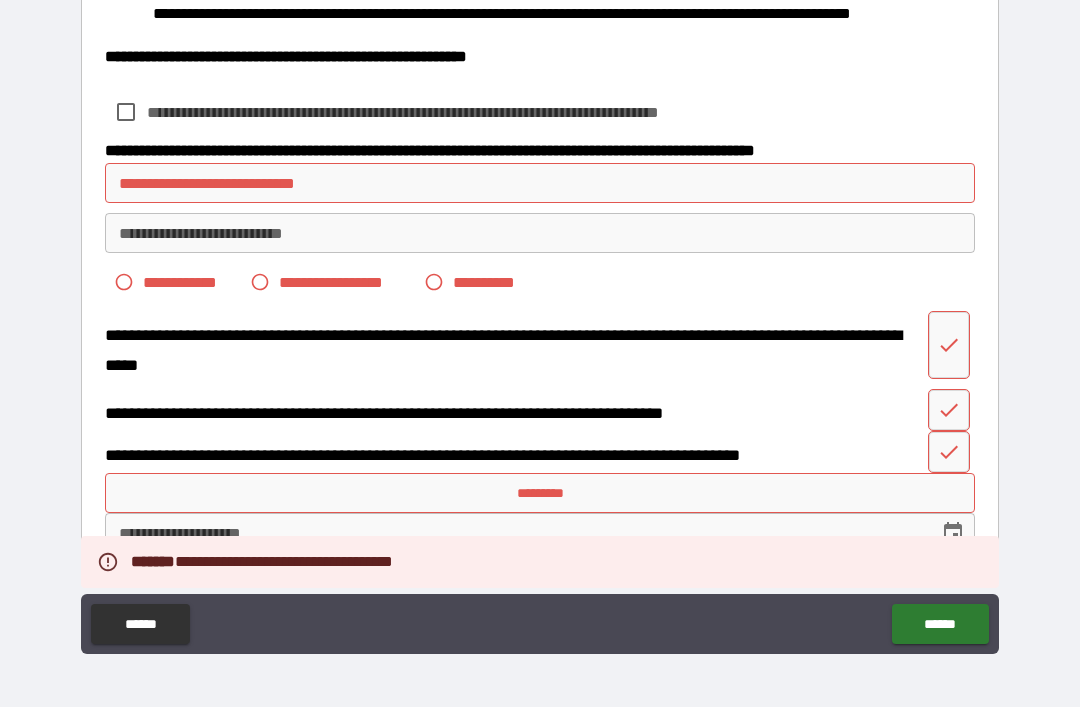scroll, scrollTop: 784, scrollLeft: 0, axis: vertical 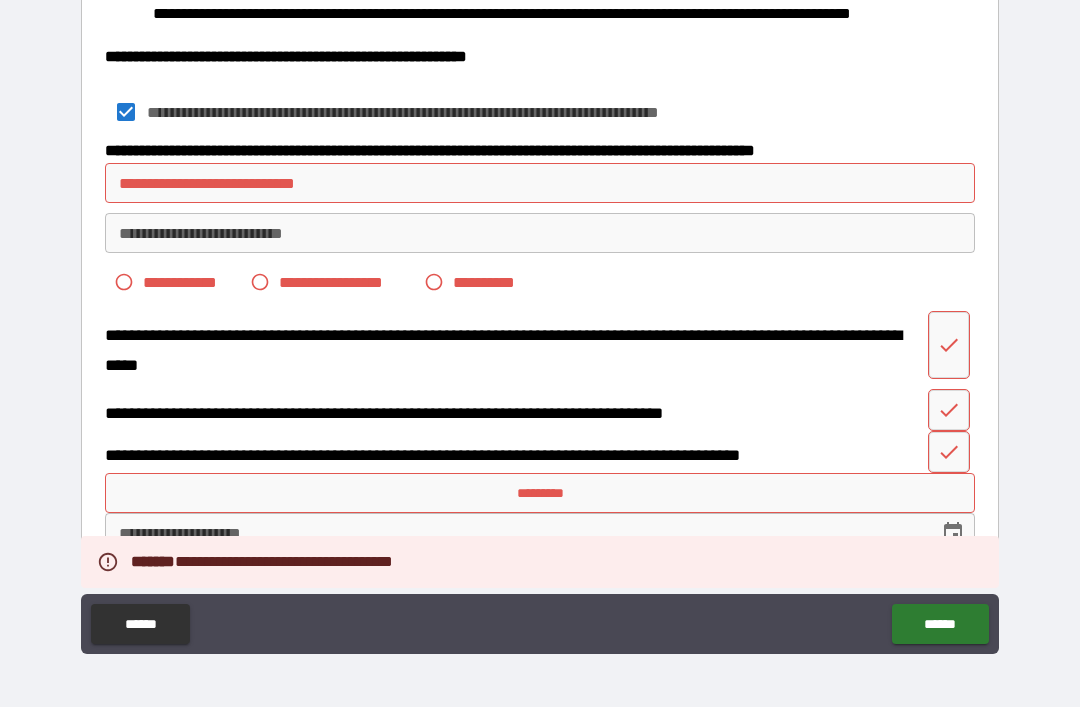 click on "**********" at bounding box center [540, 183] 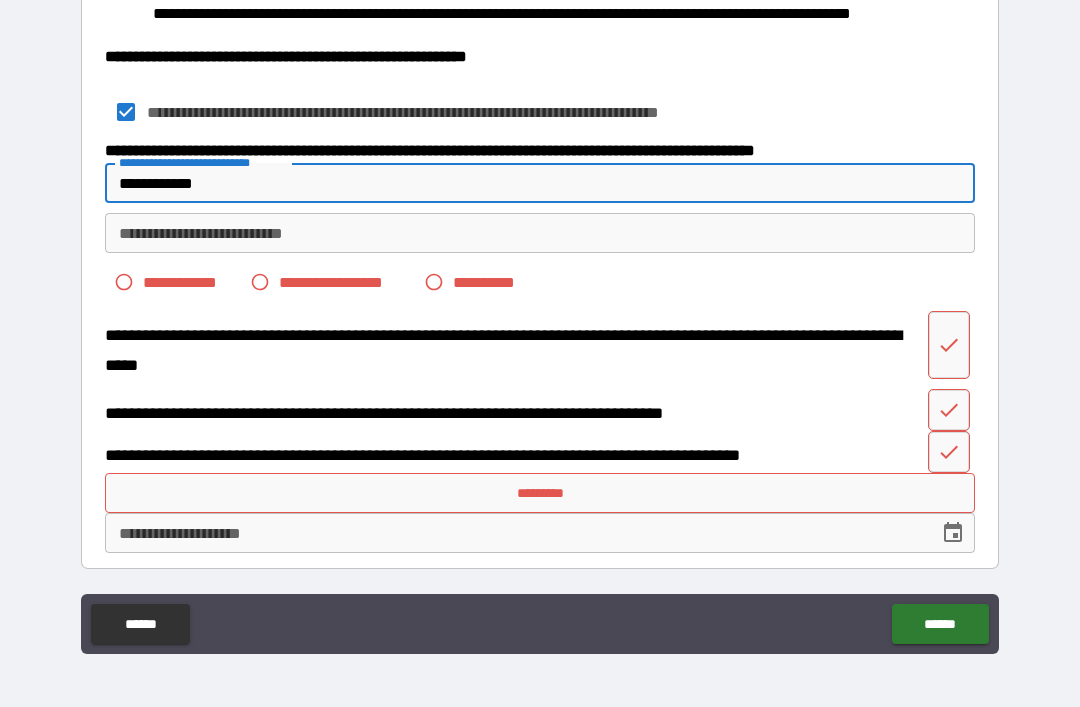 click on "**********" at bounding box center [540, 233] 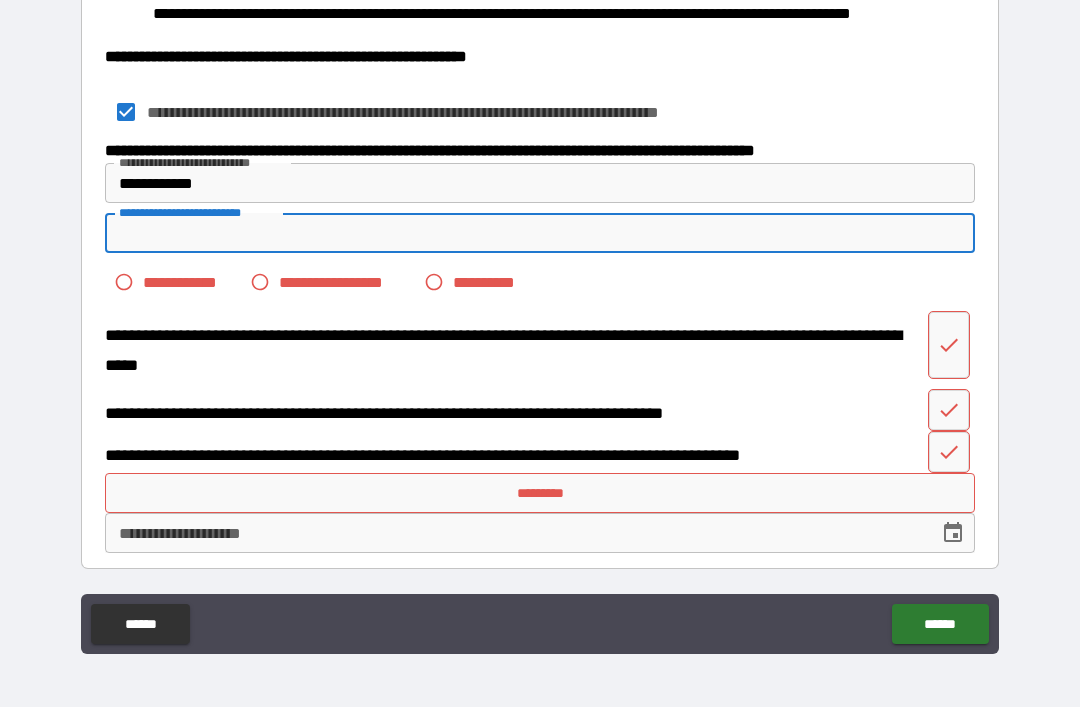 click on "**********" at bounding box center (540, 183) 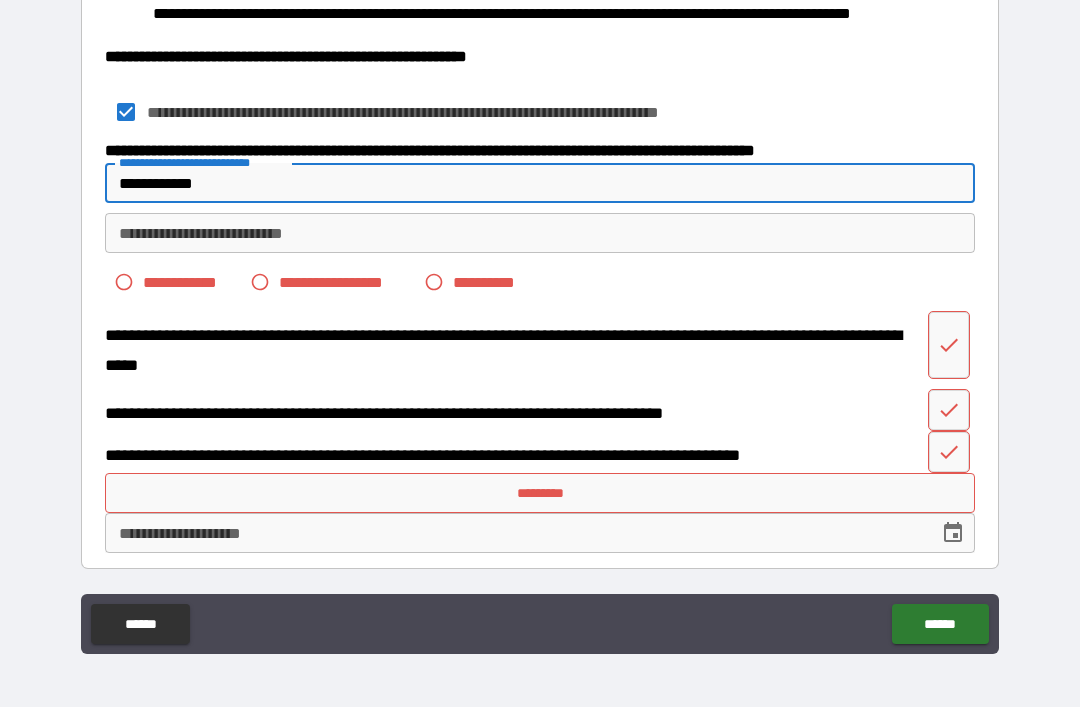click on "**********" at bounding box center (540, 183) 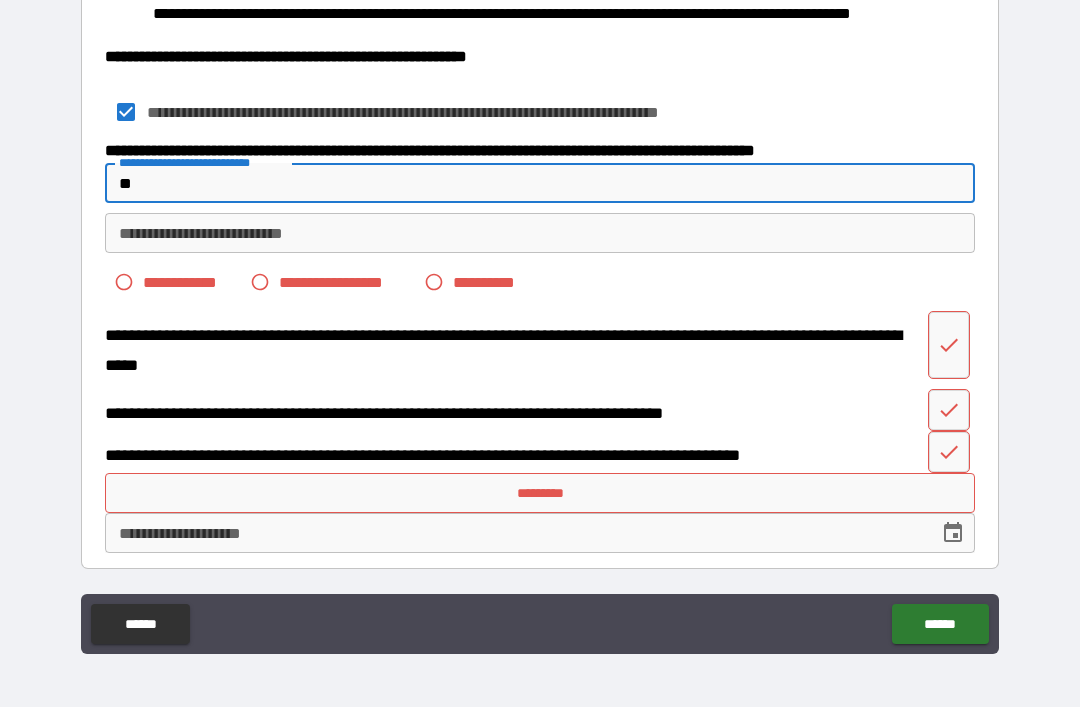 type on "*" 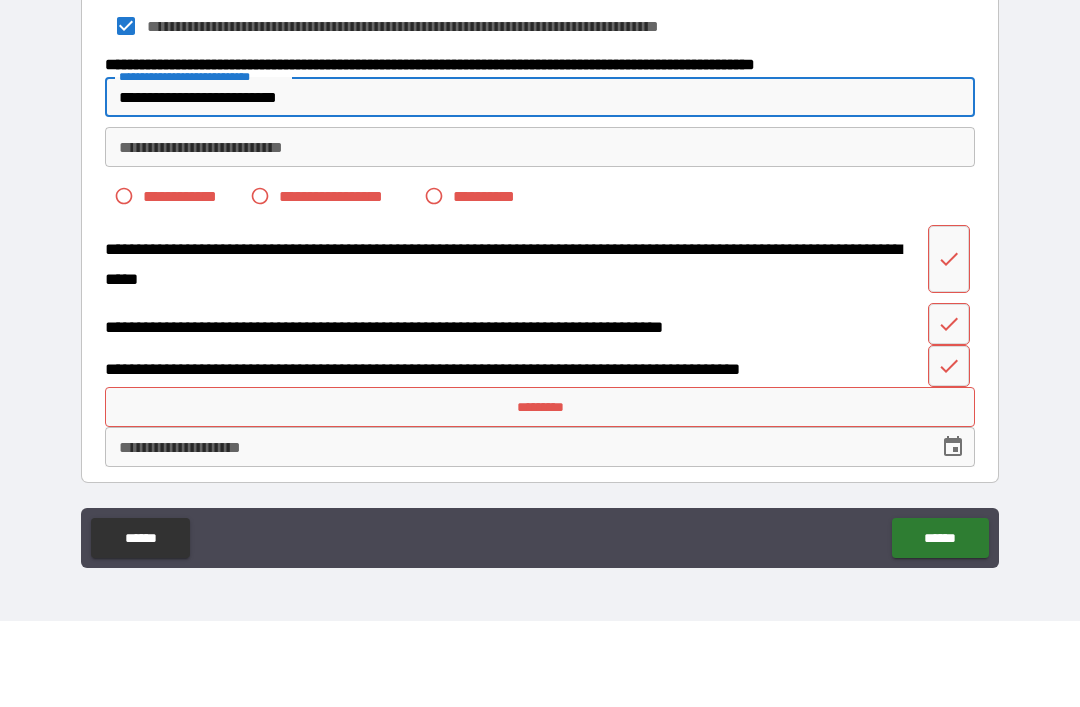type on "**********" 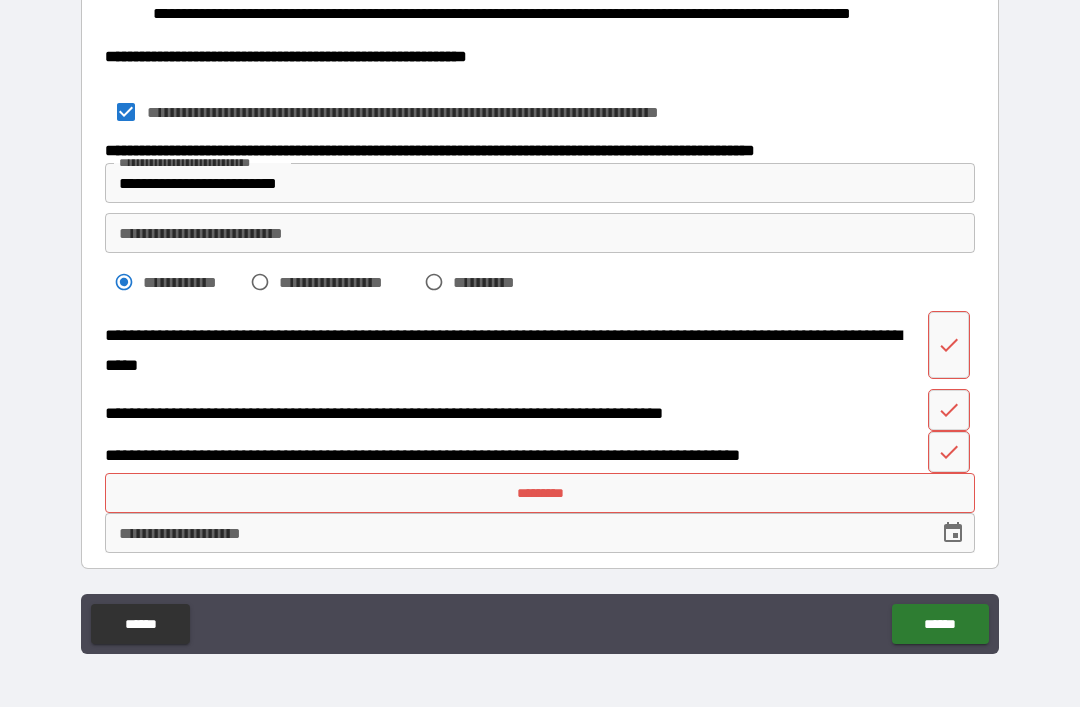scroll, scrollTop: 784, scrollLeft: 0, axis: vertical 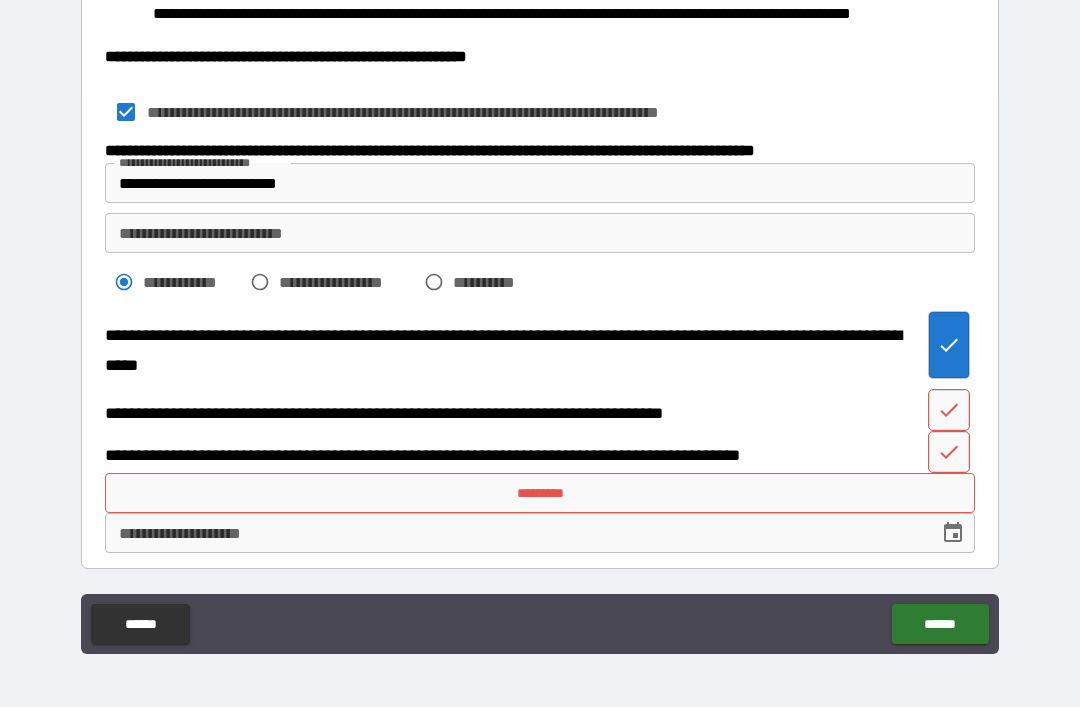 click 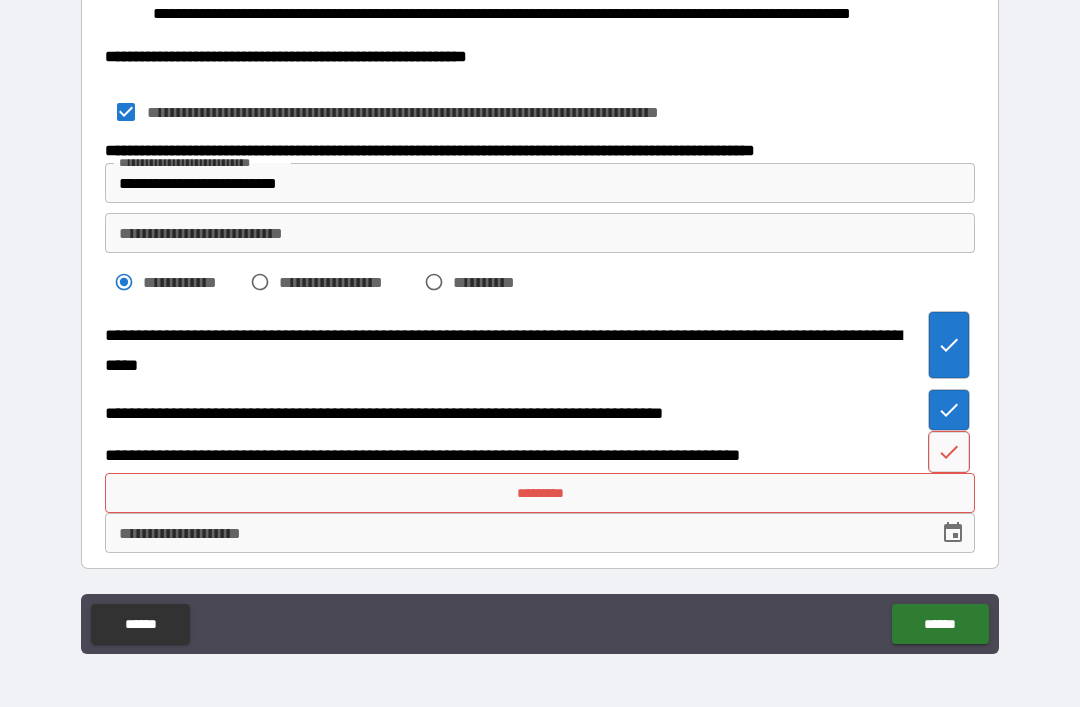 scroll, scrollTop: 784, scrollLeft: 0, axis: vertical 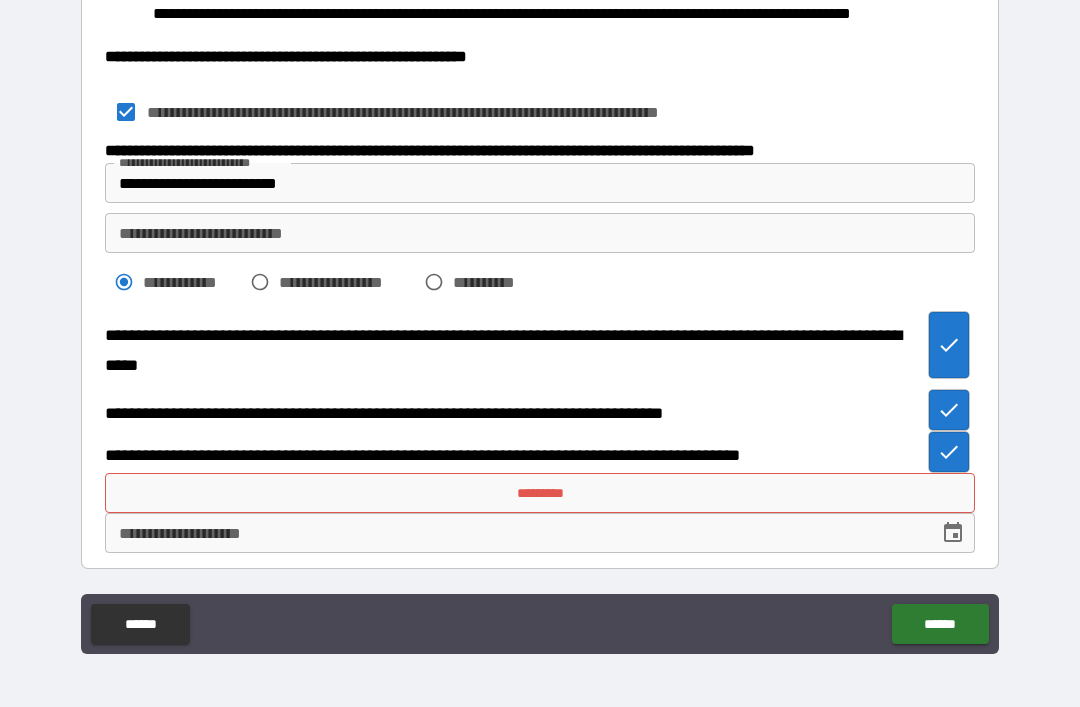 click on "*********" at bounding box center [540, 493] 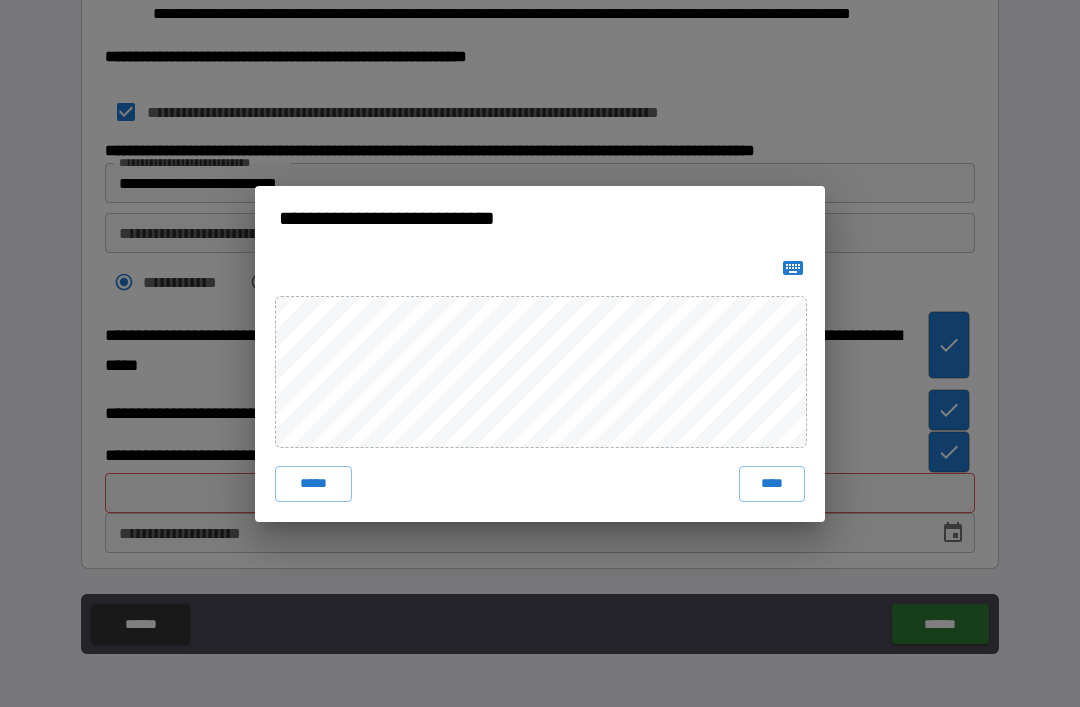 click on "****" at bounding box center (772, 484) 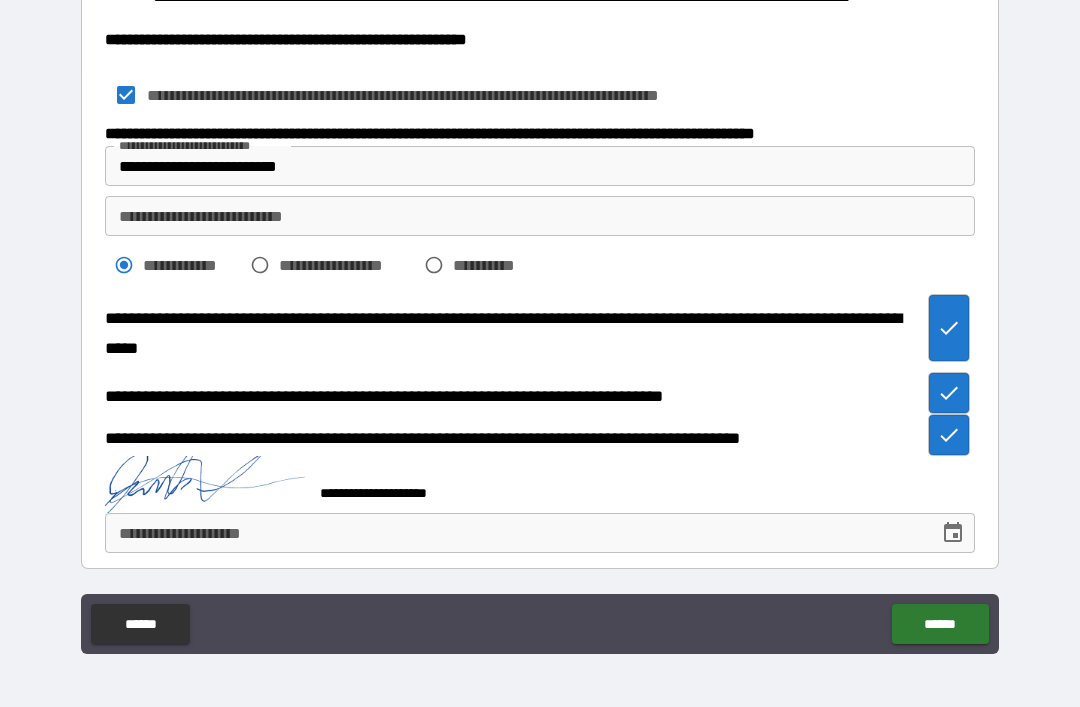 scroll, scrollTop: 801, scrollLeft: 0, axis: vertical 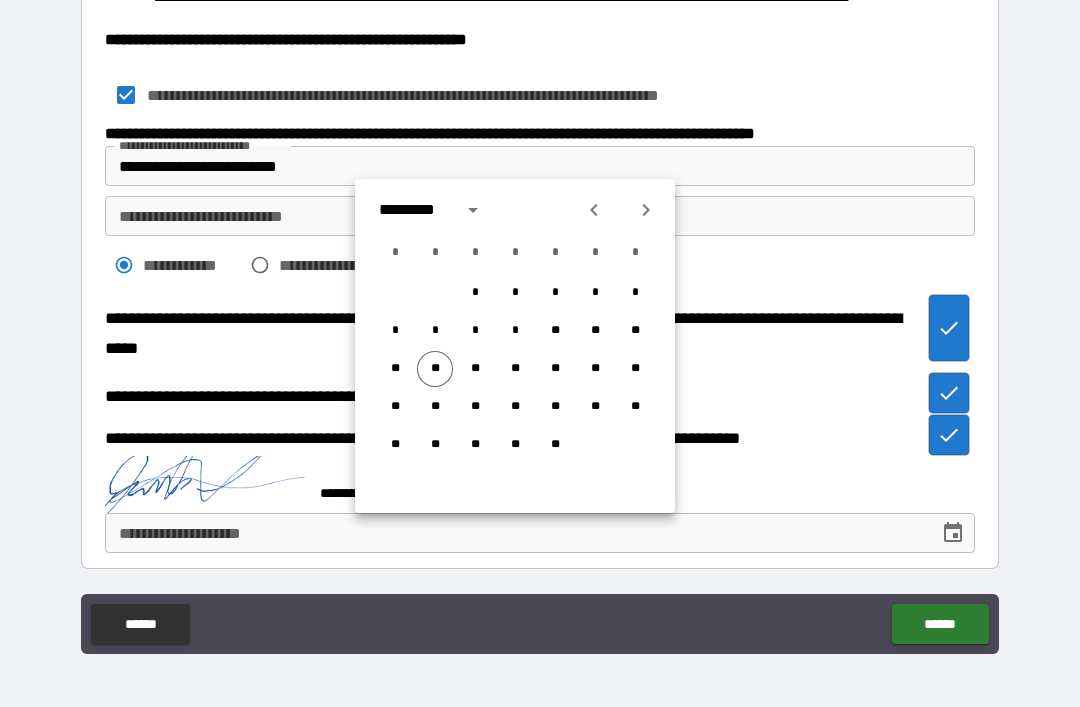 click on "**" at bounding box center [435, 369] 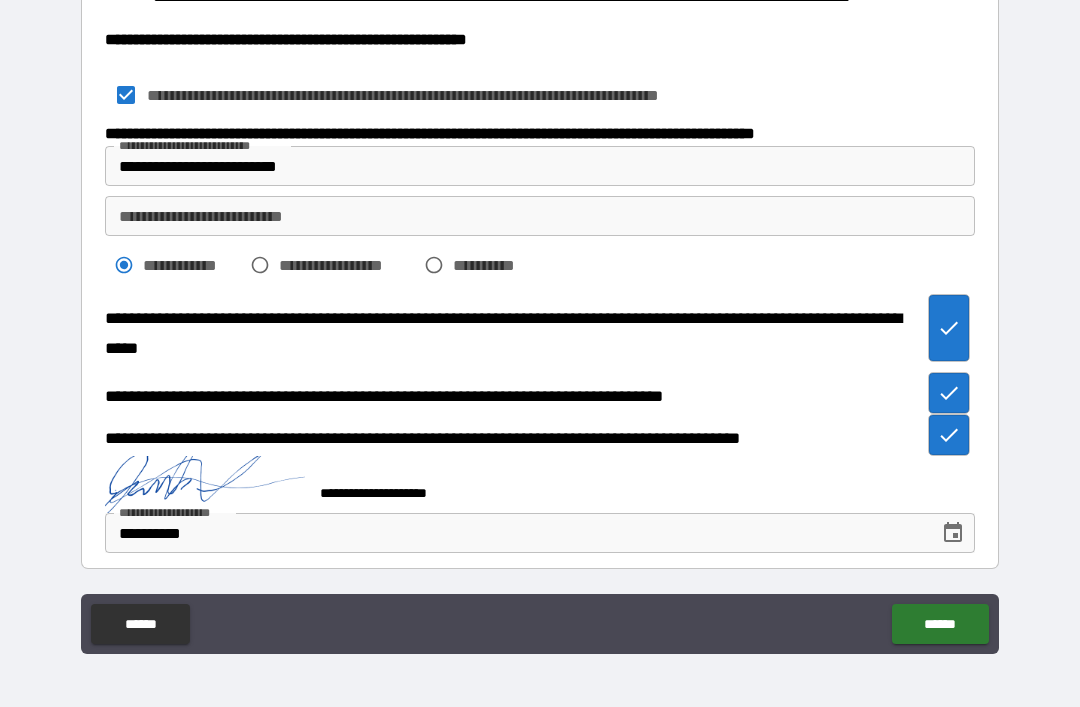 click on "******" at bounding box center [940, 624] 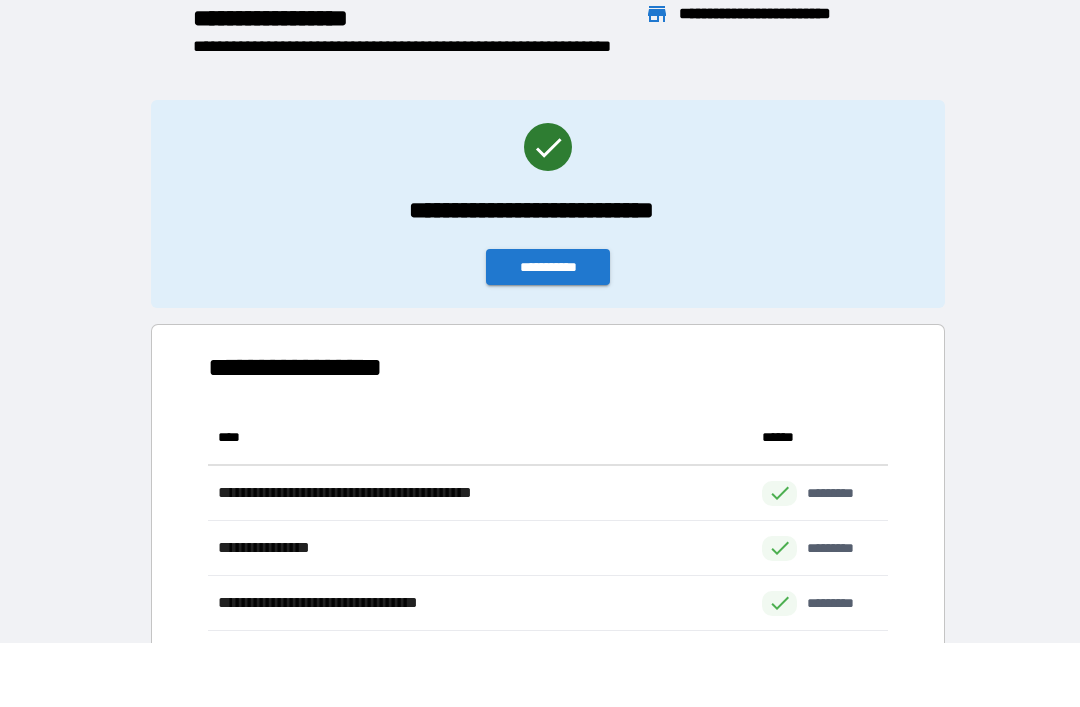 scroll, scrollTop: 1, scrollLeft: 1, axis: both 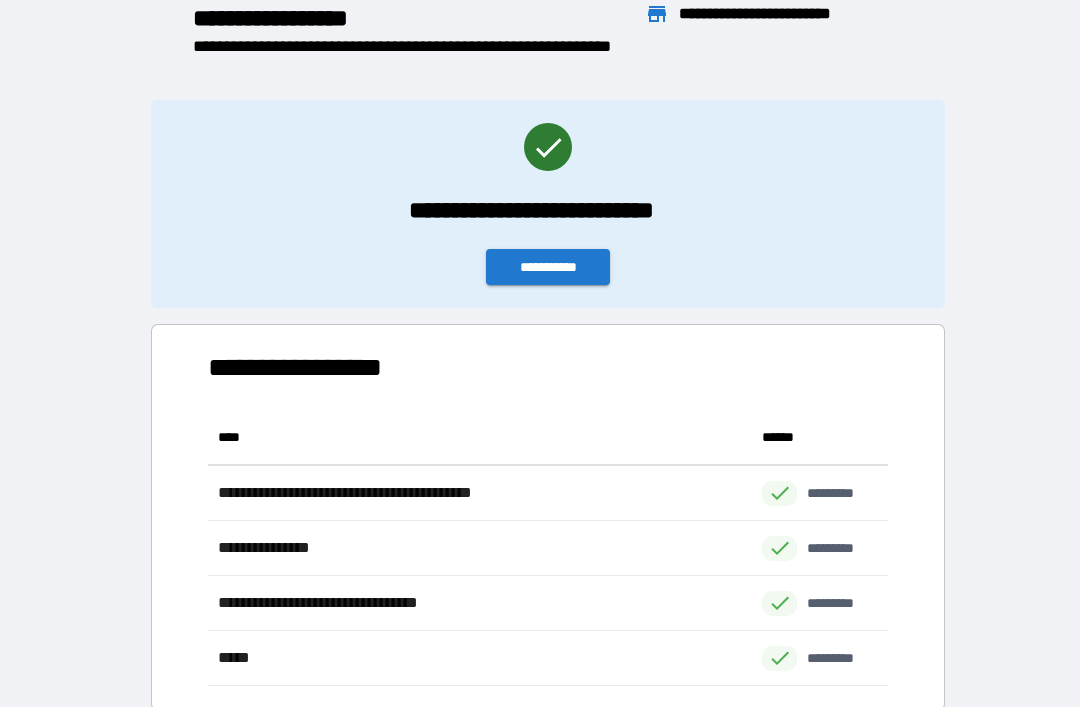 click on "**********" at bounding box center (548, 267) 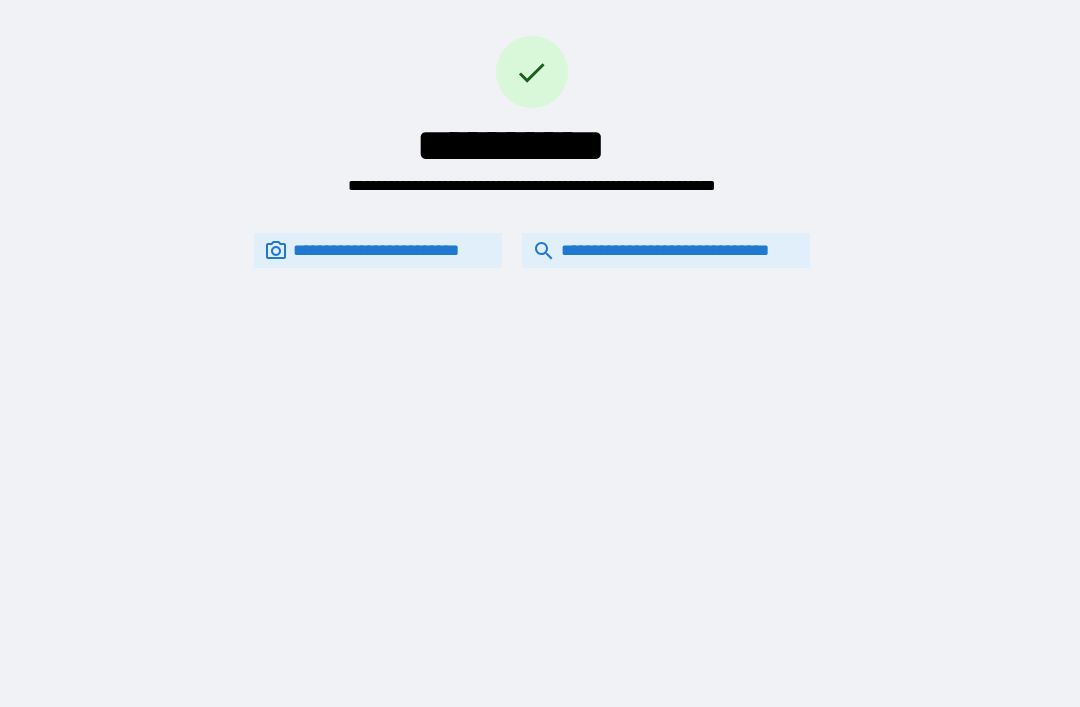 click on "**********" at bounding box center [666, 250] 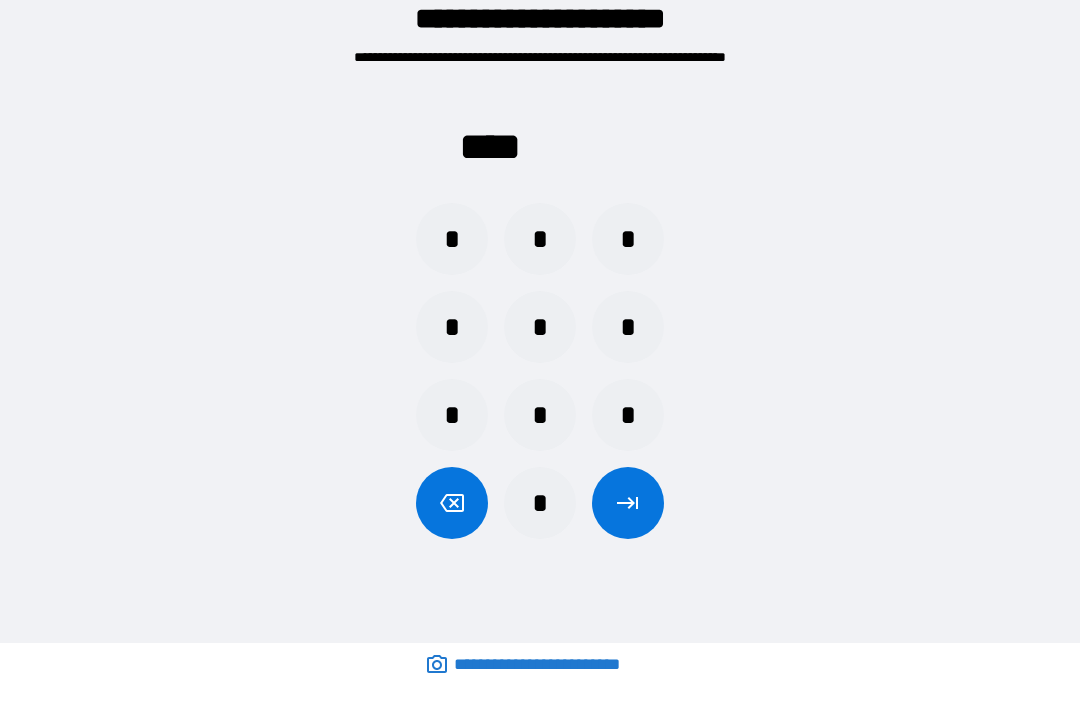 click on "*" at bounding box center [540, 415] 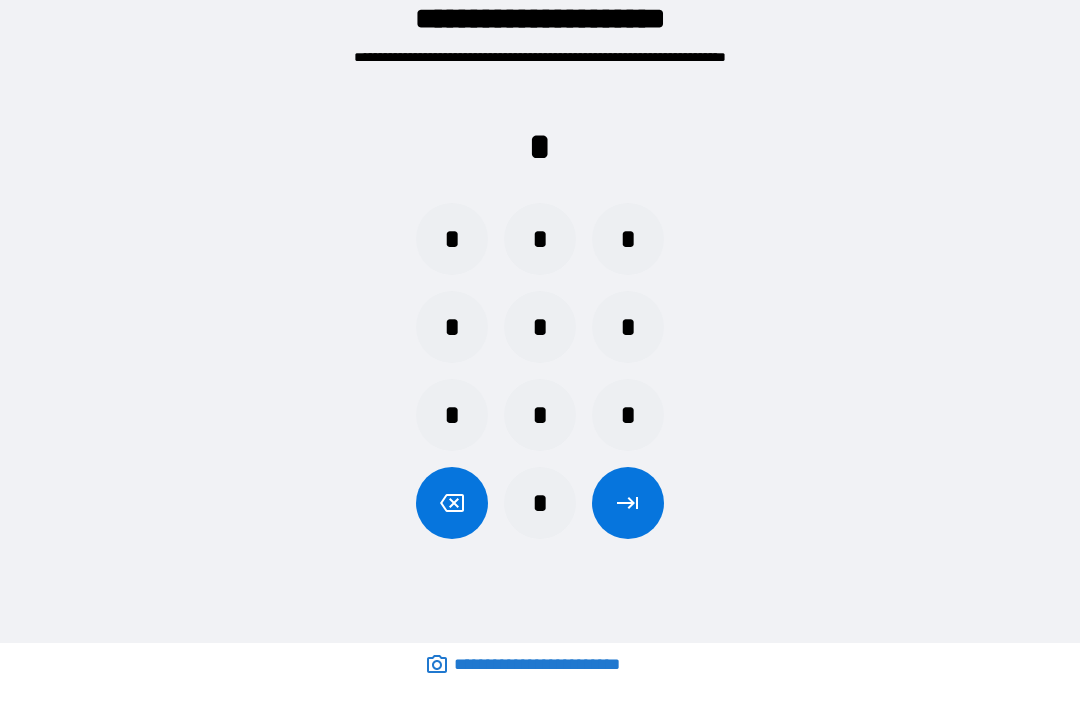 click on "*" at bounding box center [452, 239] 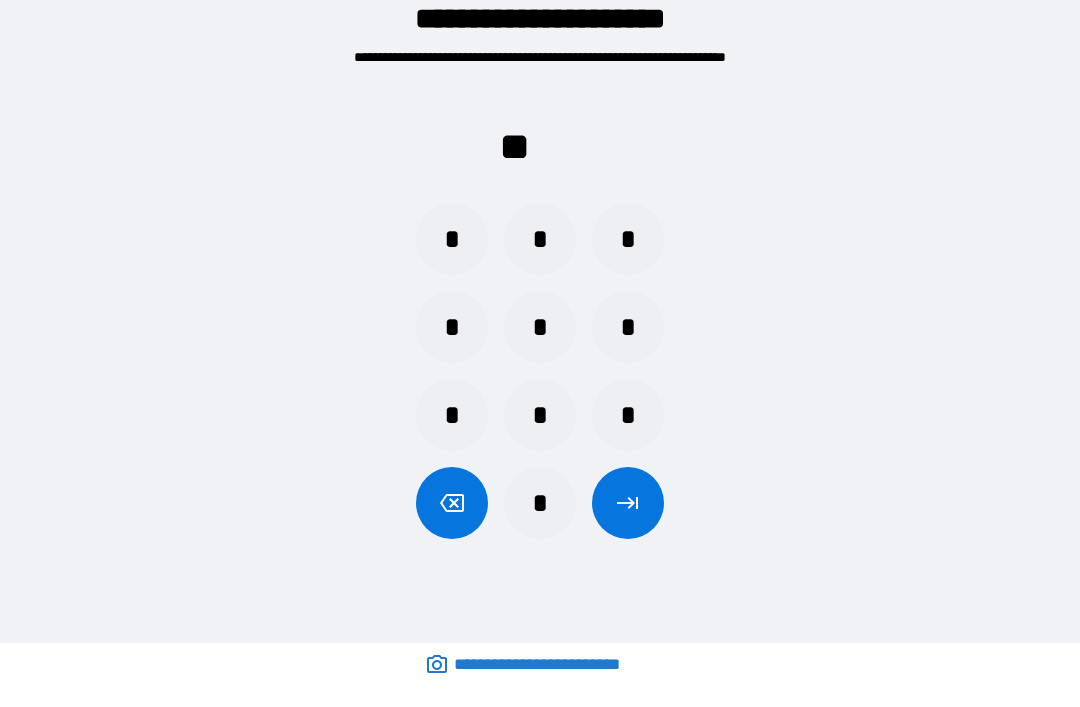click on "*" at bounding box center [628, 239] 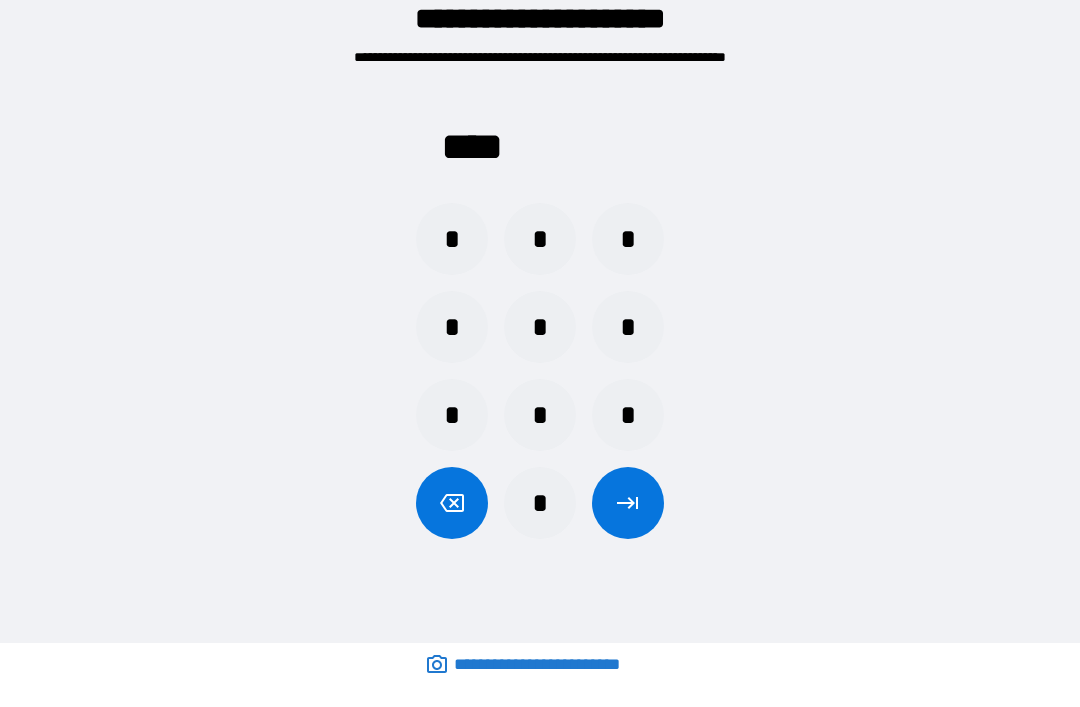 click 